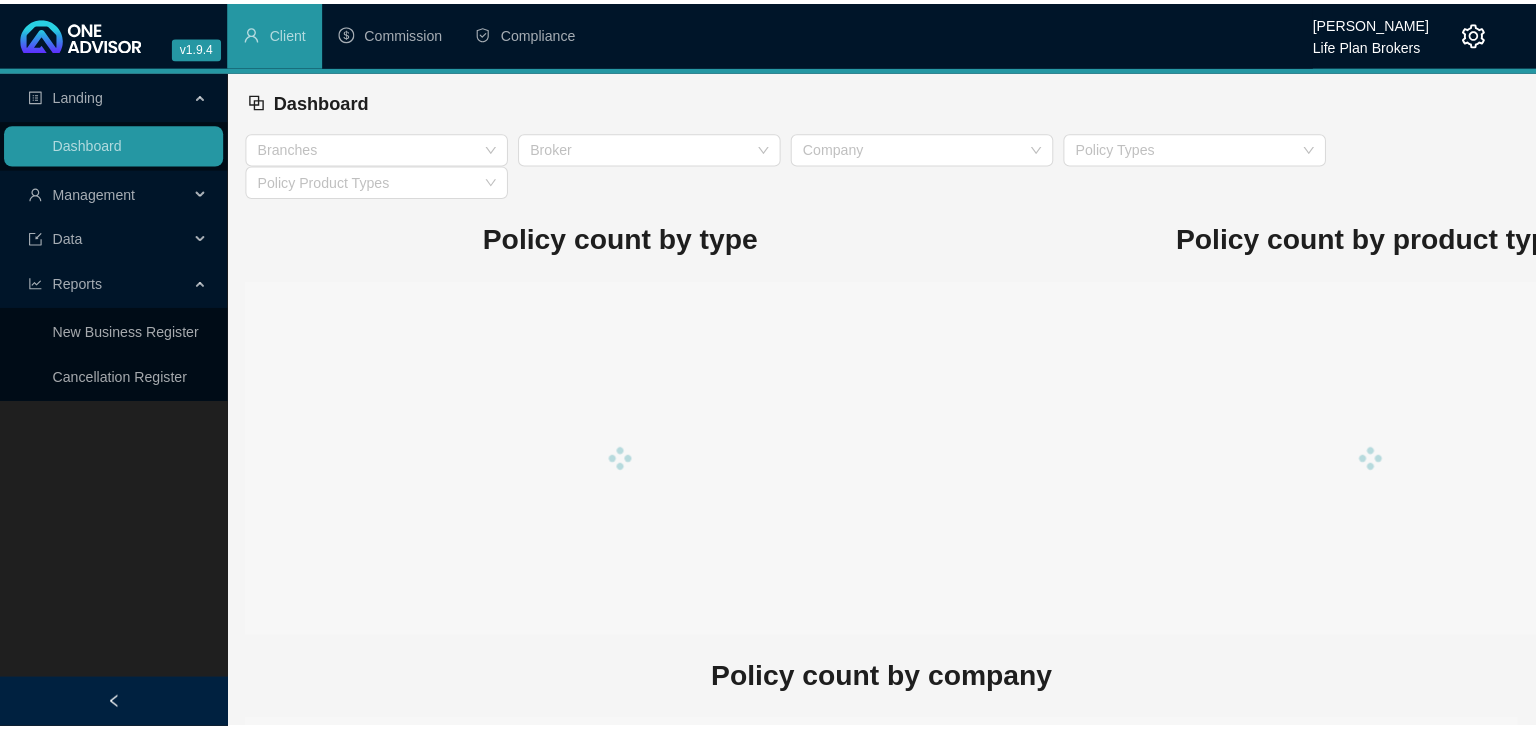 scroll, scrollTop: 0, scrollLeft: 0, axis: both 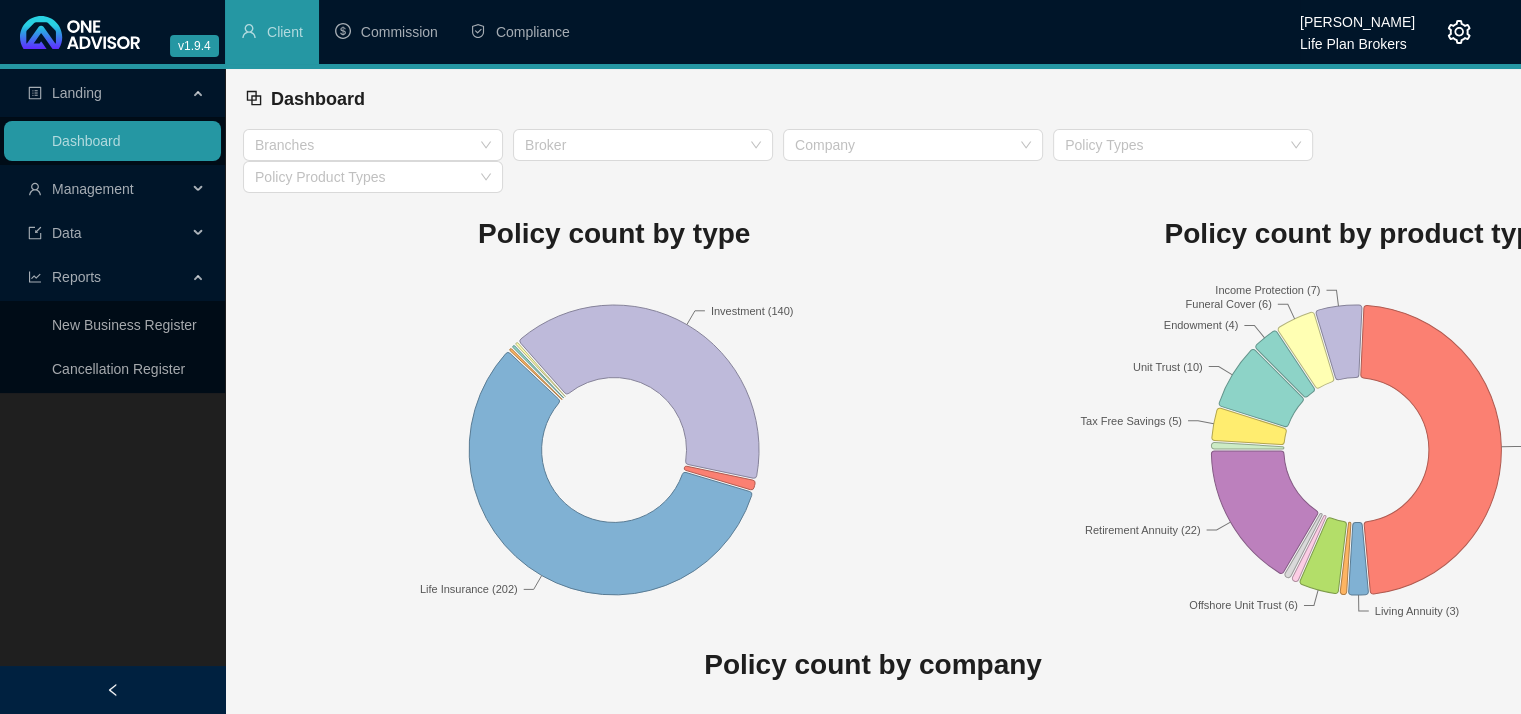 click on "Management" at bounding box center [112, 189] 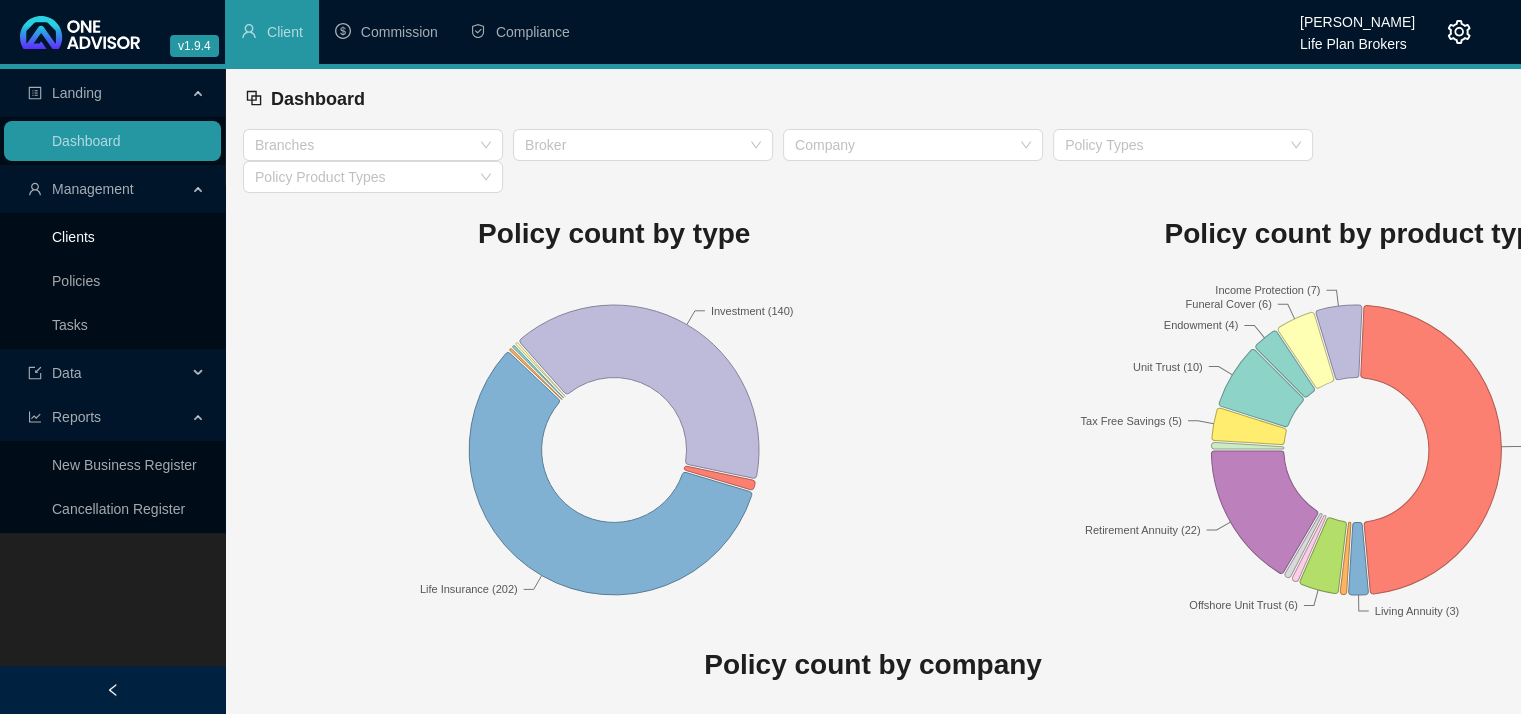 click on "Clients" at bounding box center [73, 237] 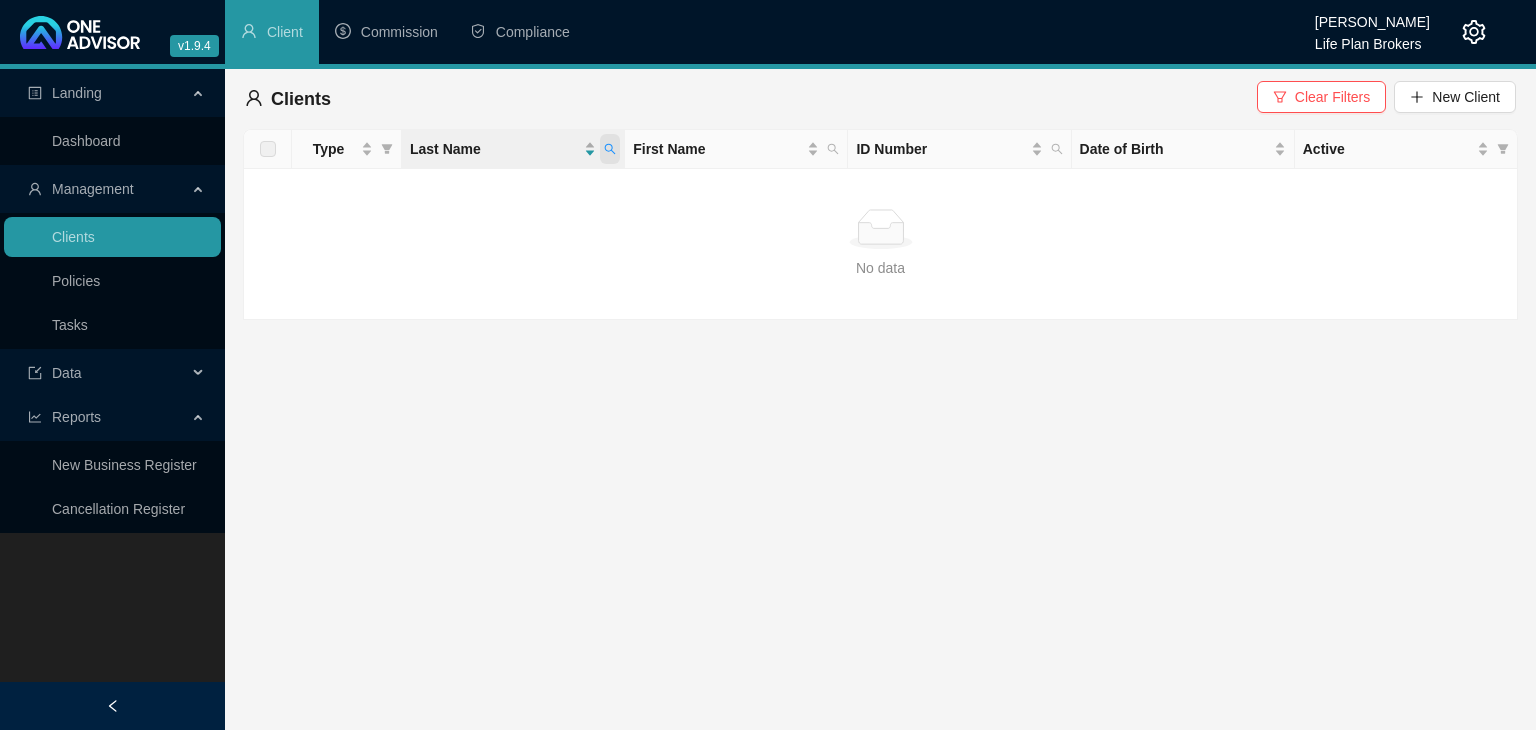 click 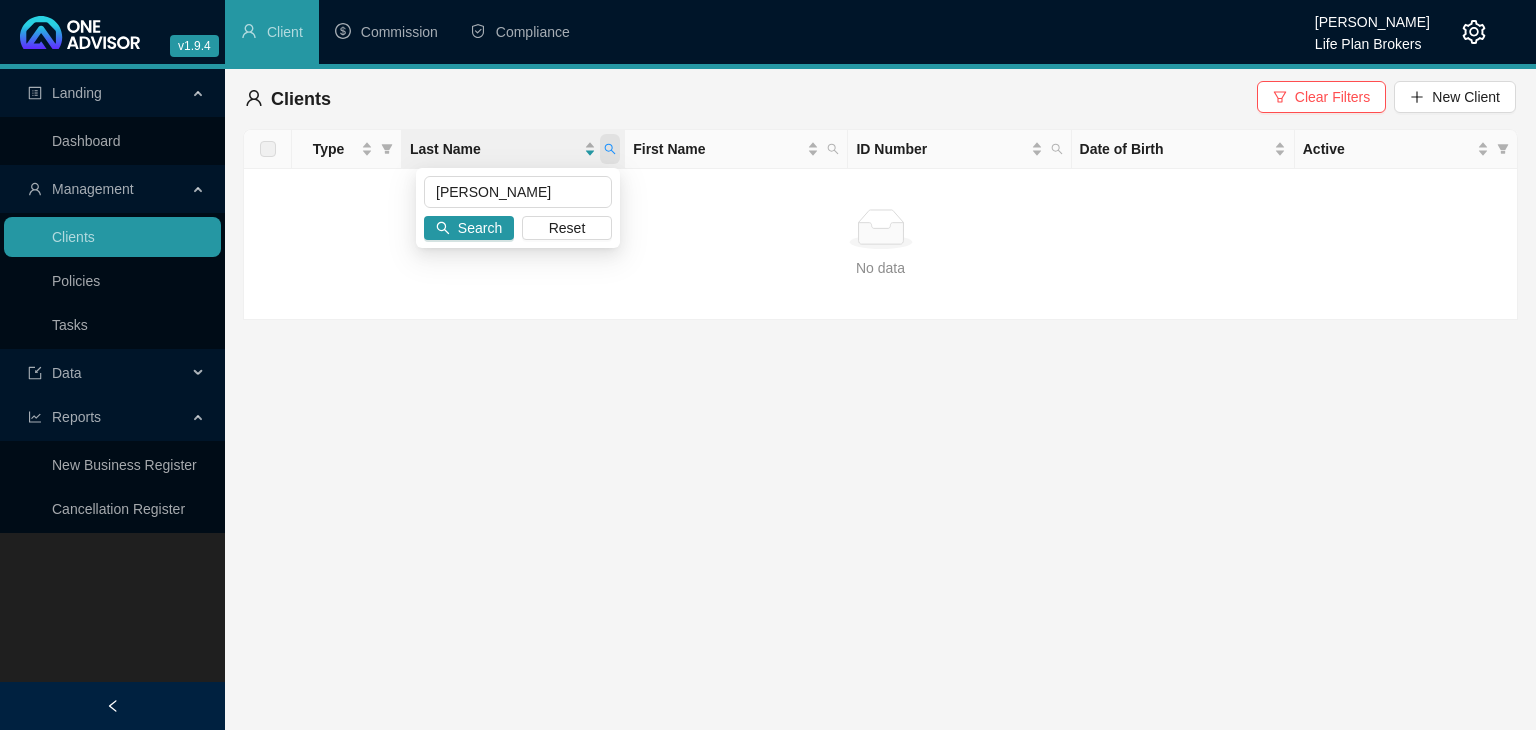 type on "[PERSON_NAME]" 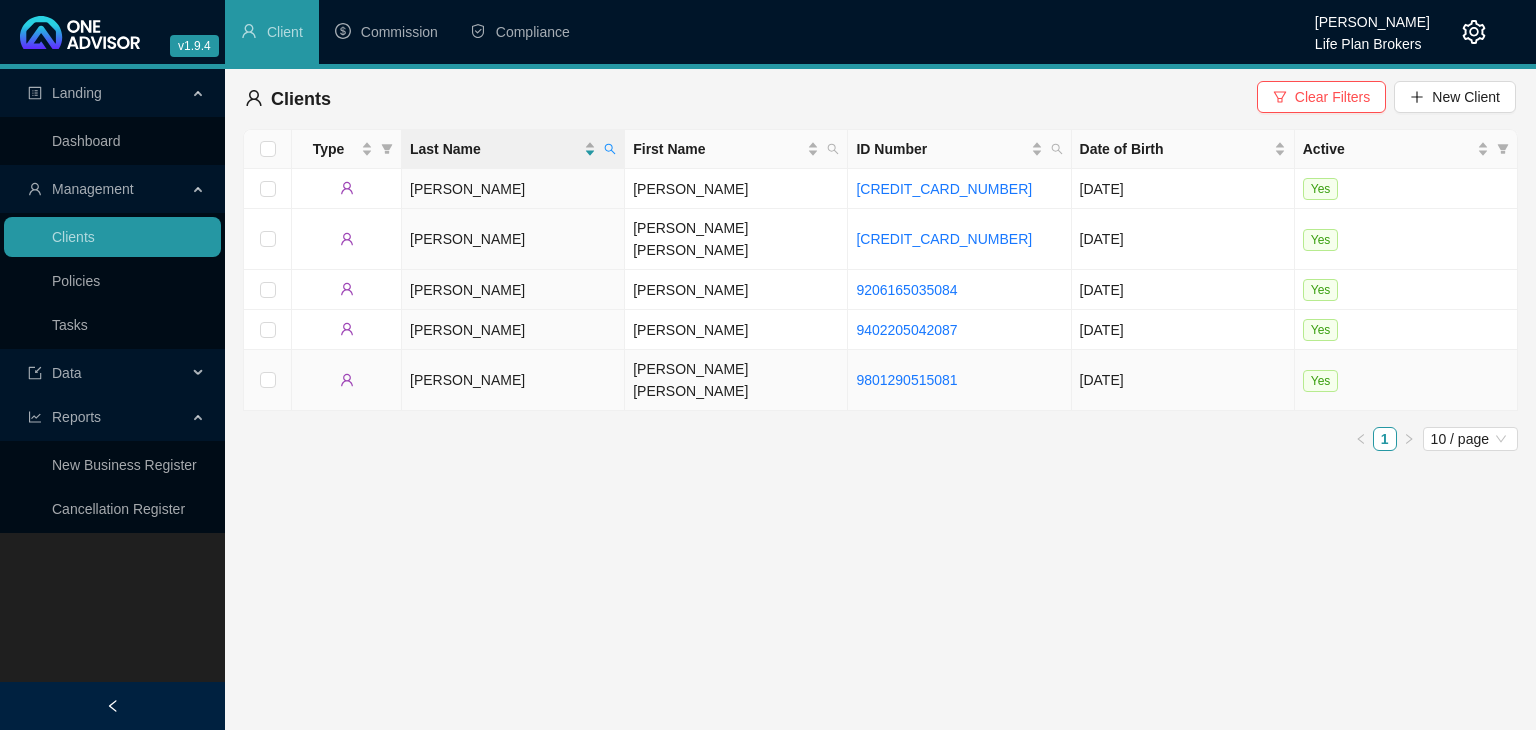 click on "[PERSON_NAME]" at bounding box center (513, 380) 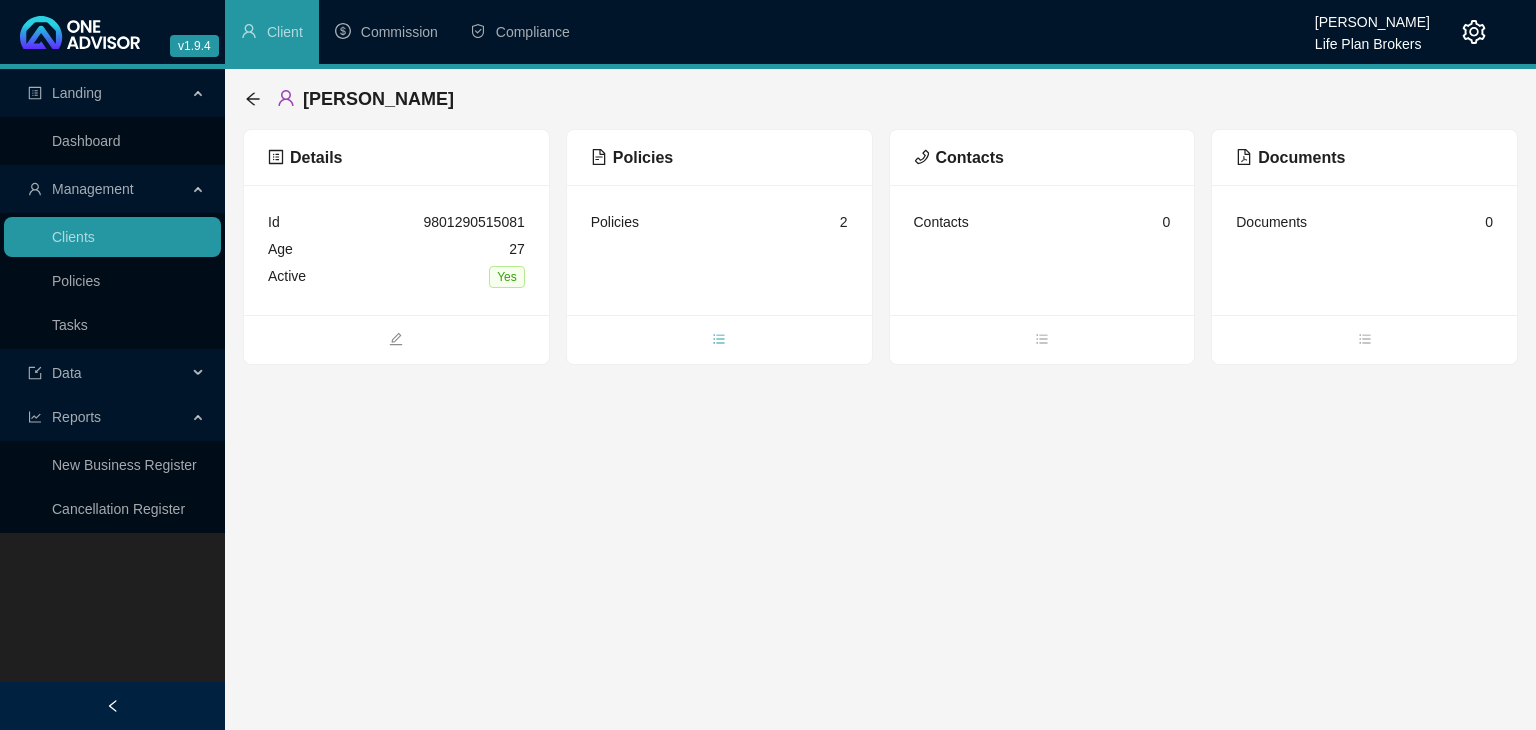 click 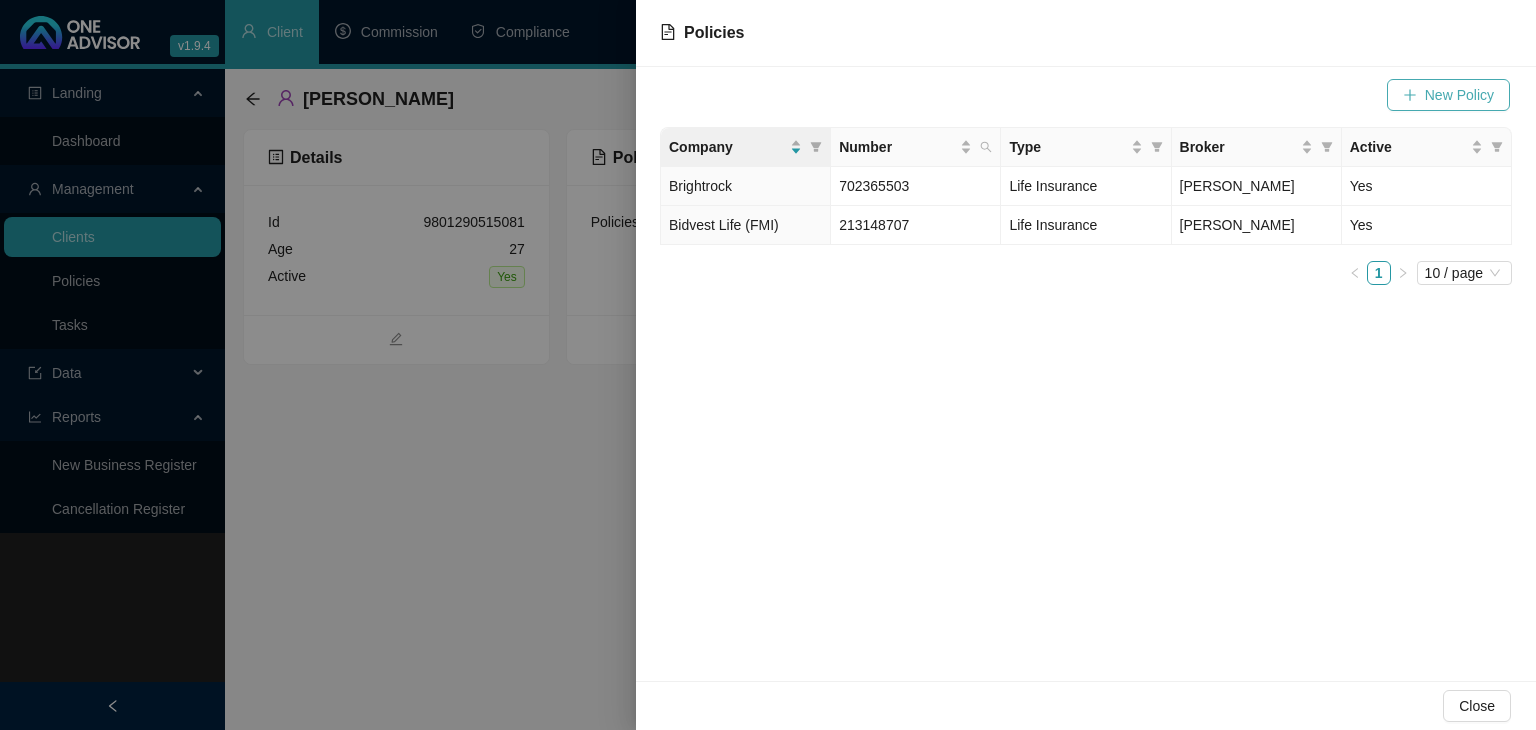 click on "New Policy" at bounding box center (1459, 95) 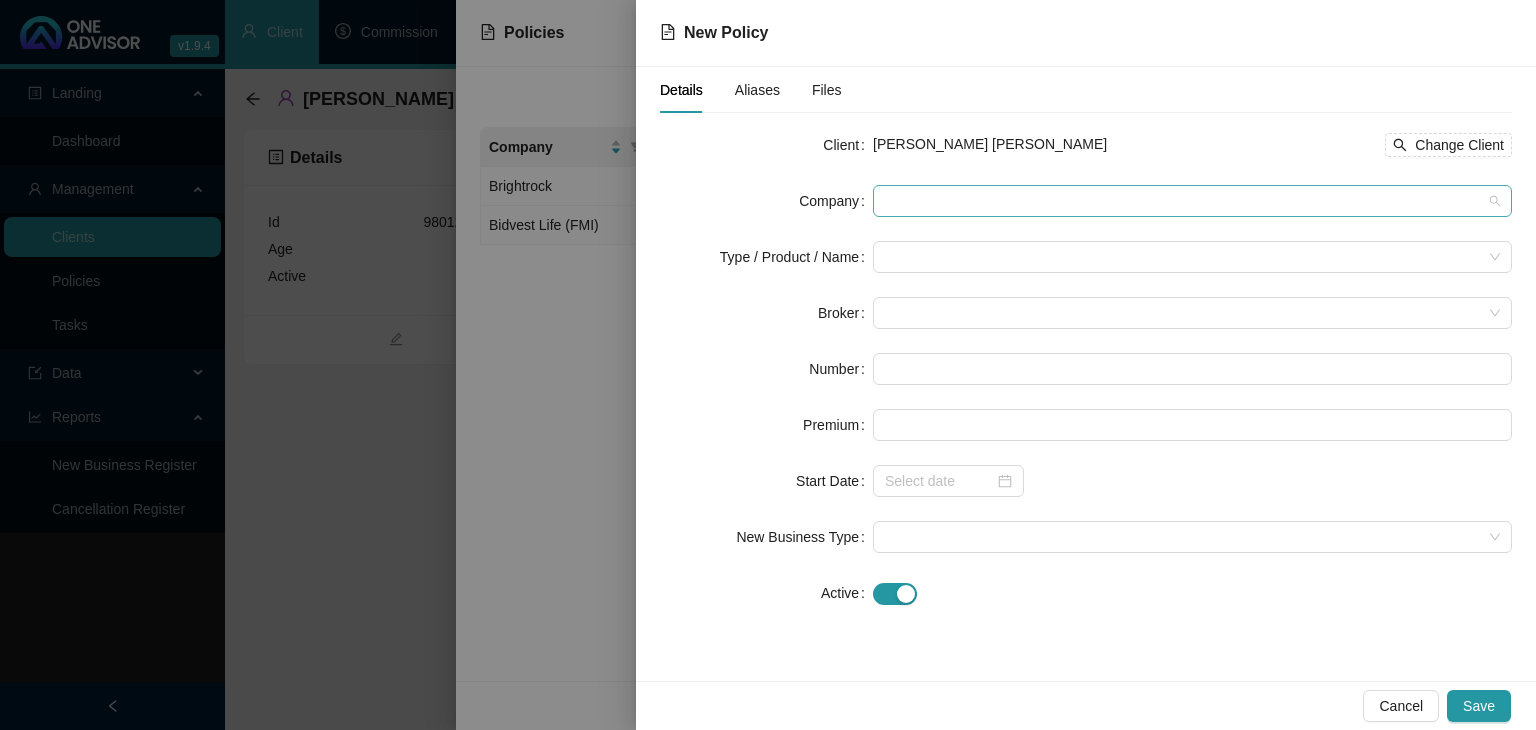 click at bounding box center [1192, 201] 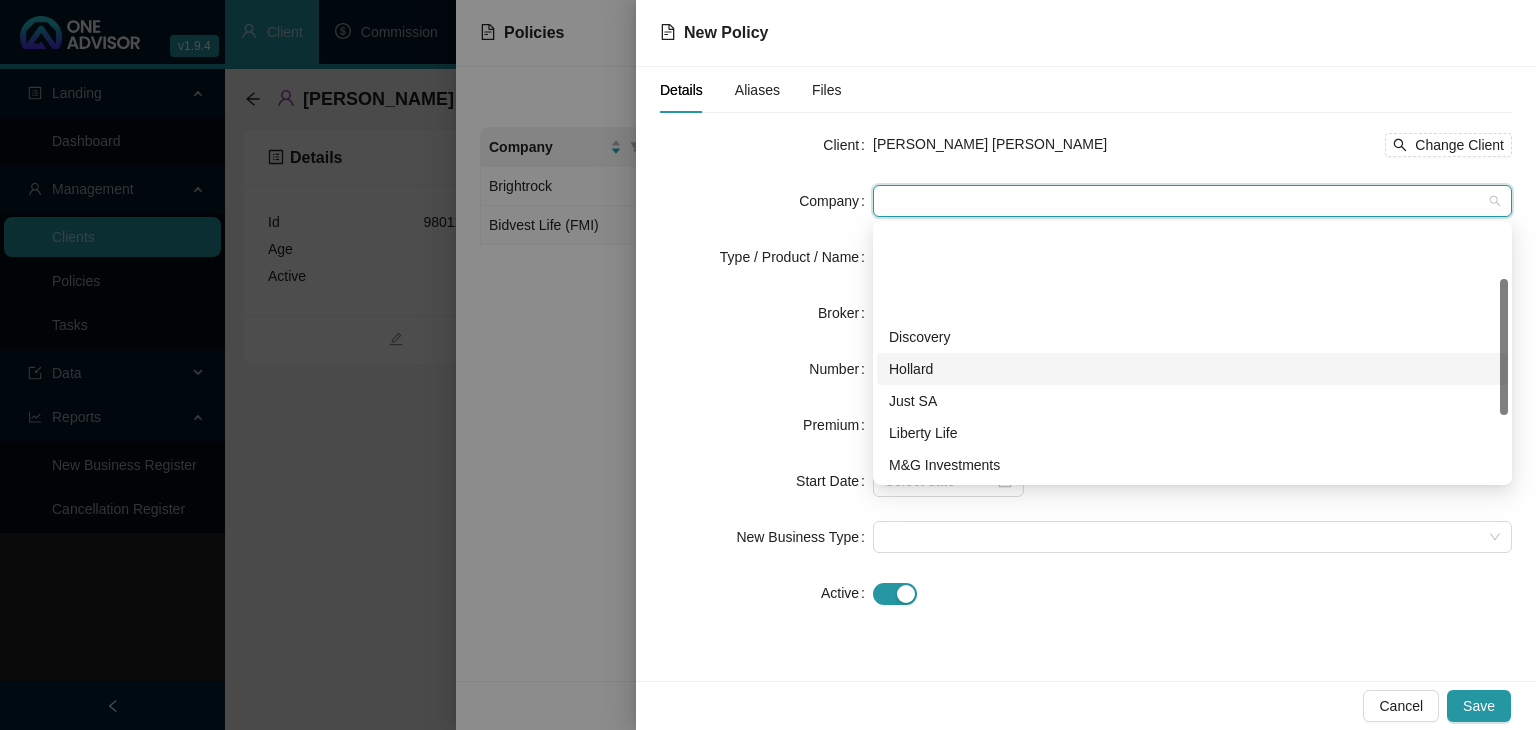 scroll, scrollTop: 224, scrollLeft: 0, axis: vertical 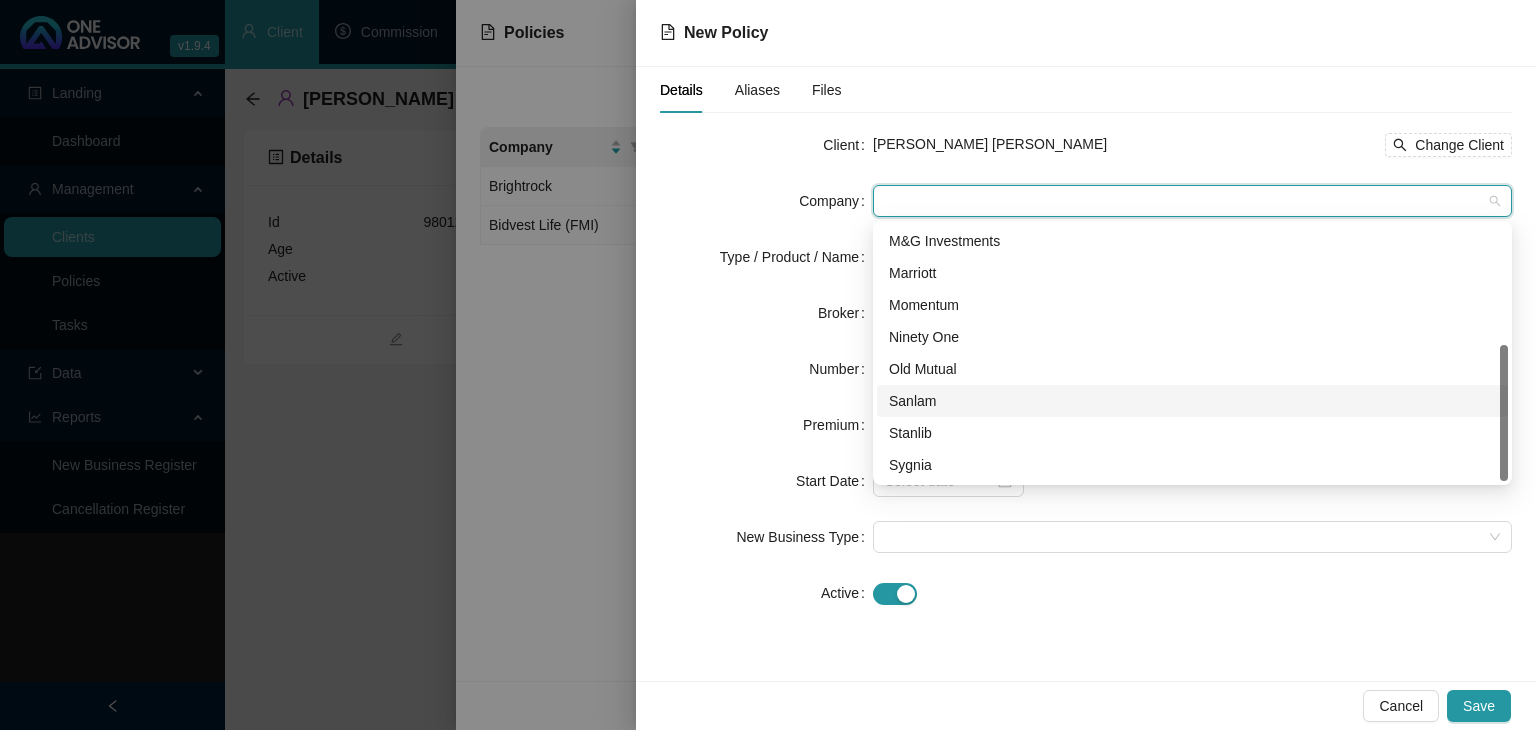 click on "Sanlam" at bounding box center [1192, 401] 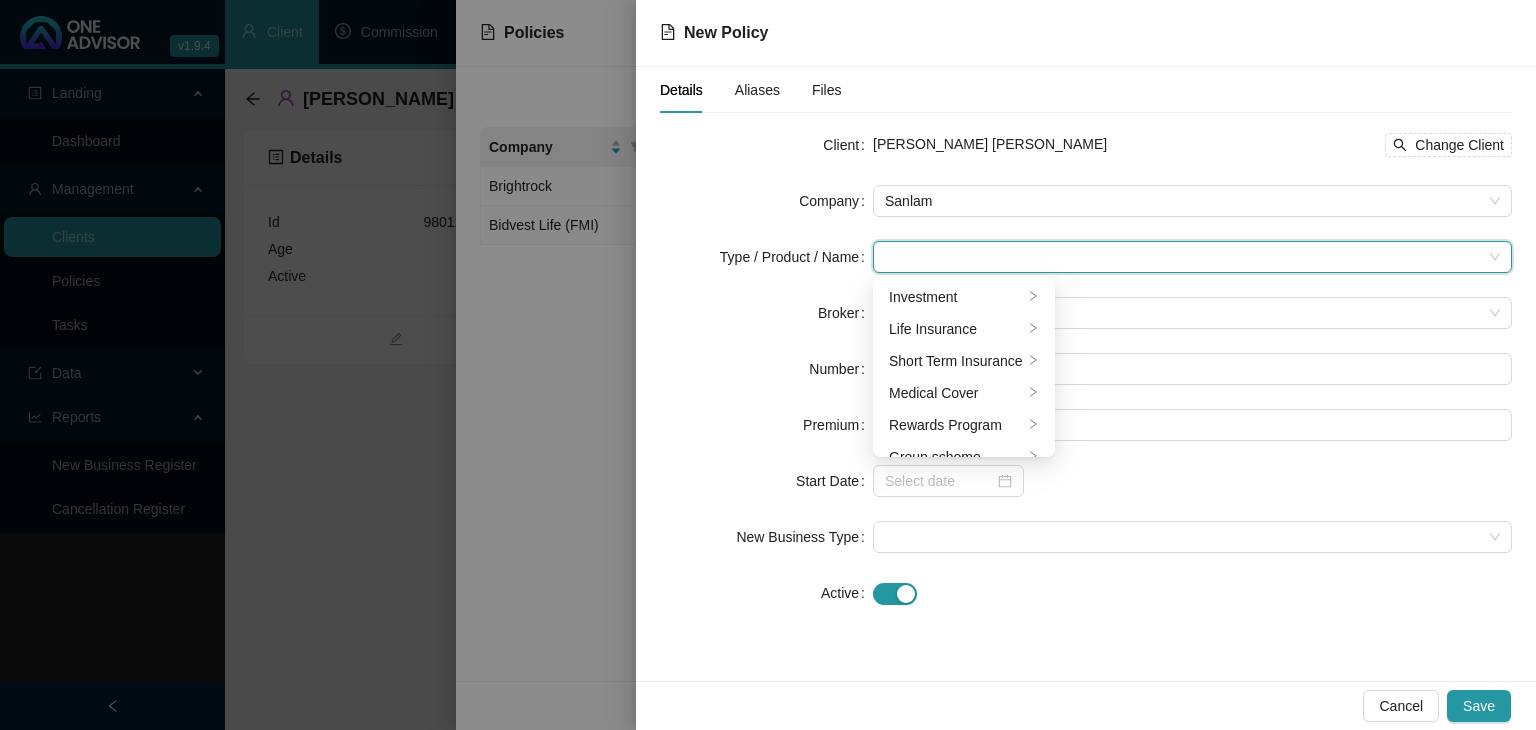 click at bounding box center (1183, 257) 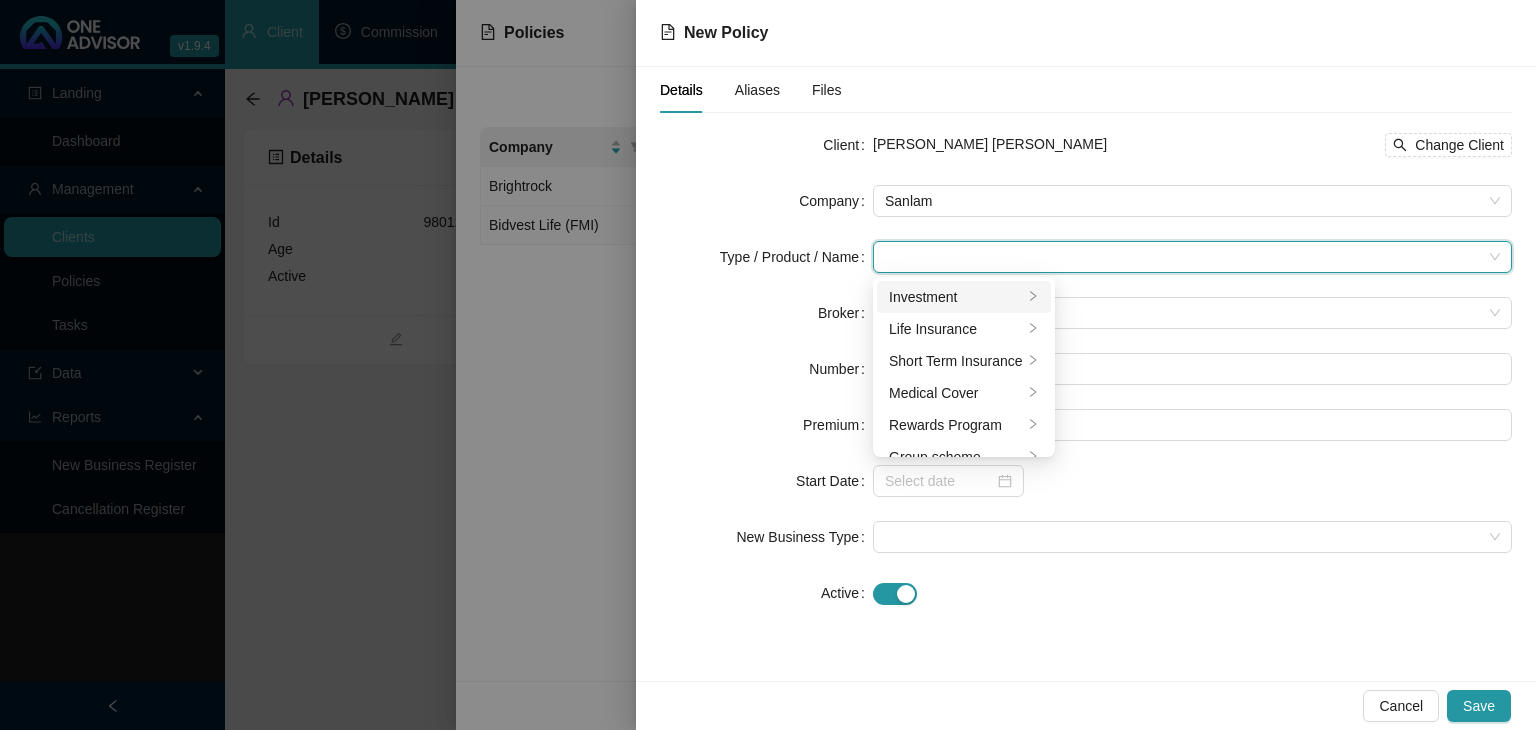 click 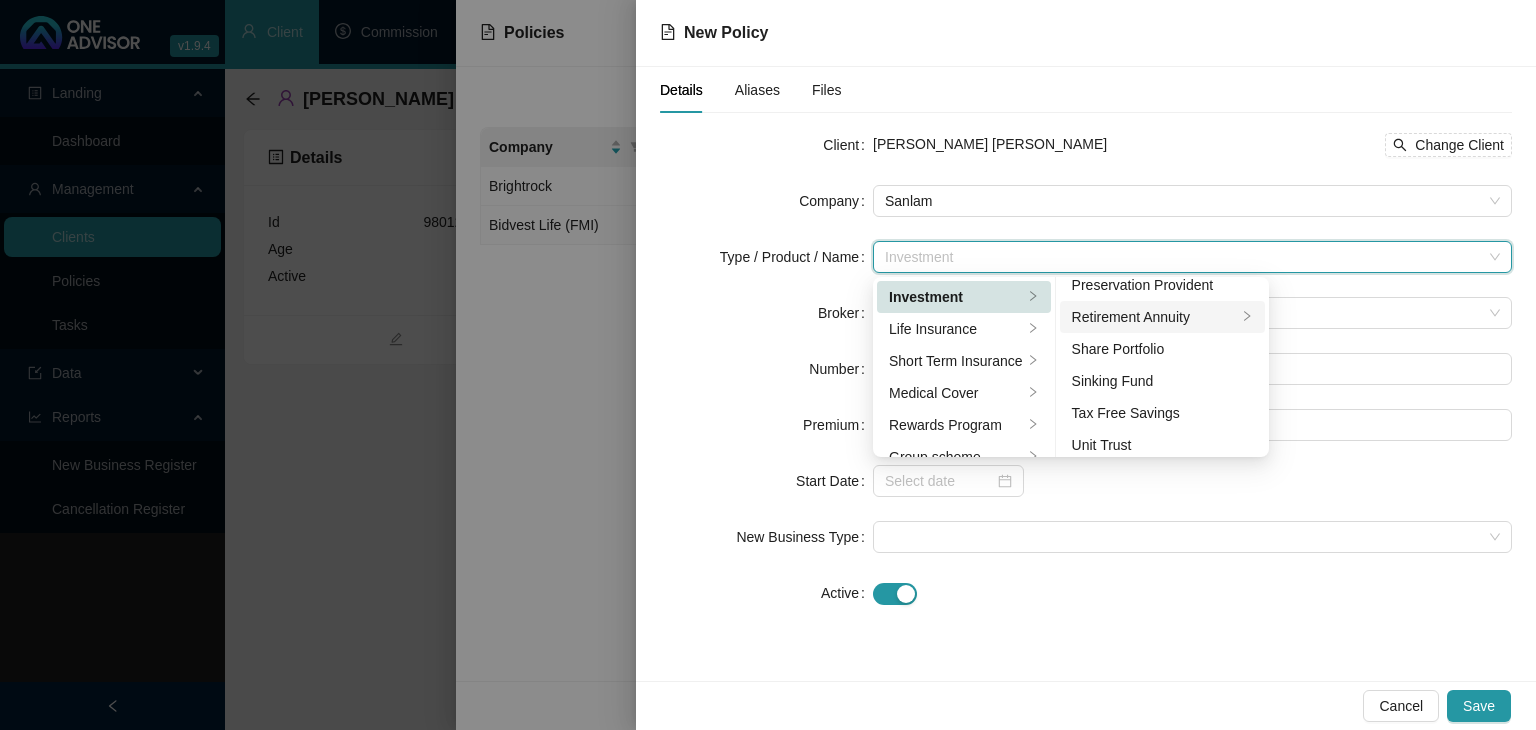 scroll, scrollTop: 308, scrollLeft: 0, axis: vertical 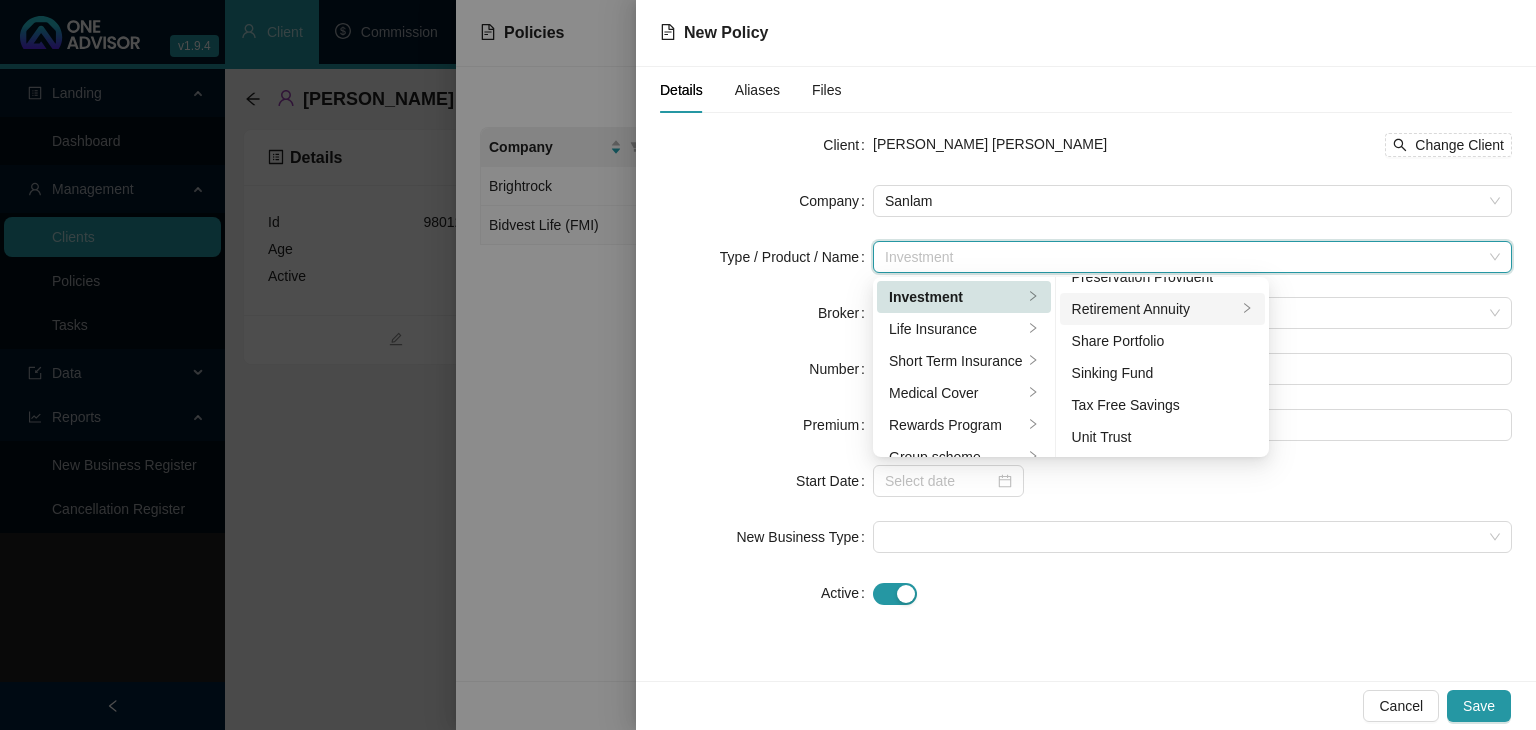 click on "Retirement Annuity" at bounding box center [1155, 309] 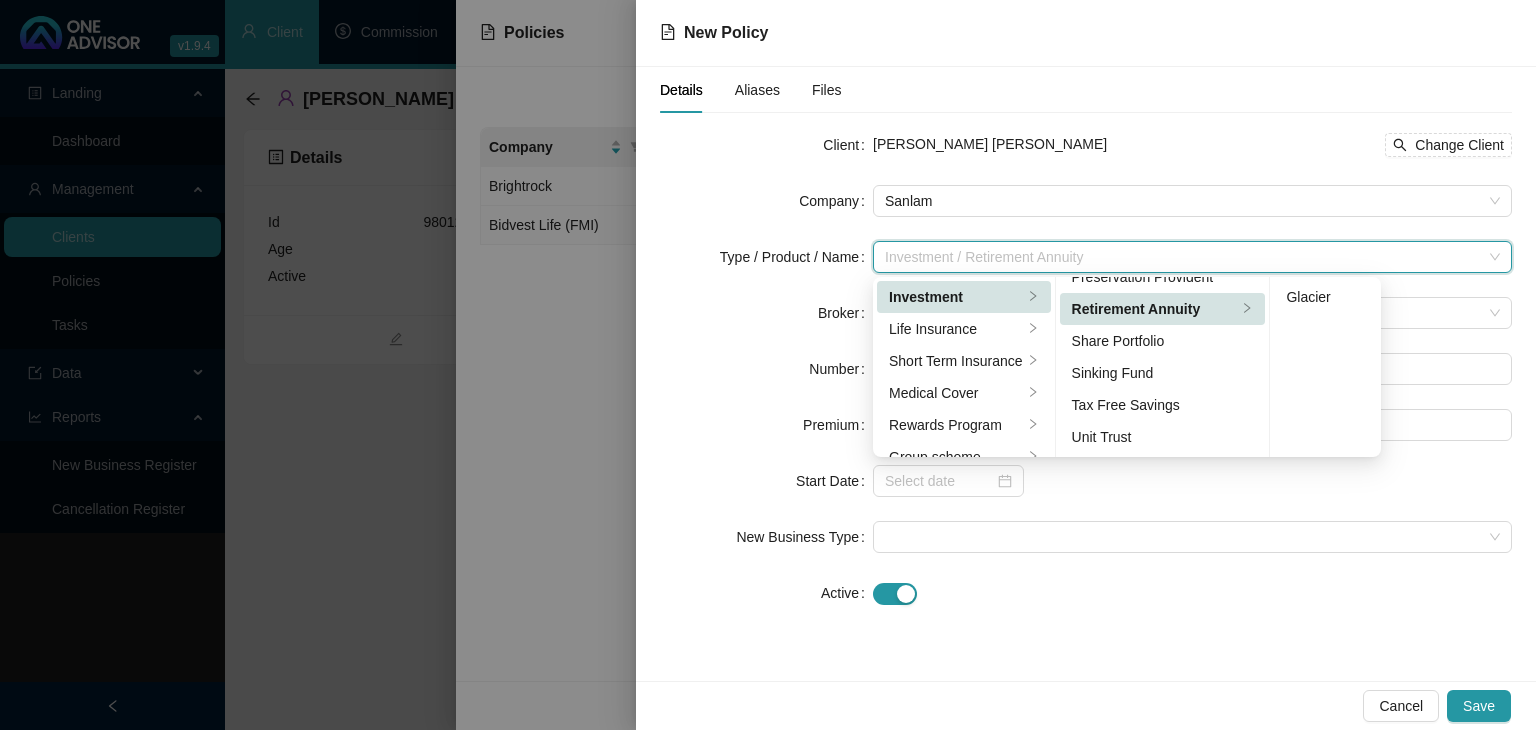 click on "Retirement Annuity" at bounding box center (1155, 309) 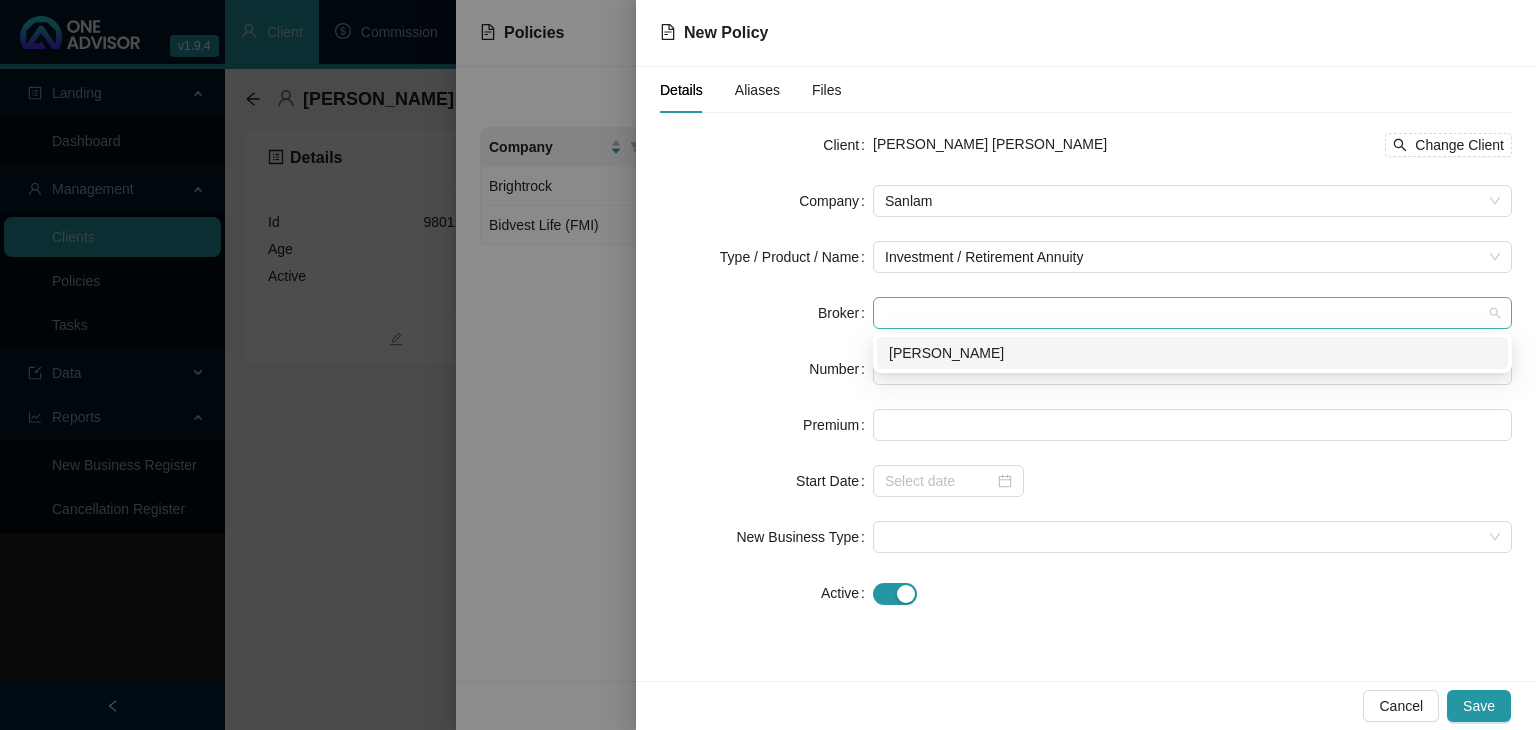 click at bounding box center (1192, 313) 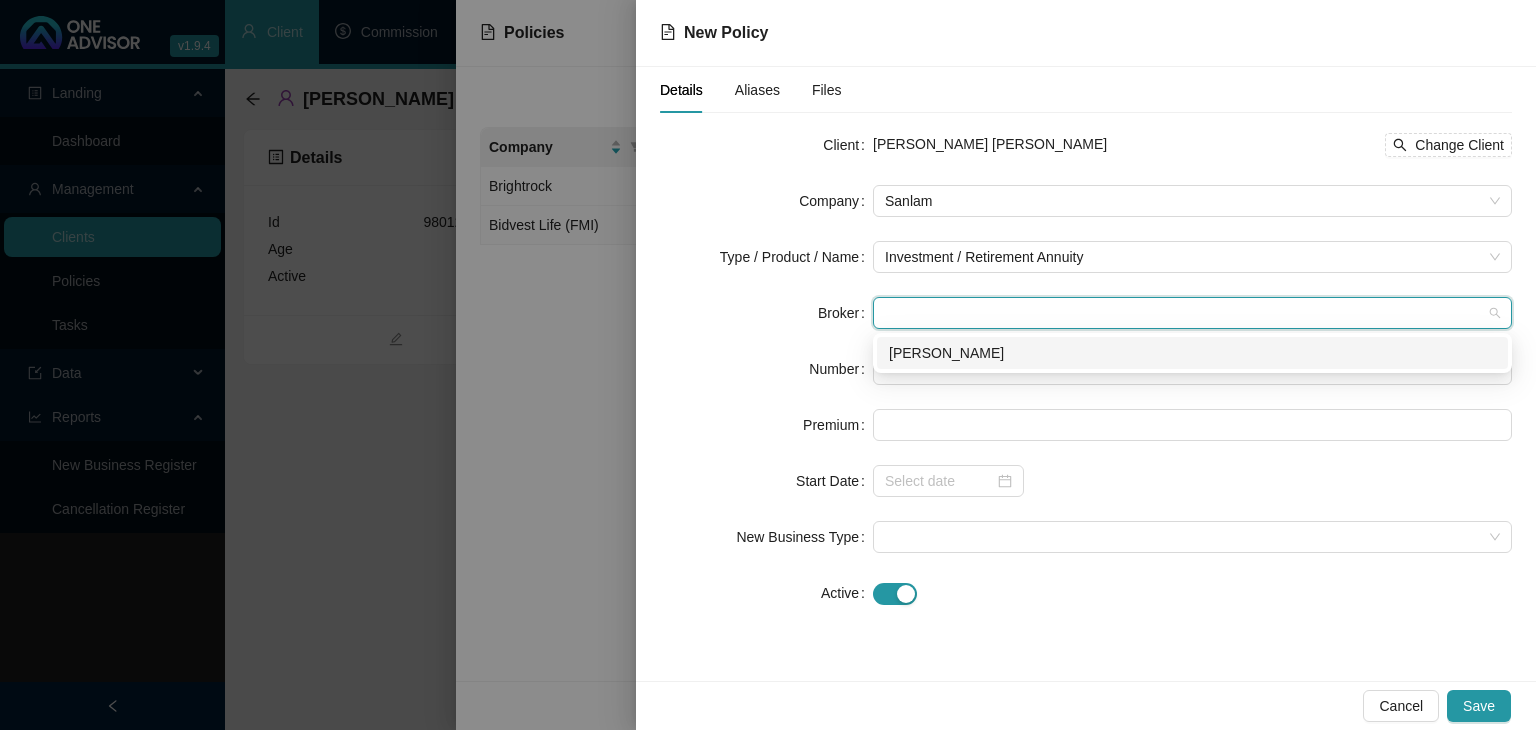 click on "[PERSON_NAME]" at bounding box center (1192, 353) 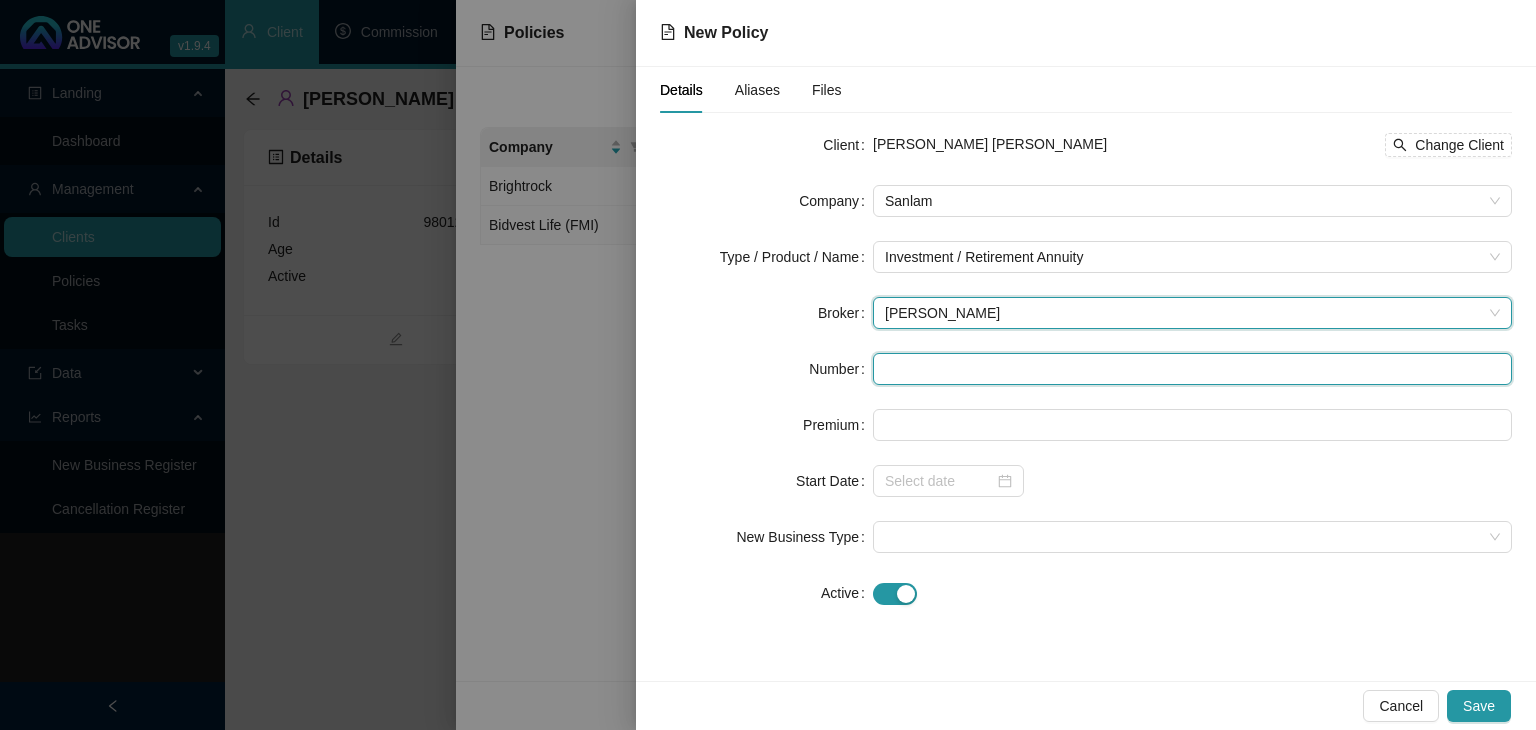 click at bounding box center [1192, 369] 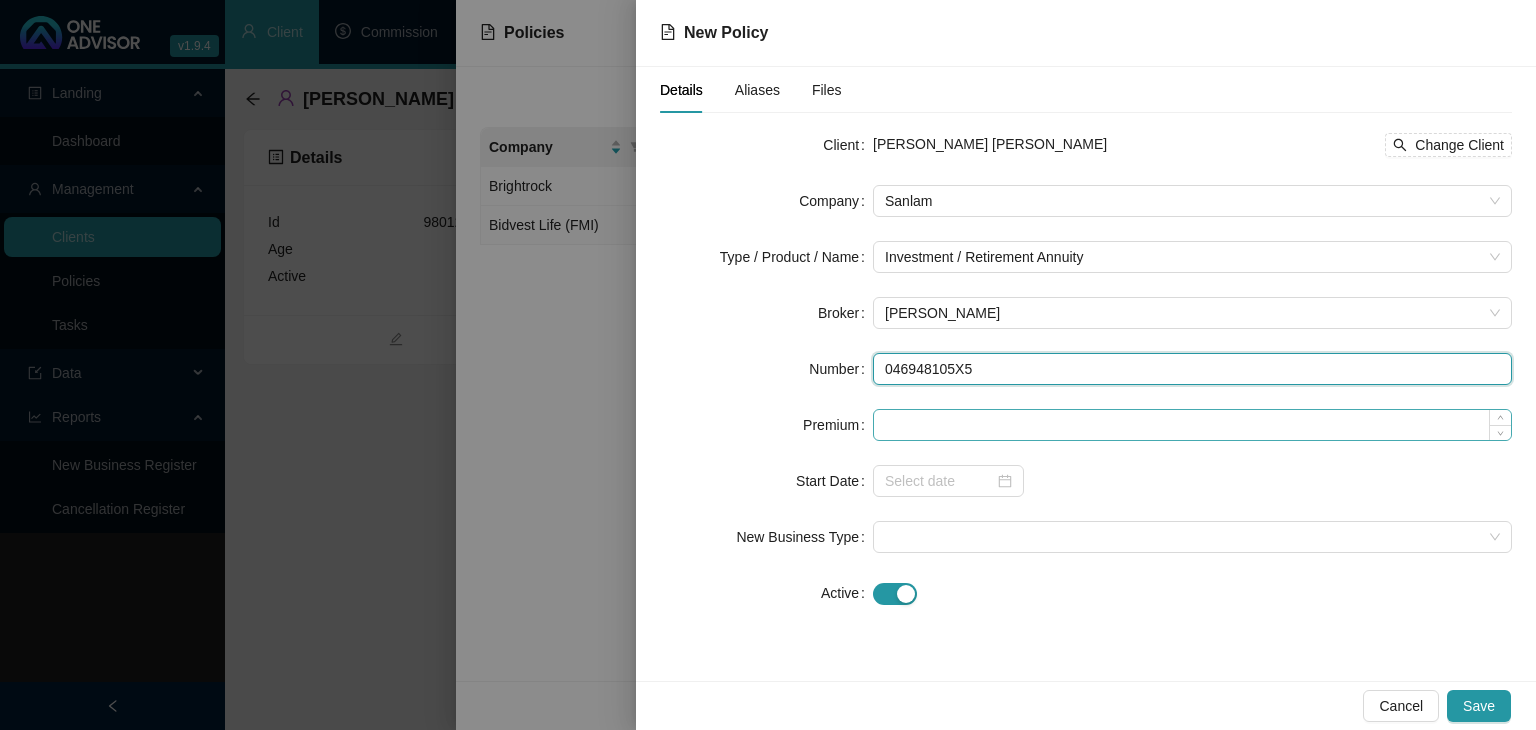 type on "046948105X5" 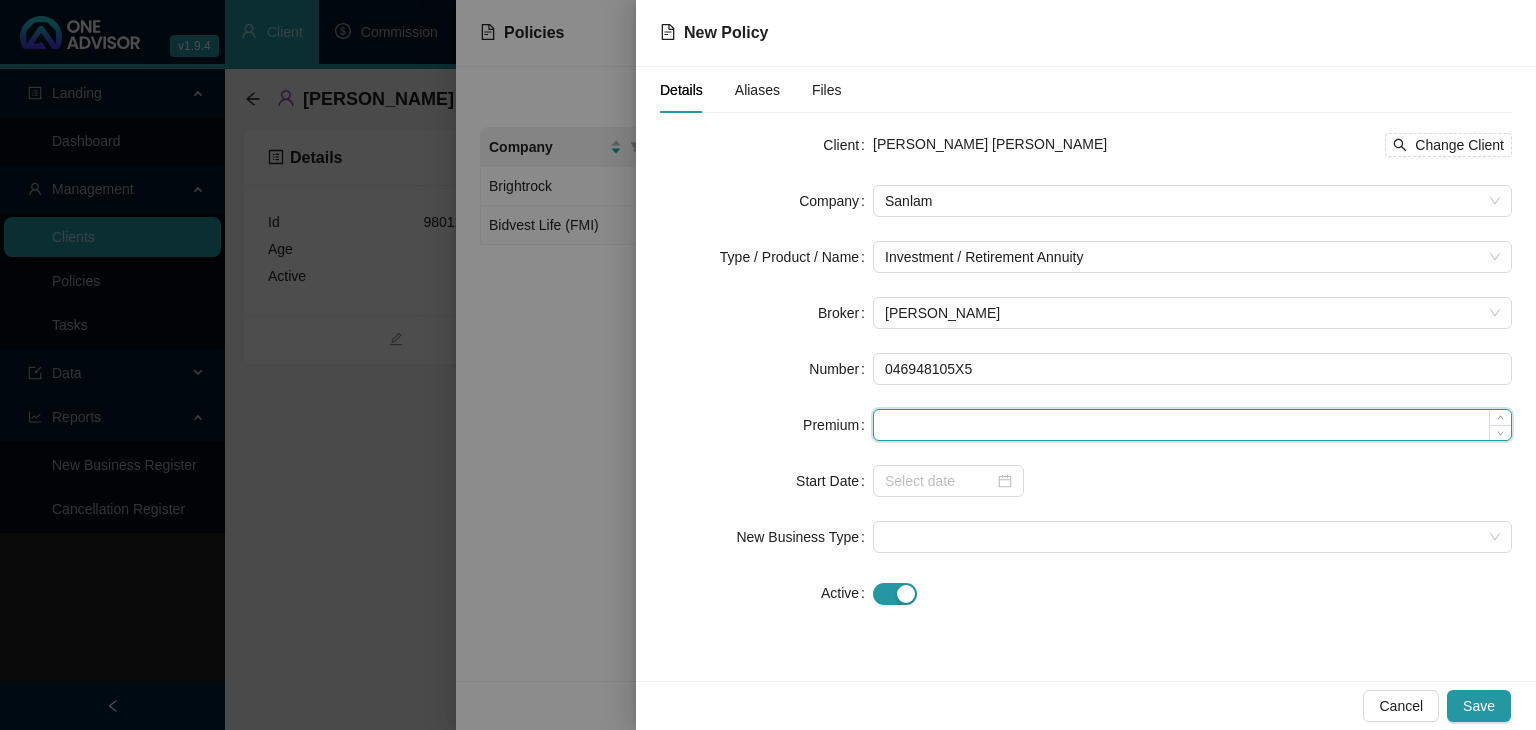 click at bounding box center [1192, 425] 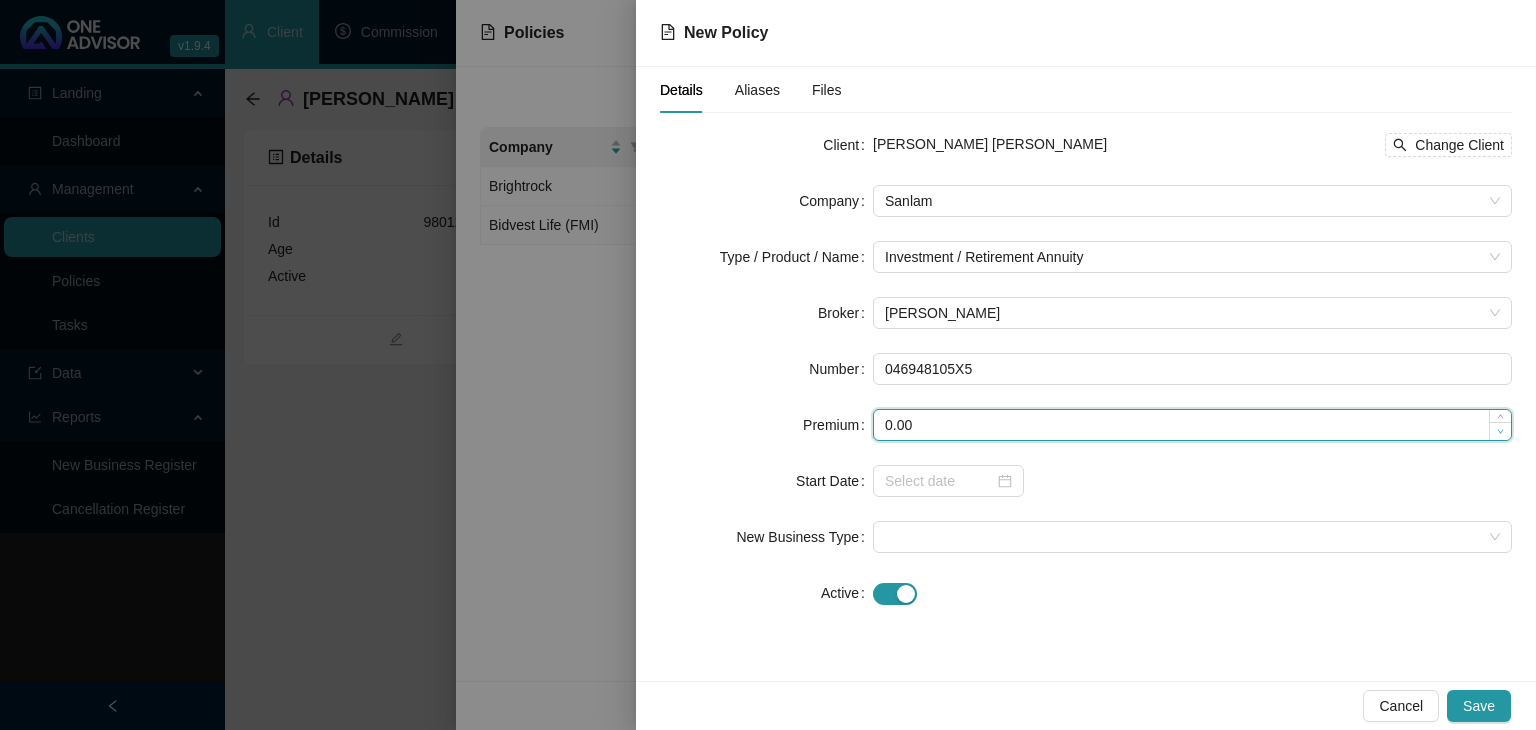 click 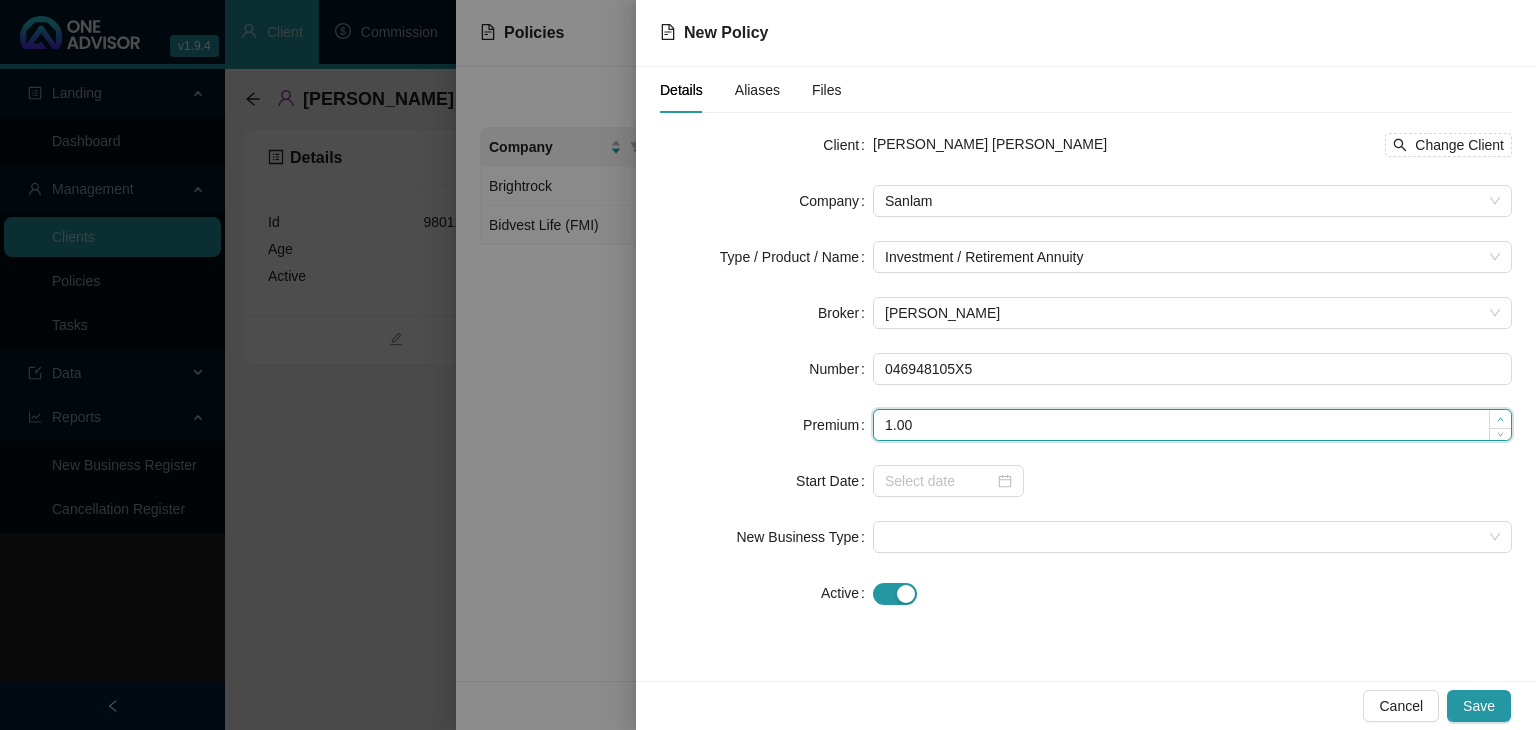 click 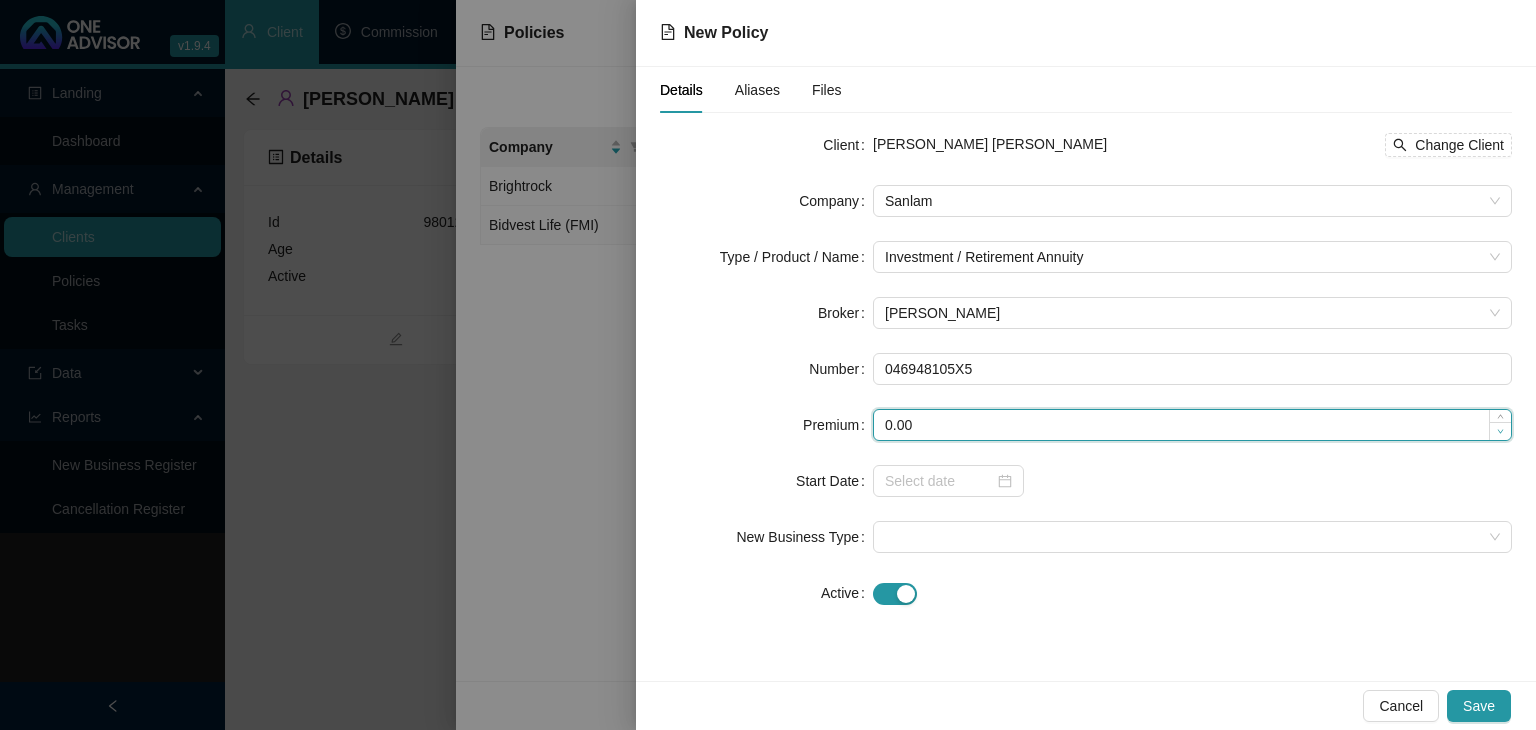 click at bounding box center [1500, 431] 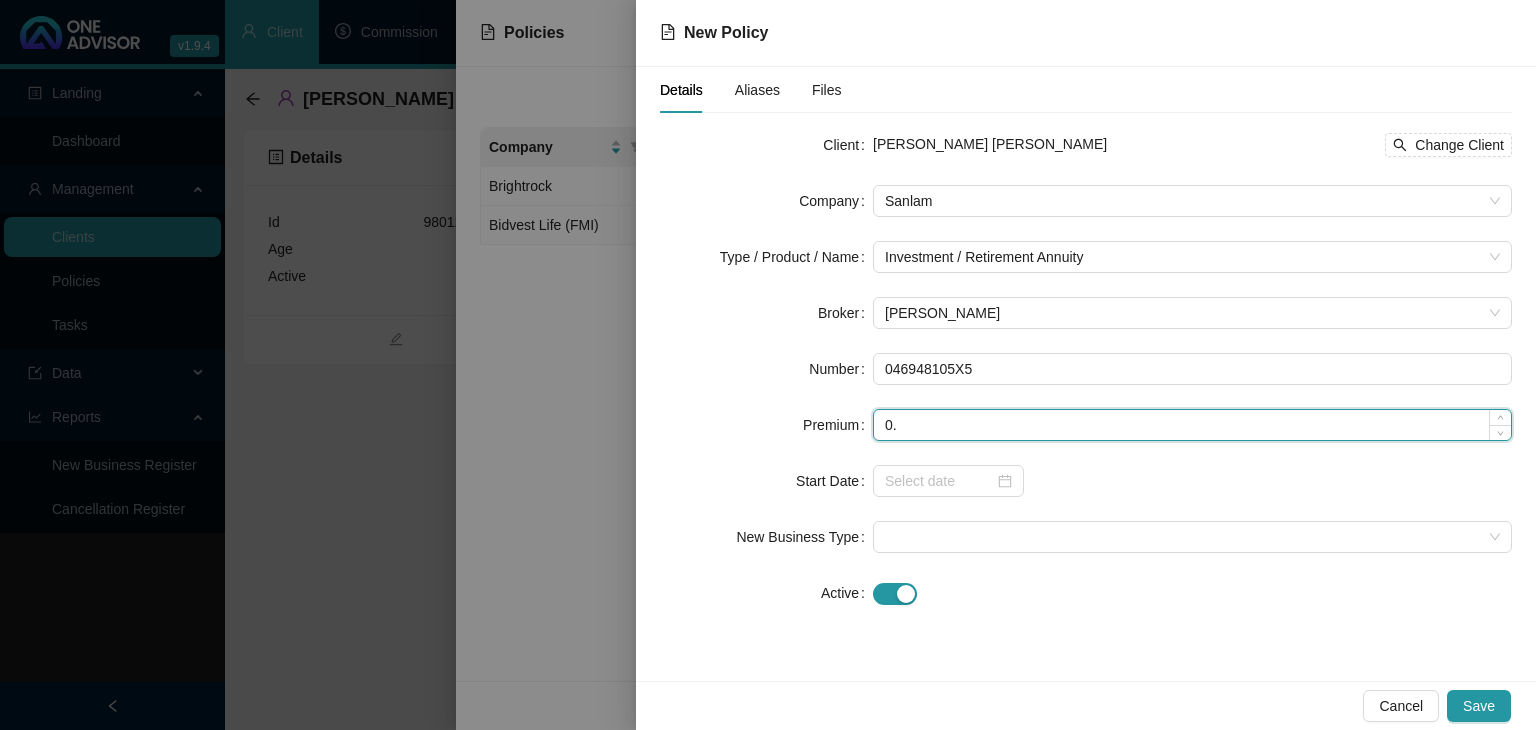 type on "0" 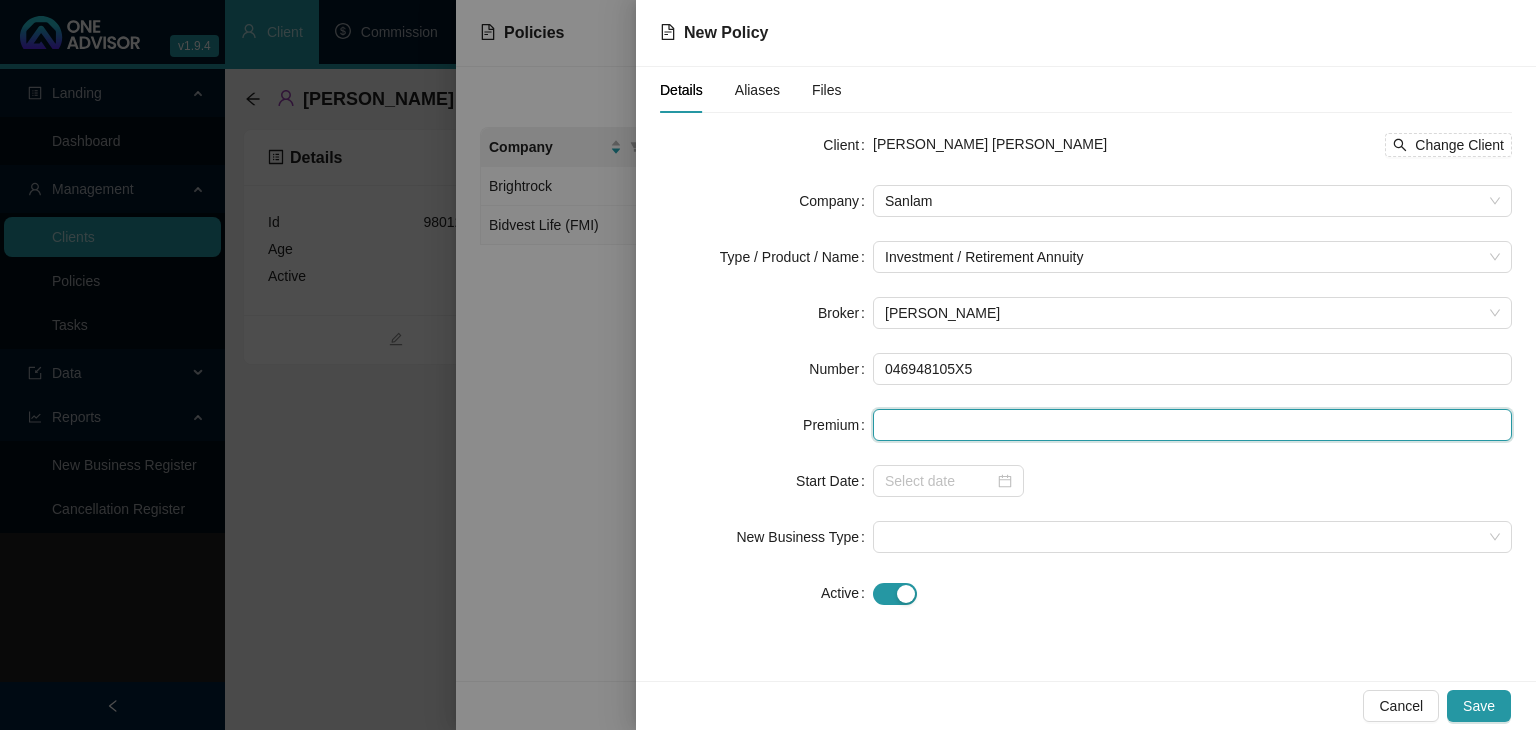 type 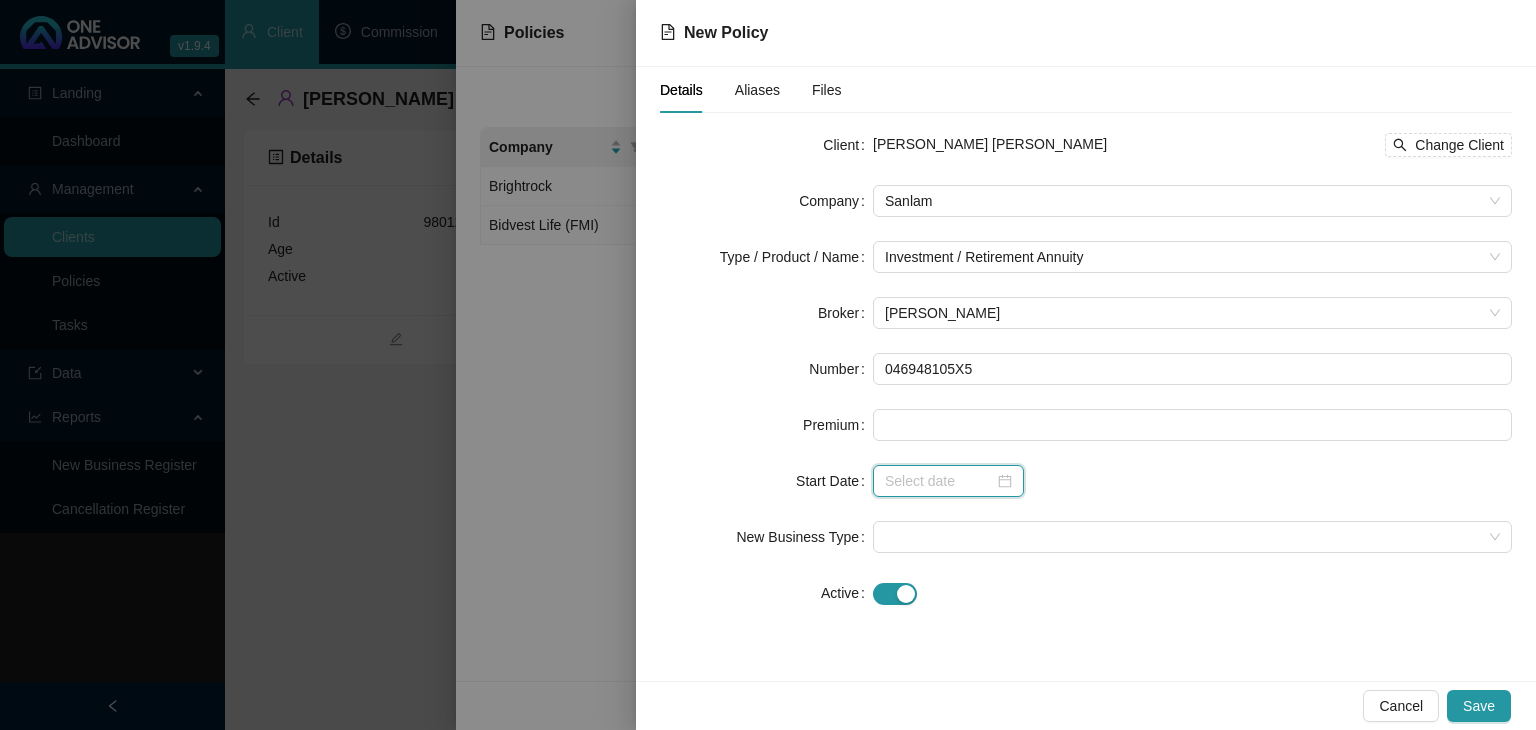click at bounding box center [939, 481] 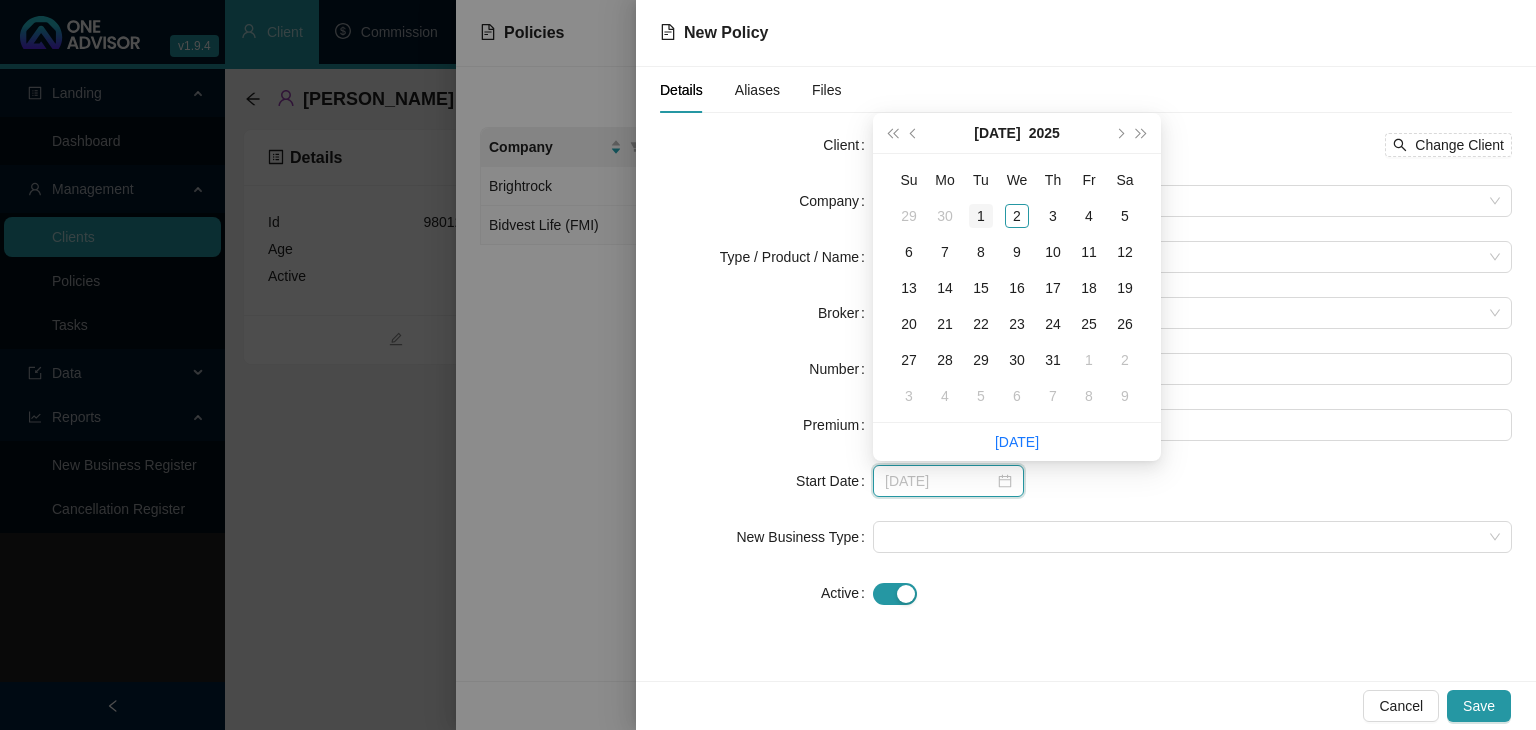 type on "[DATE]" 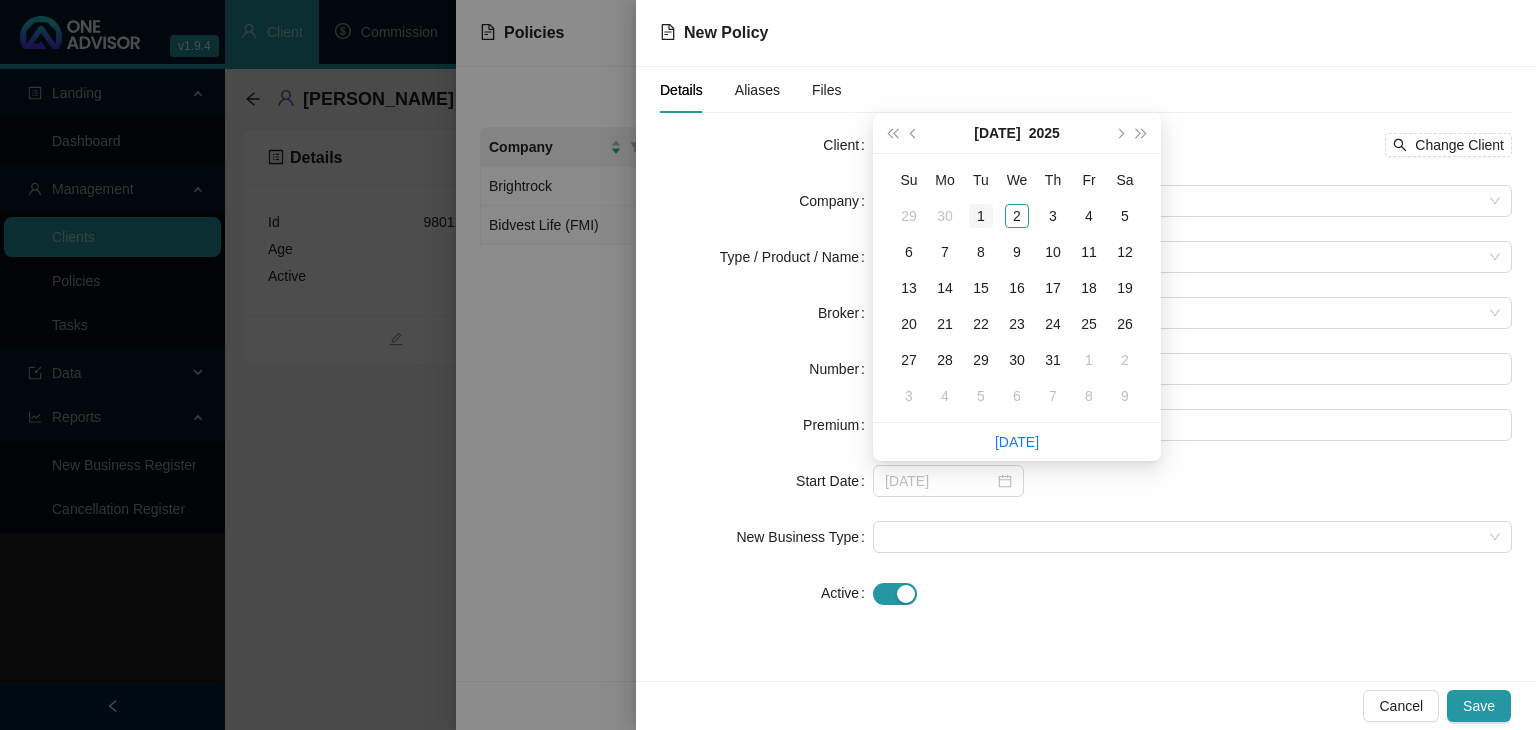 click on "1" at bounding box center [981, 216] 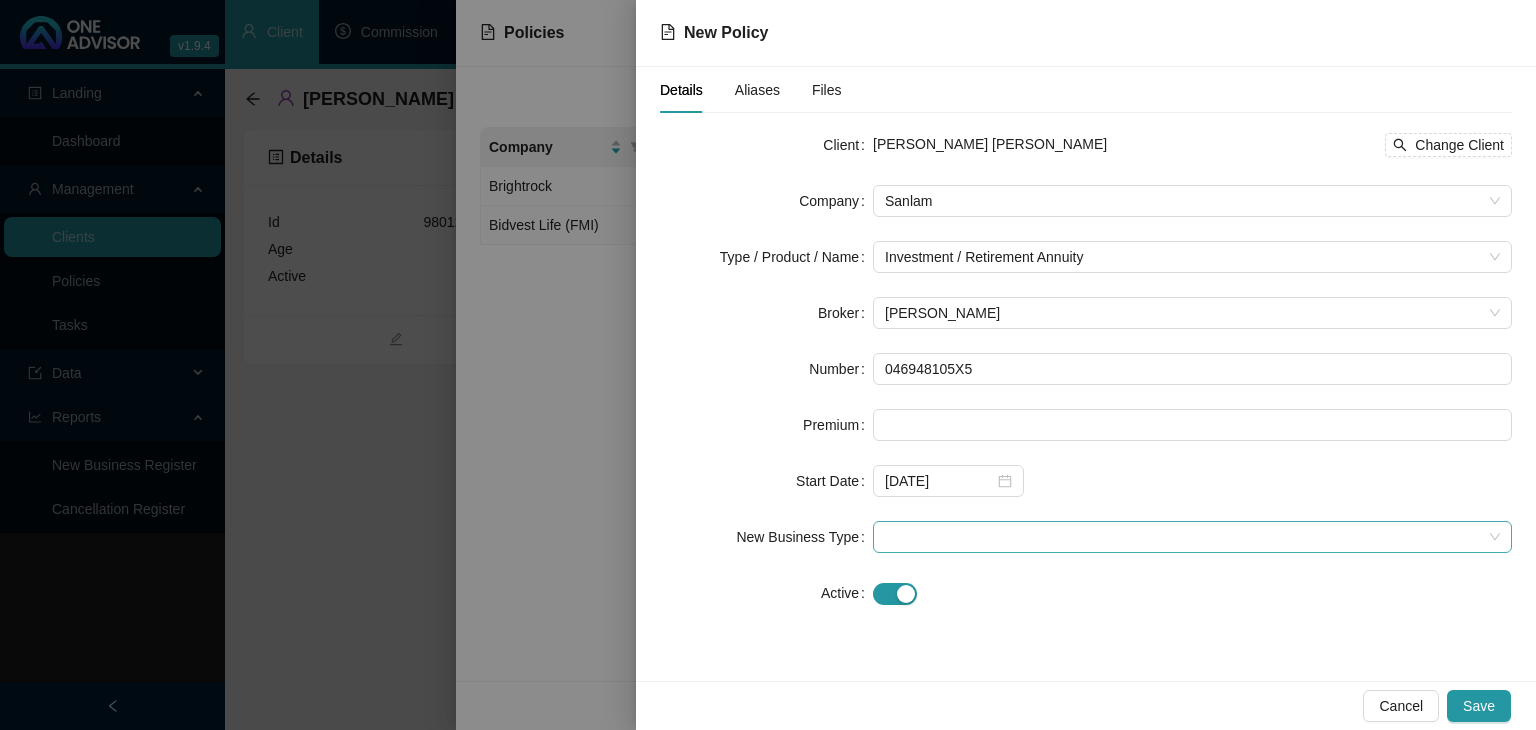 click at bounding box center (1192, 537) 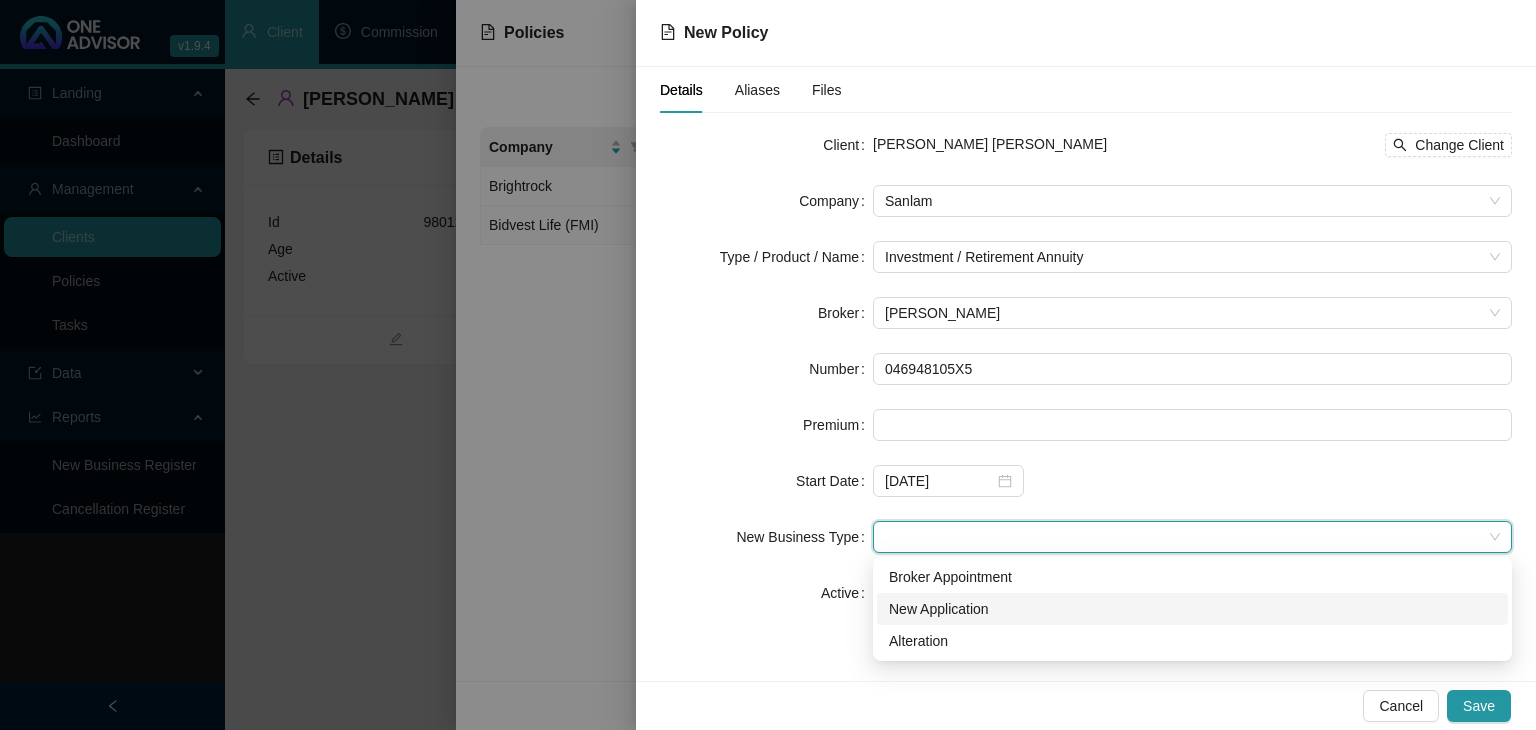 click on "New Application" at bounding box center [1192, 609] 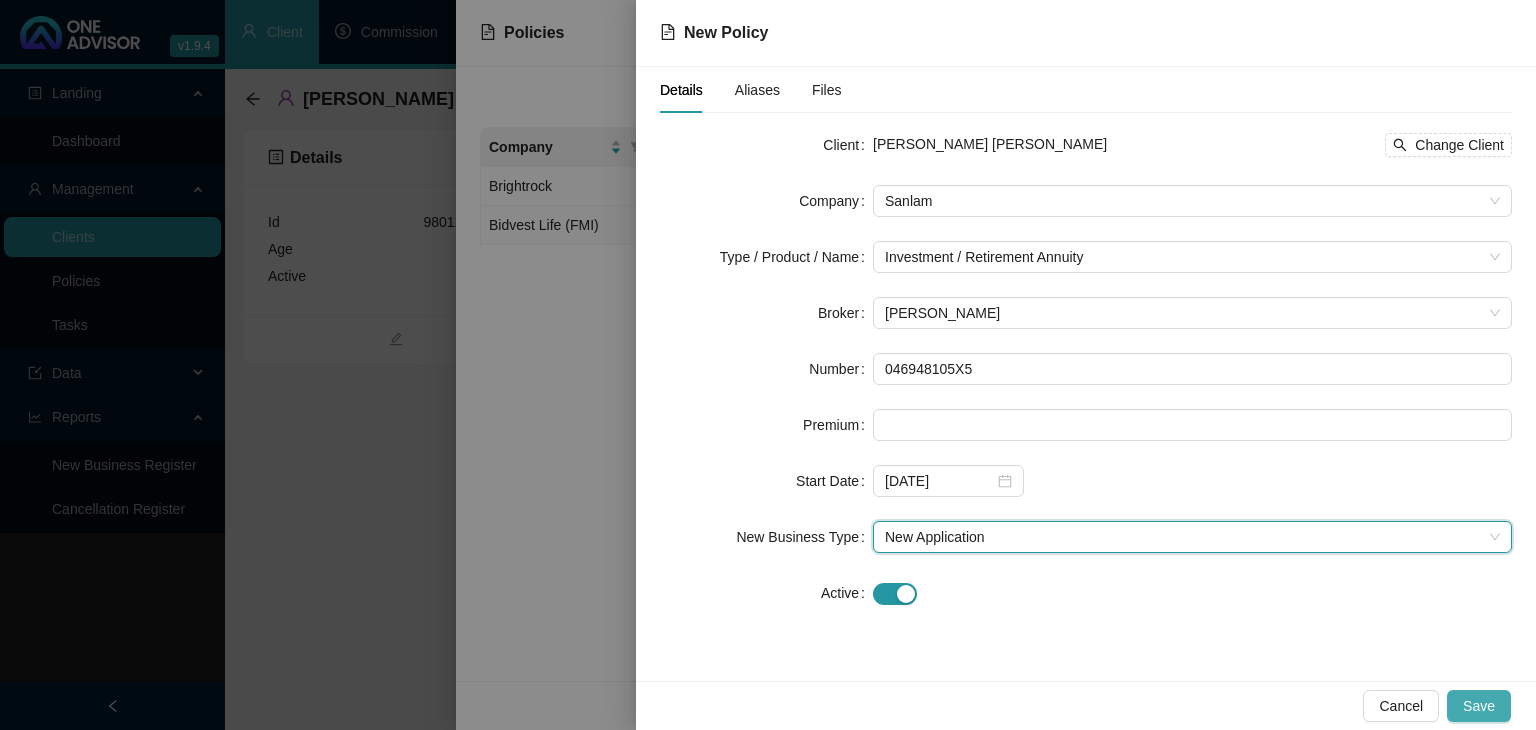 click on "Save" at bounding box center (1479, 706) 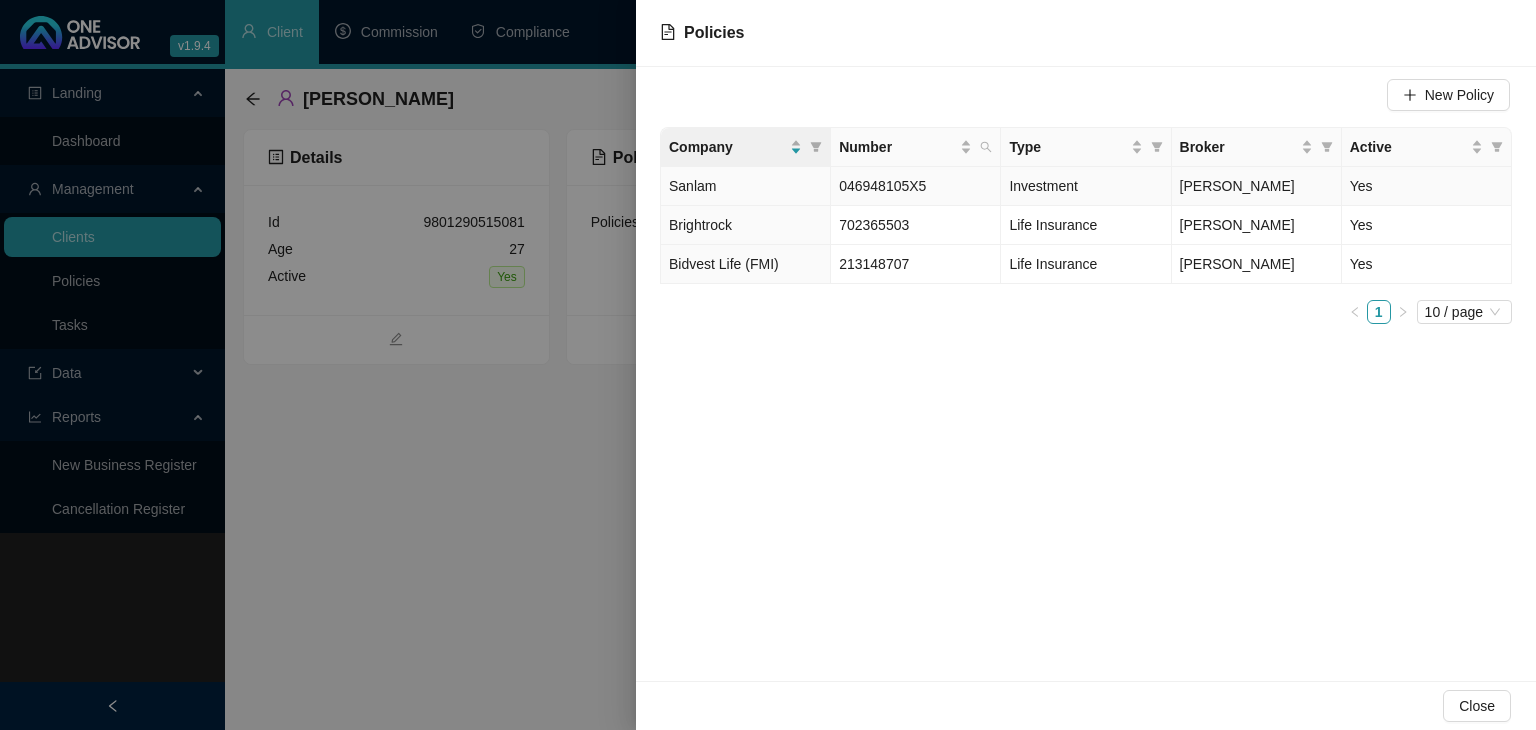 click on "Sanlam" at bounding box center [746, 186] 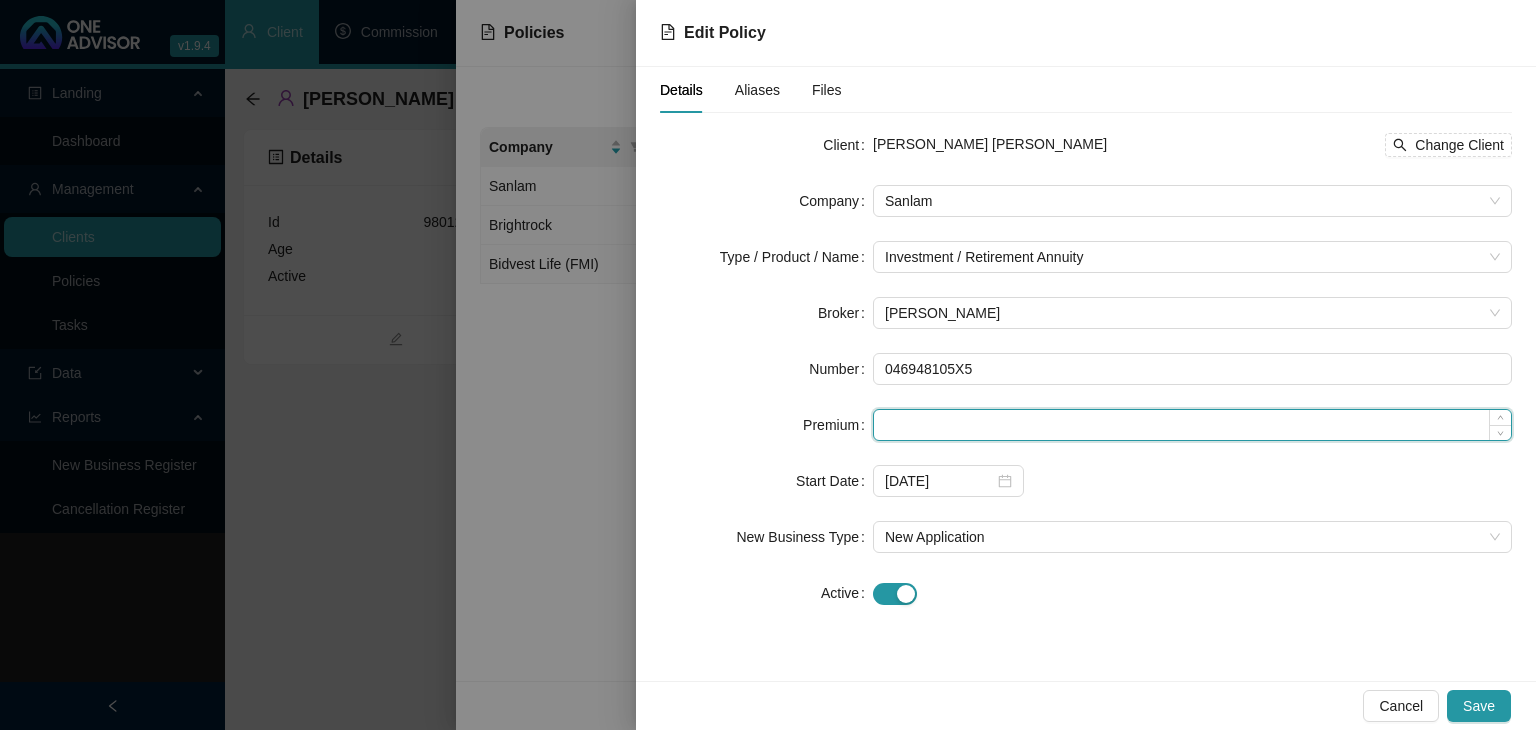 click at bounding box center [1192, 425] 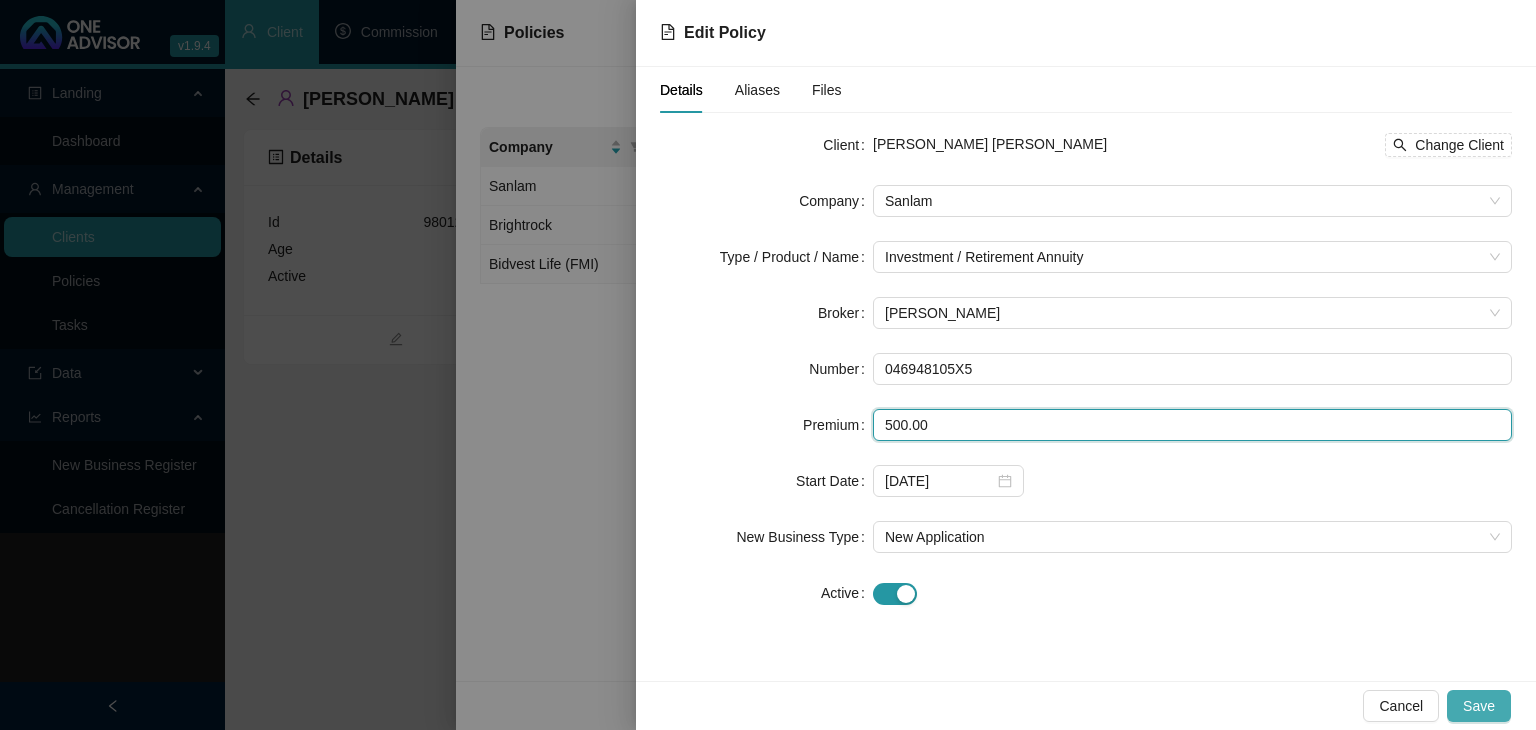 type on "500.00" 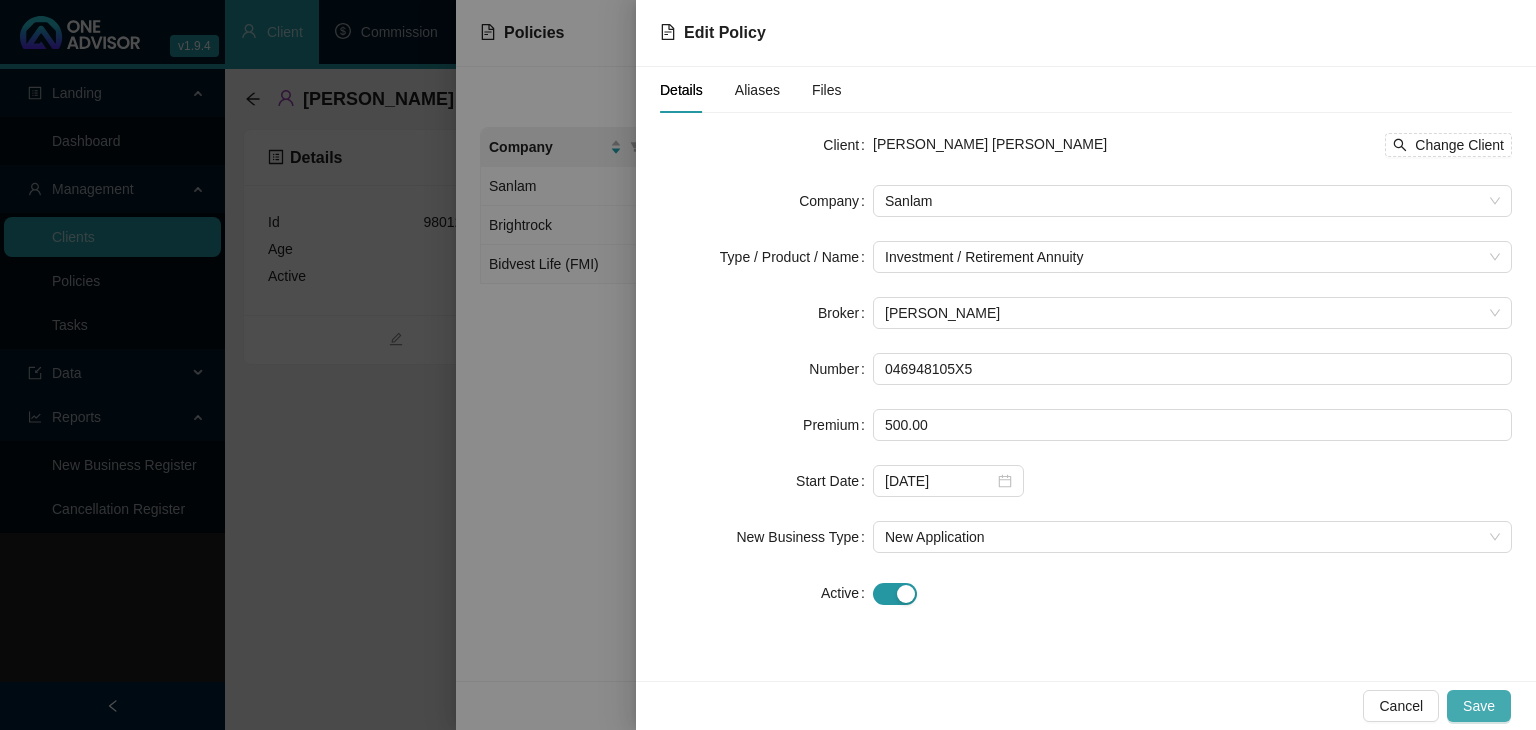 click on "Save" at bounding box center (1479, 706) 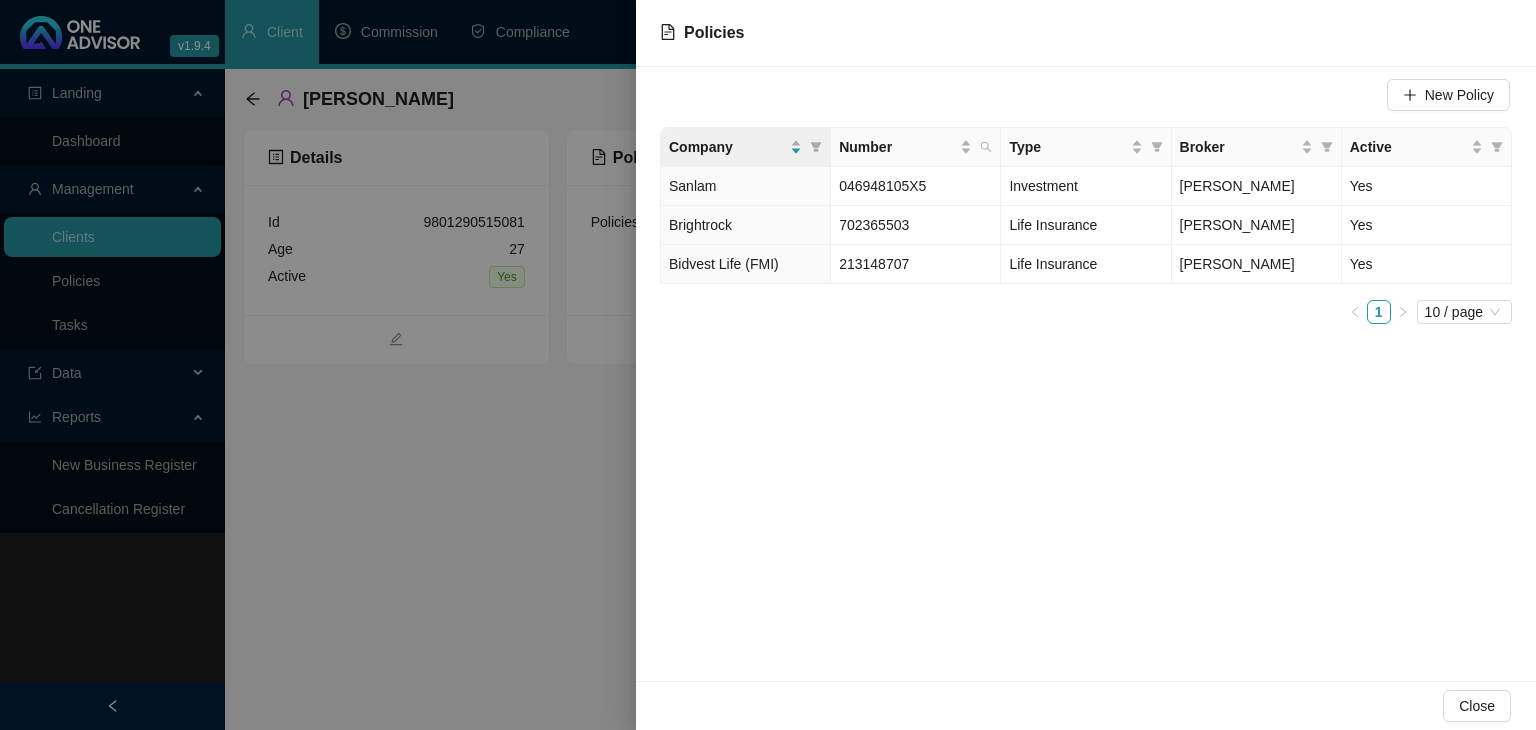 click at bounding box center (768, 365) 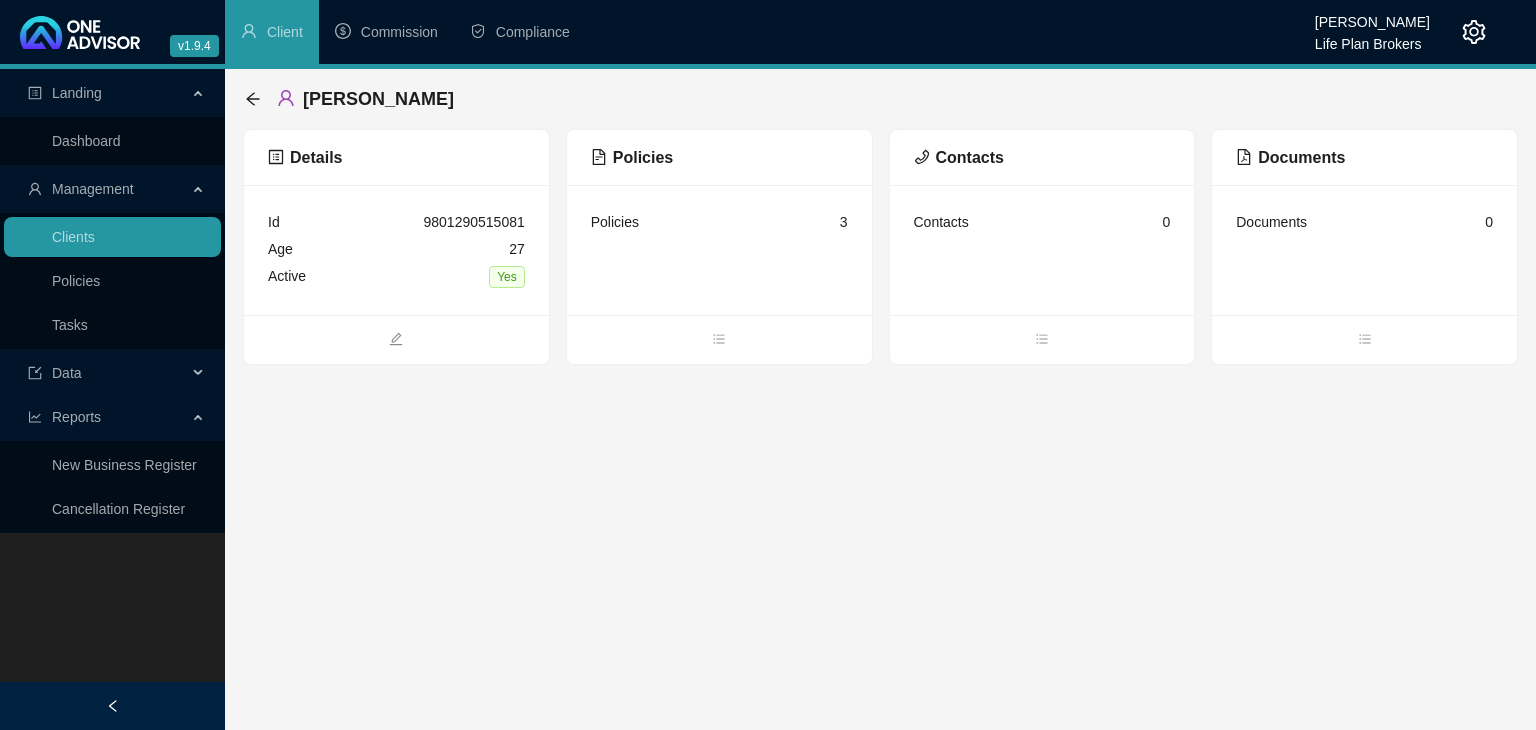 click 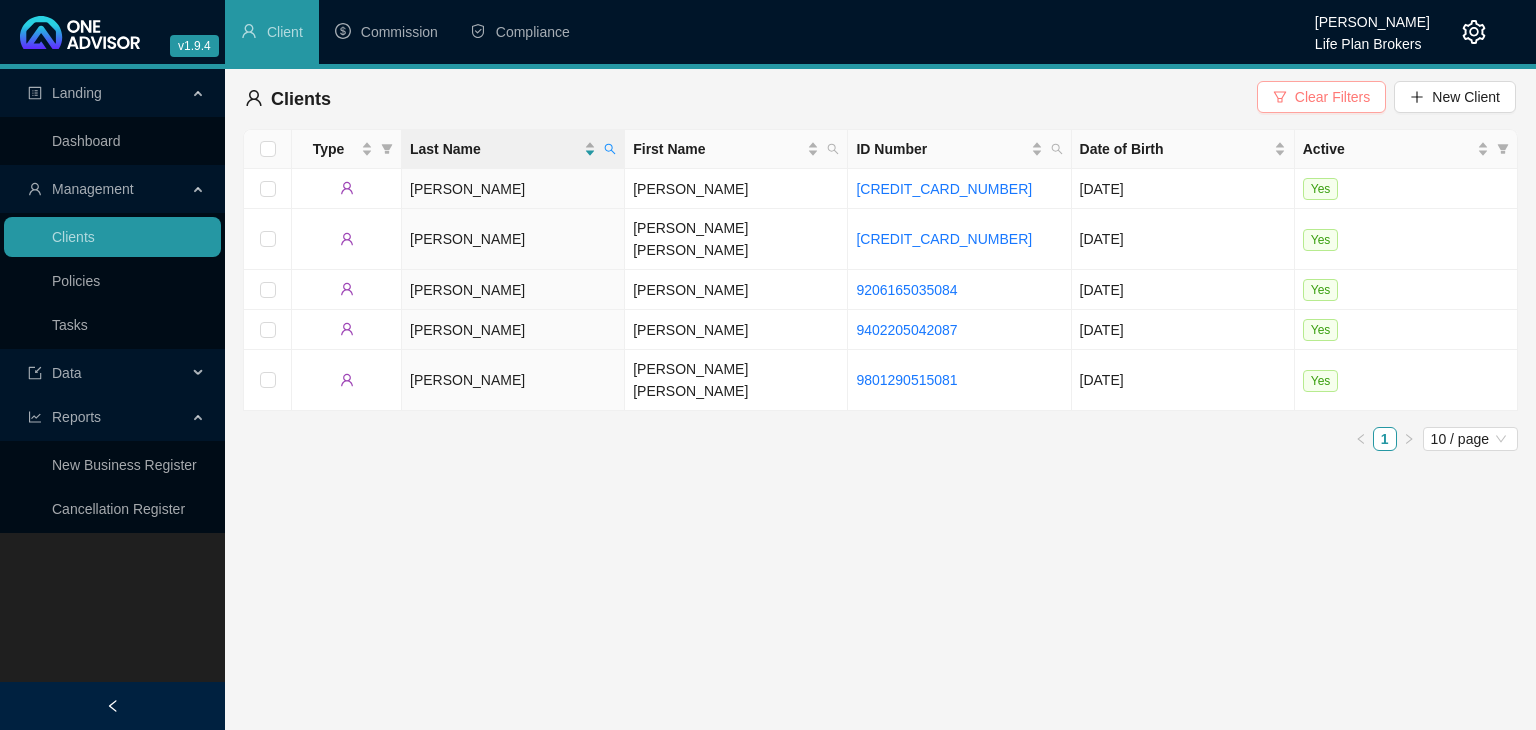 click on "Clear Filters" at bounding box center [1332, 97] 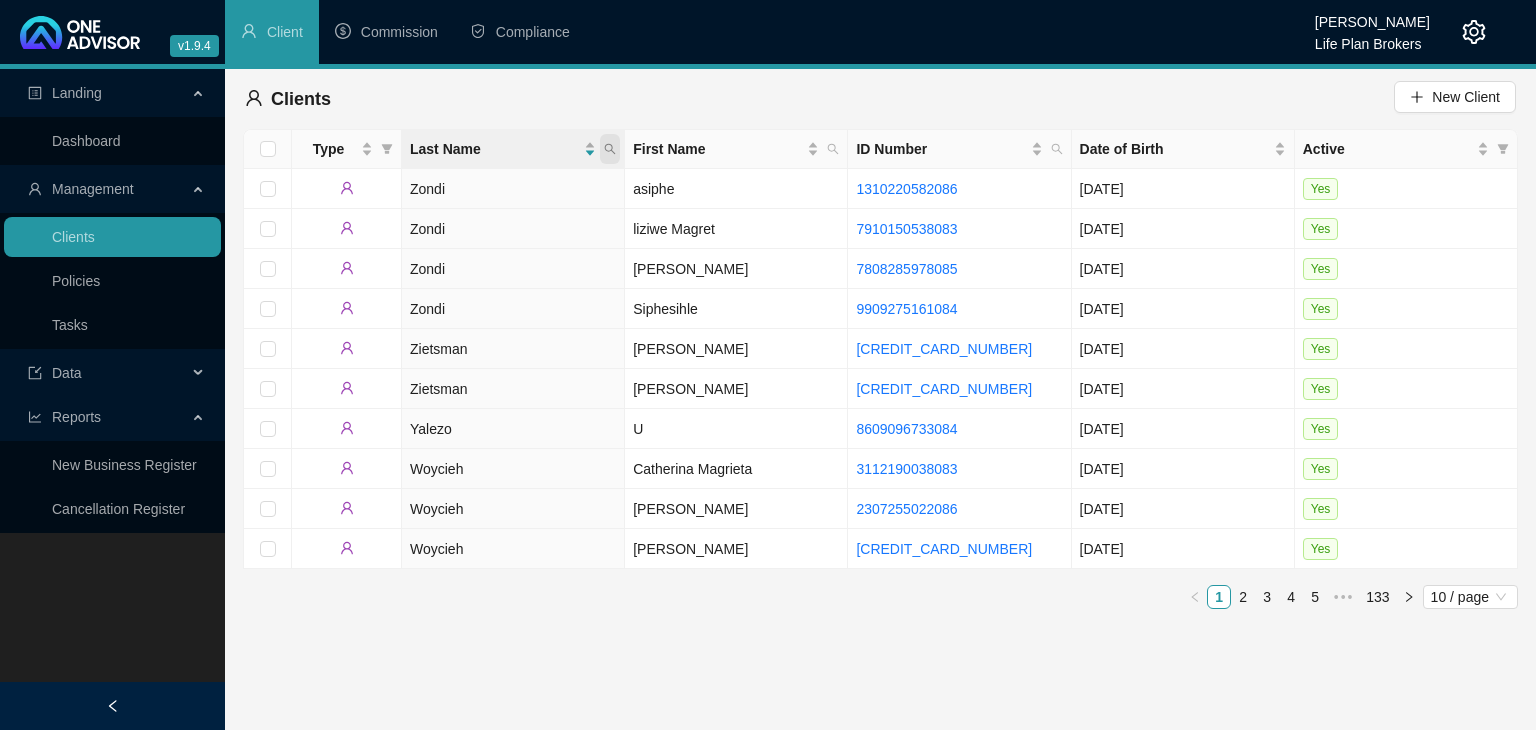 click 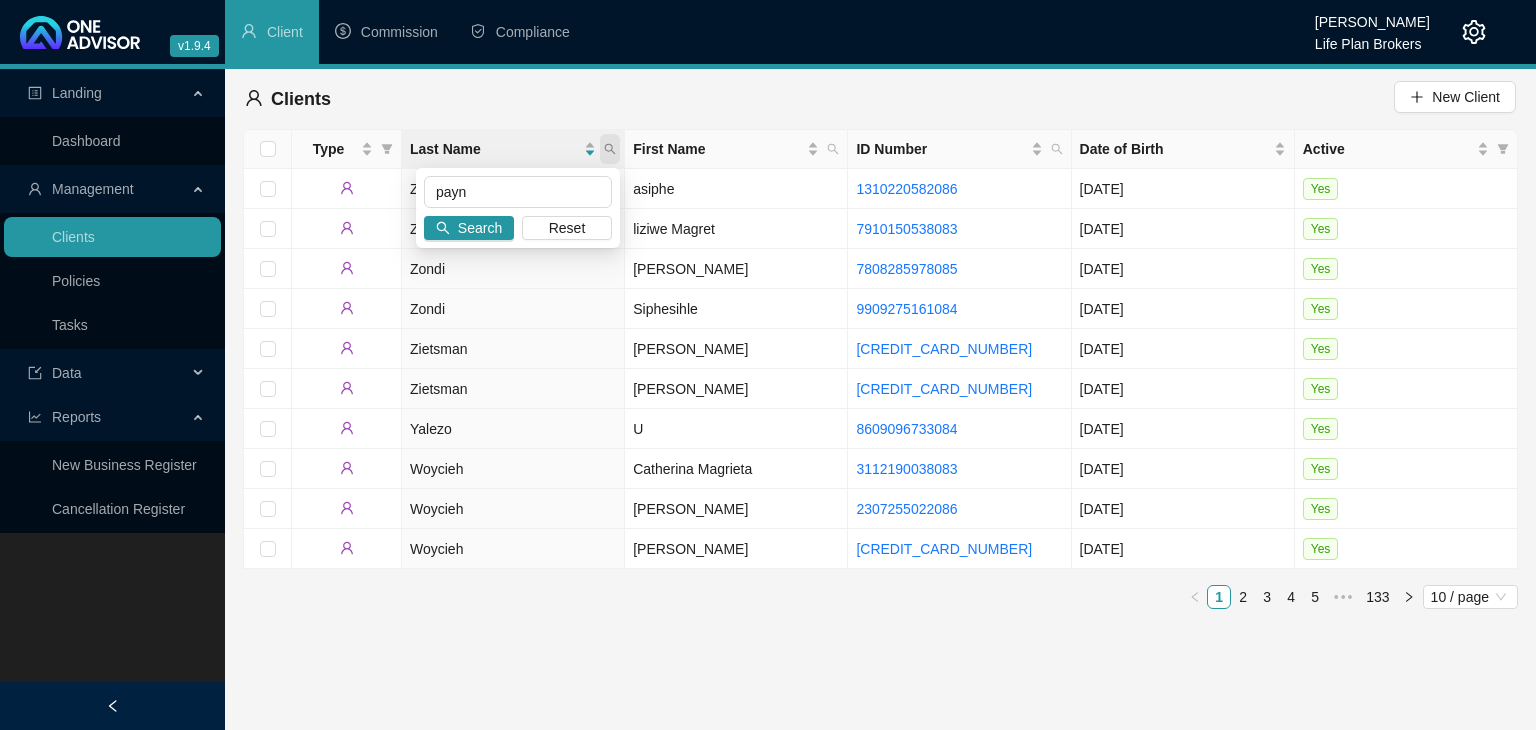 type on "payn" 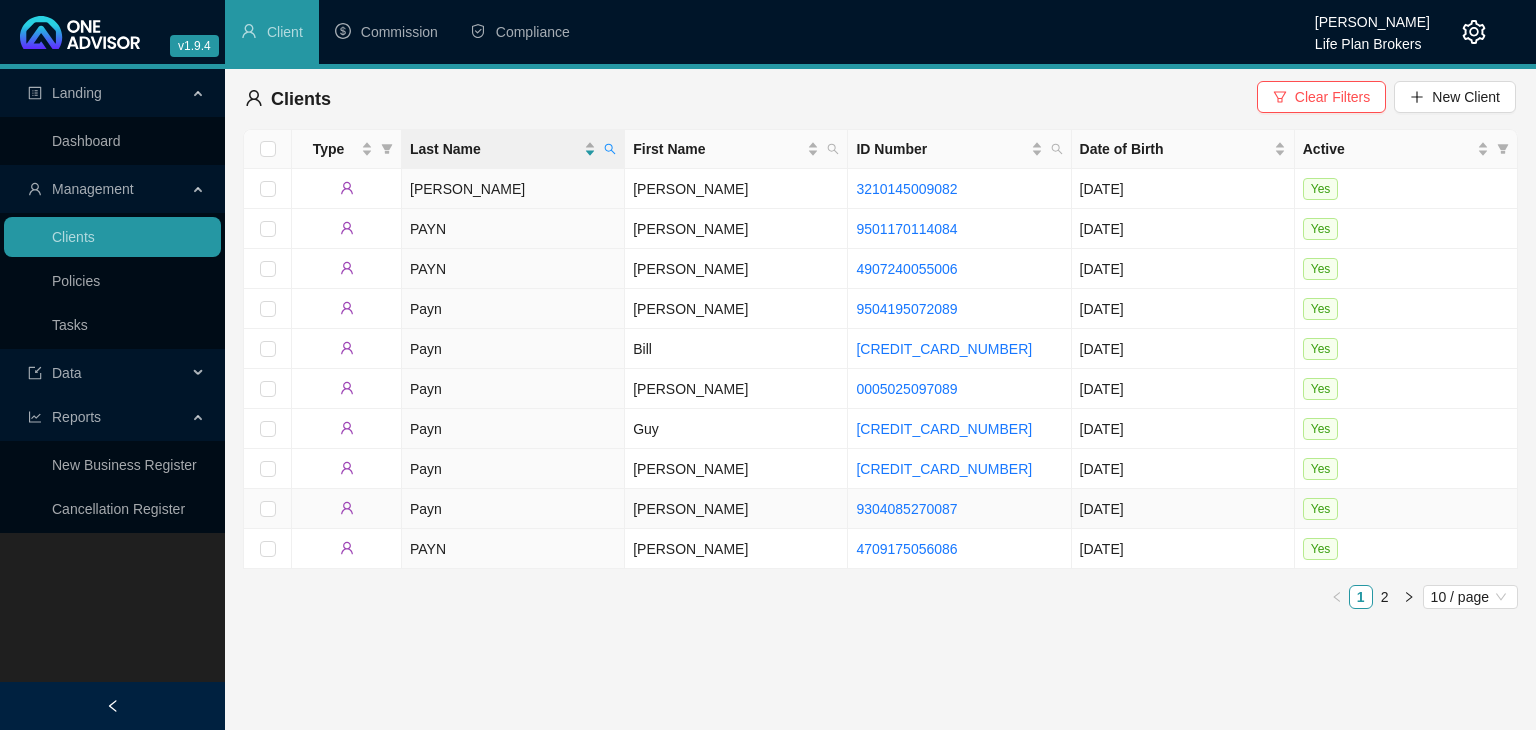 click on "[PERSON_NAME]" at bounding box center (736, 509) 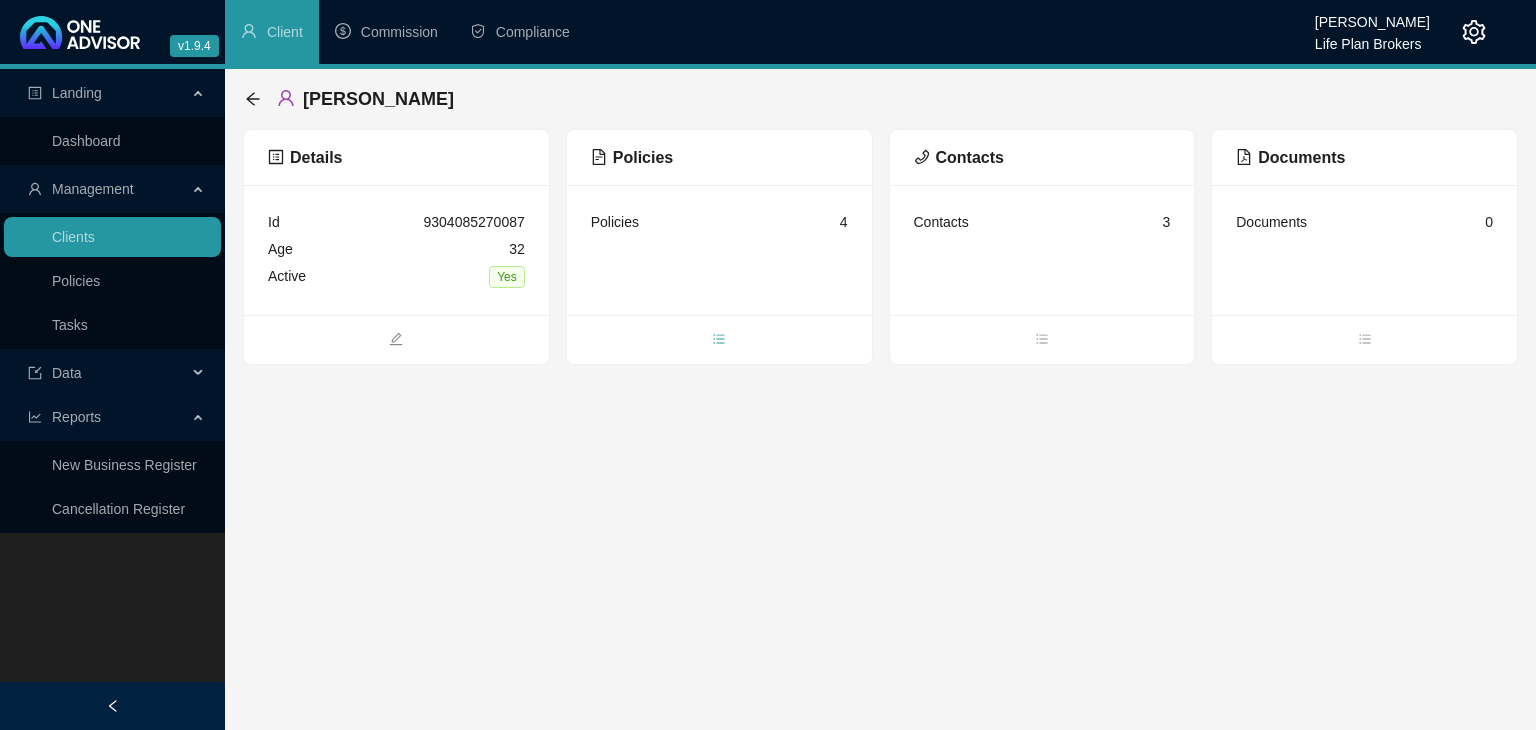 click 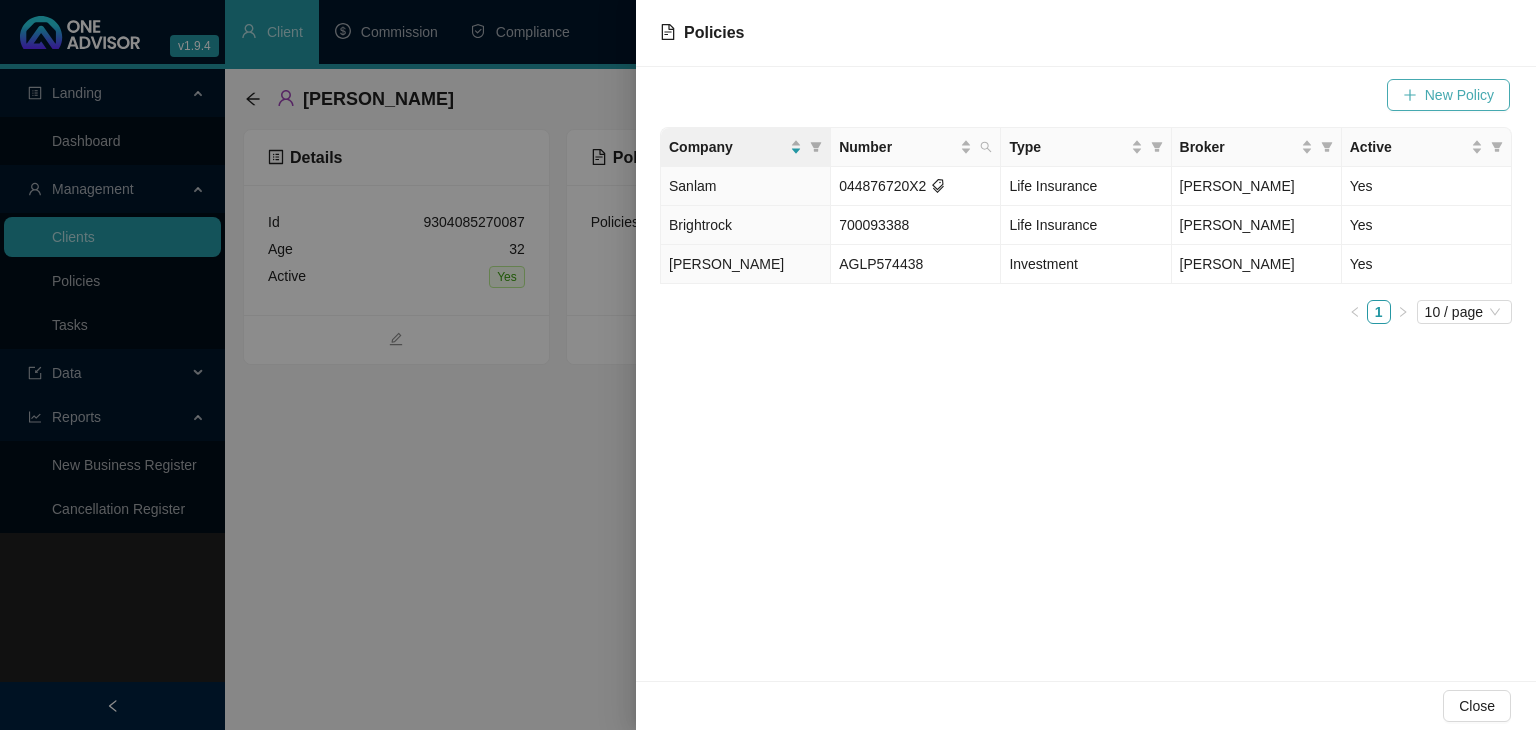 click on "New Policy" at bounding box center [1448, 95] 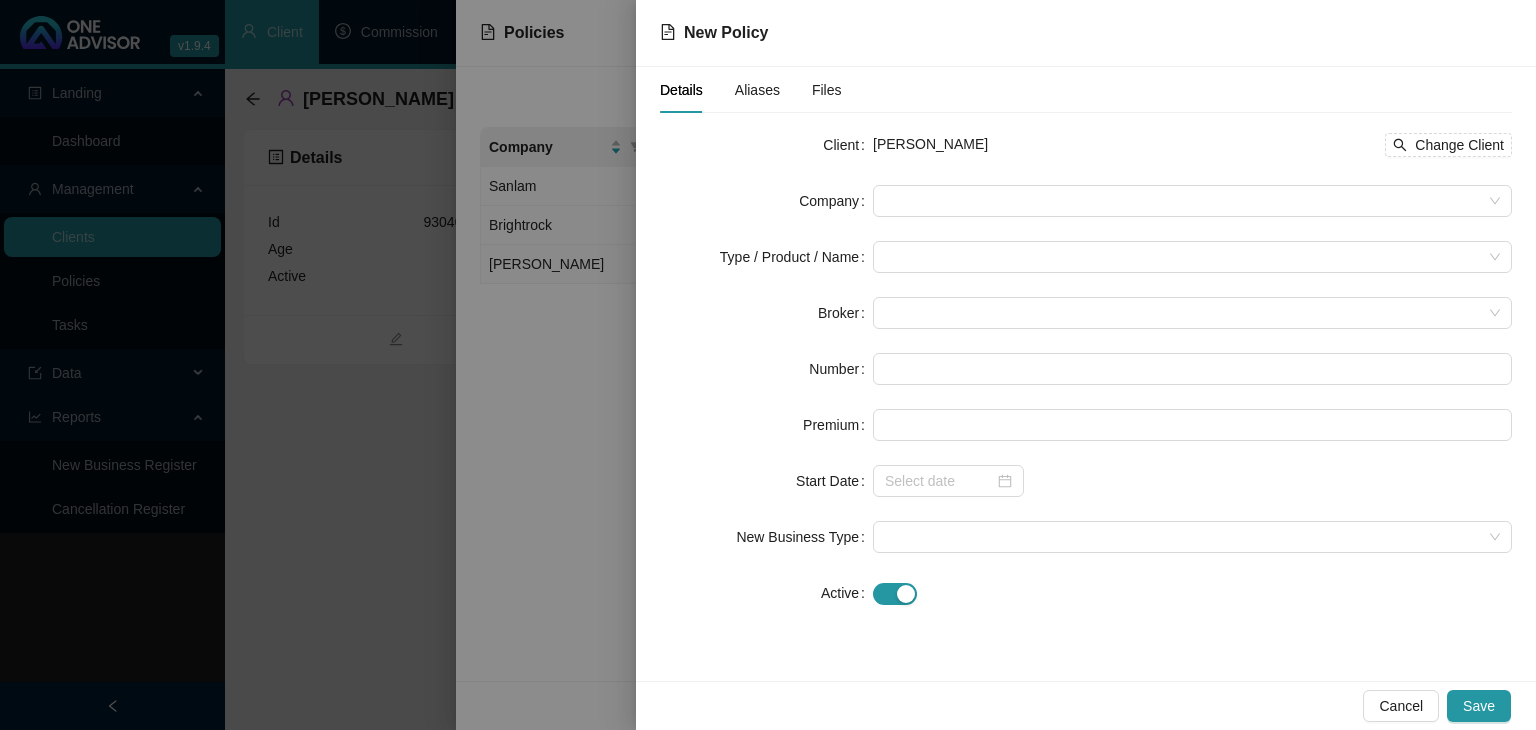 click on "Company" at bounding box center (836, 201) 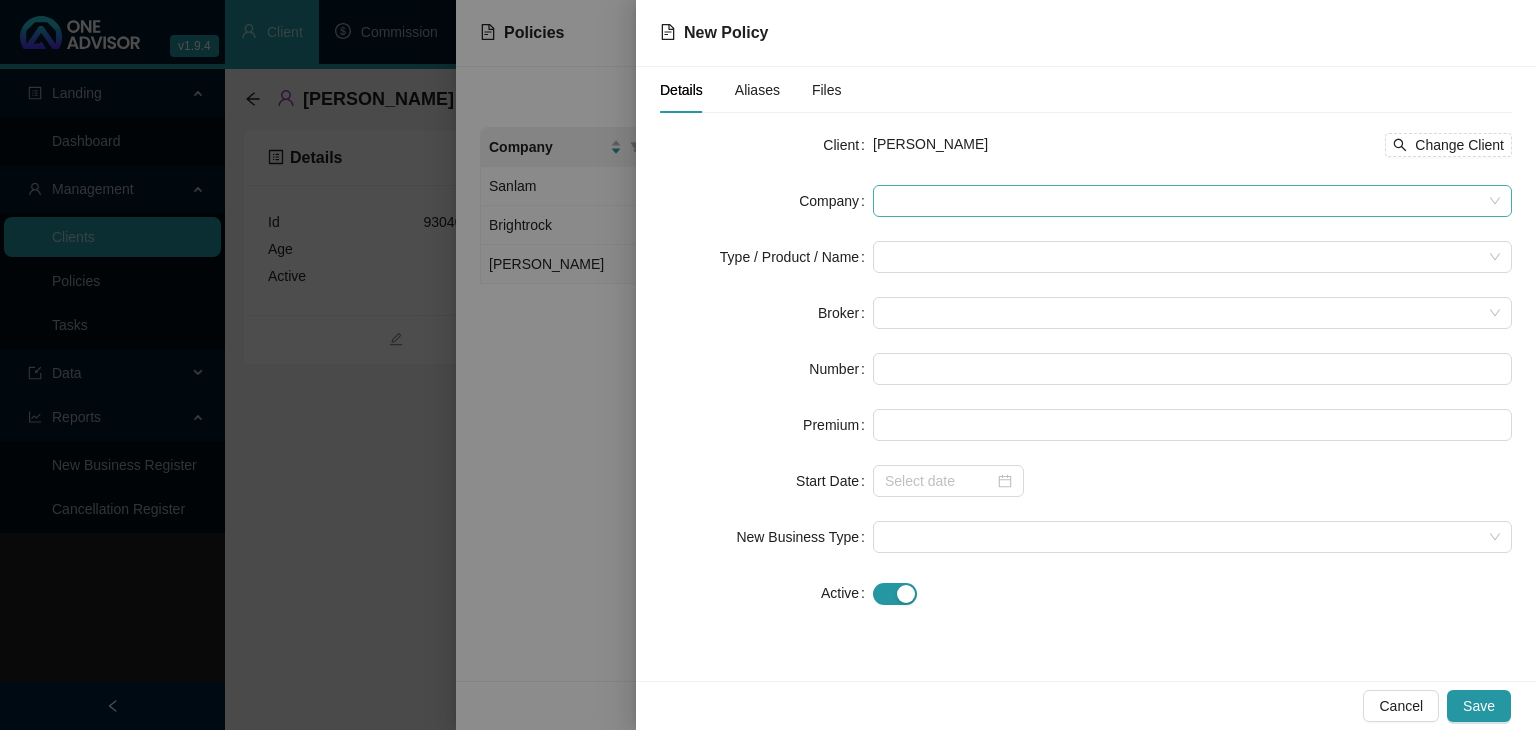 click at bounding box center [1192, 201] 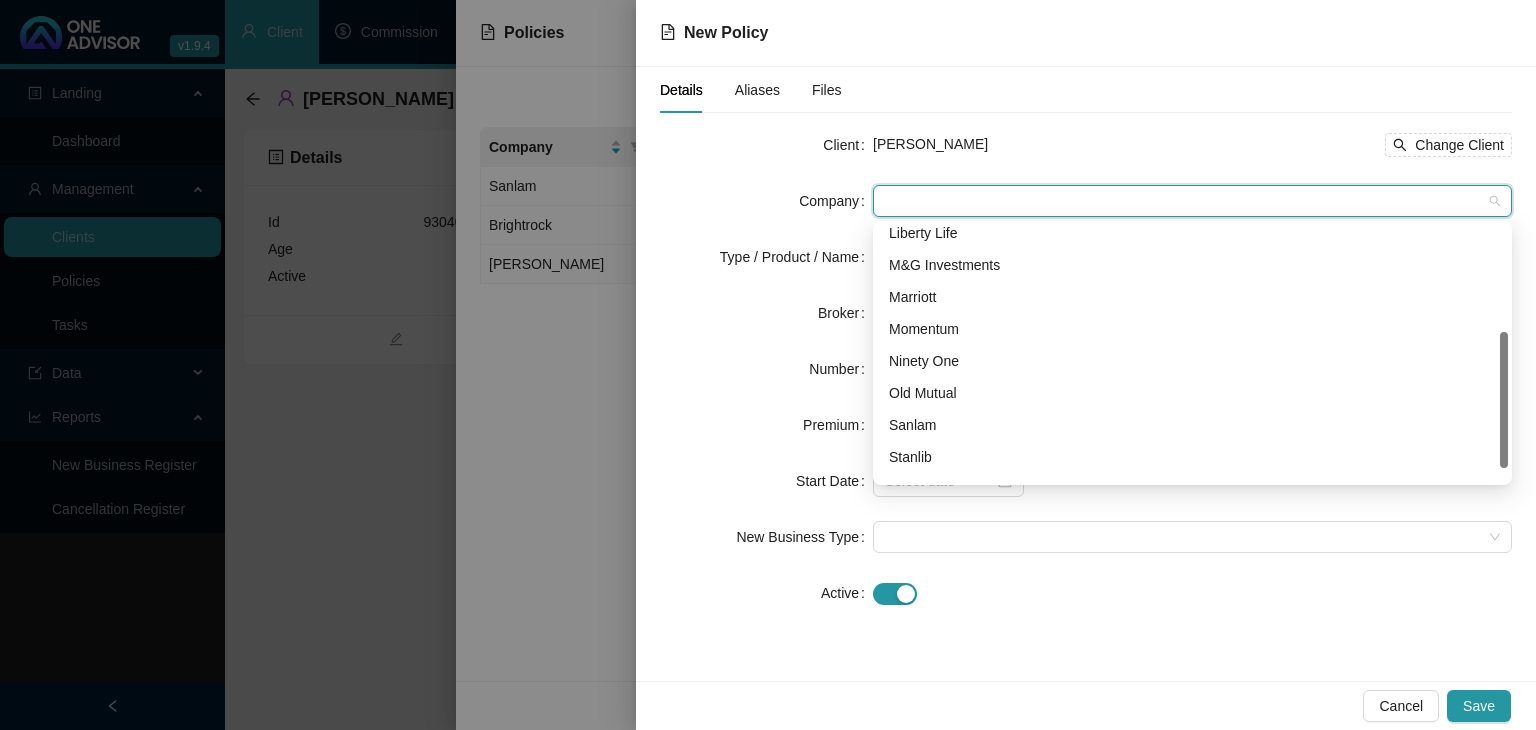 scroll, scrollTop: 224, scrollLeft: 0, axis: vertical 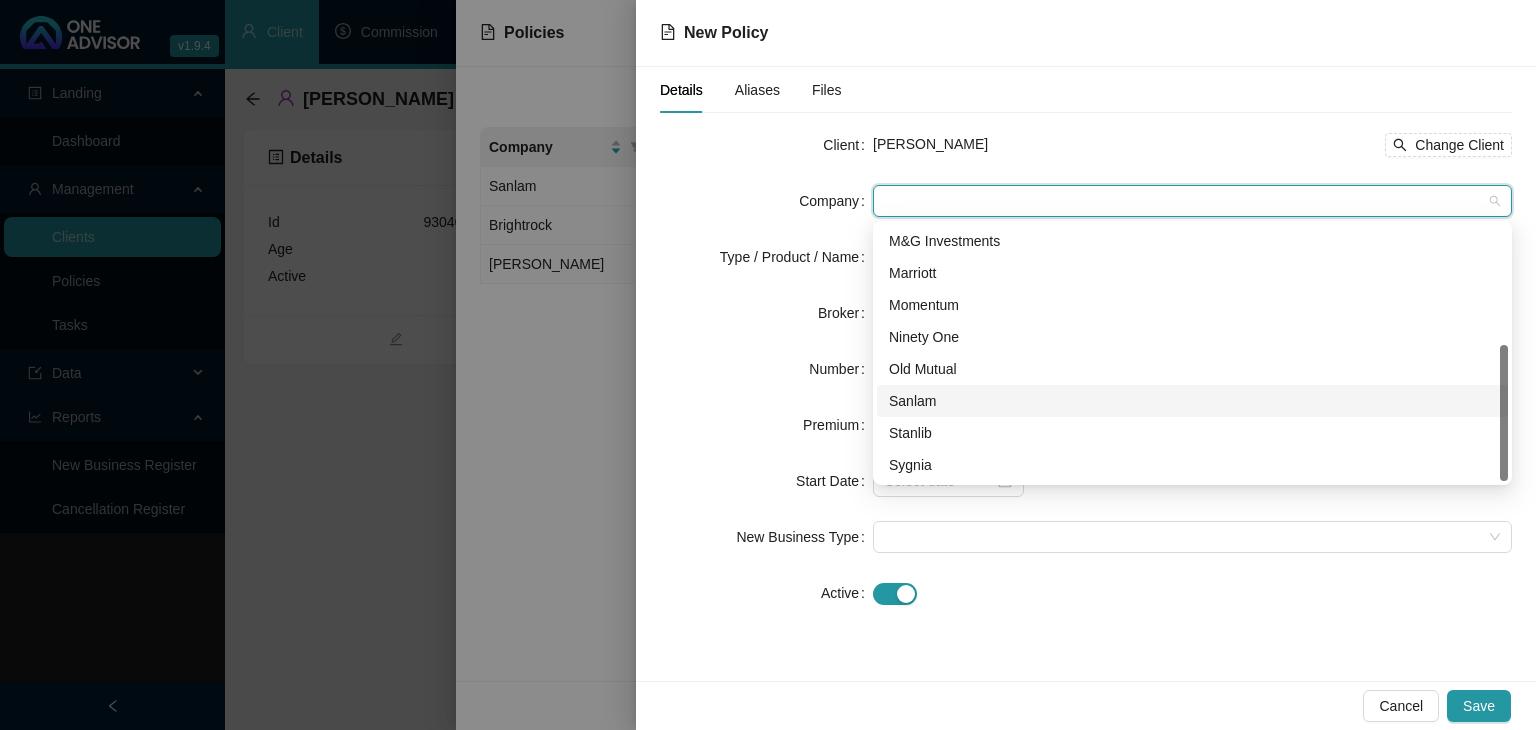 click on "Sanlam" at bounding box center (1192, 401) 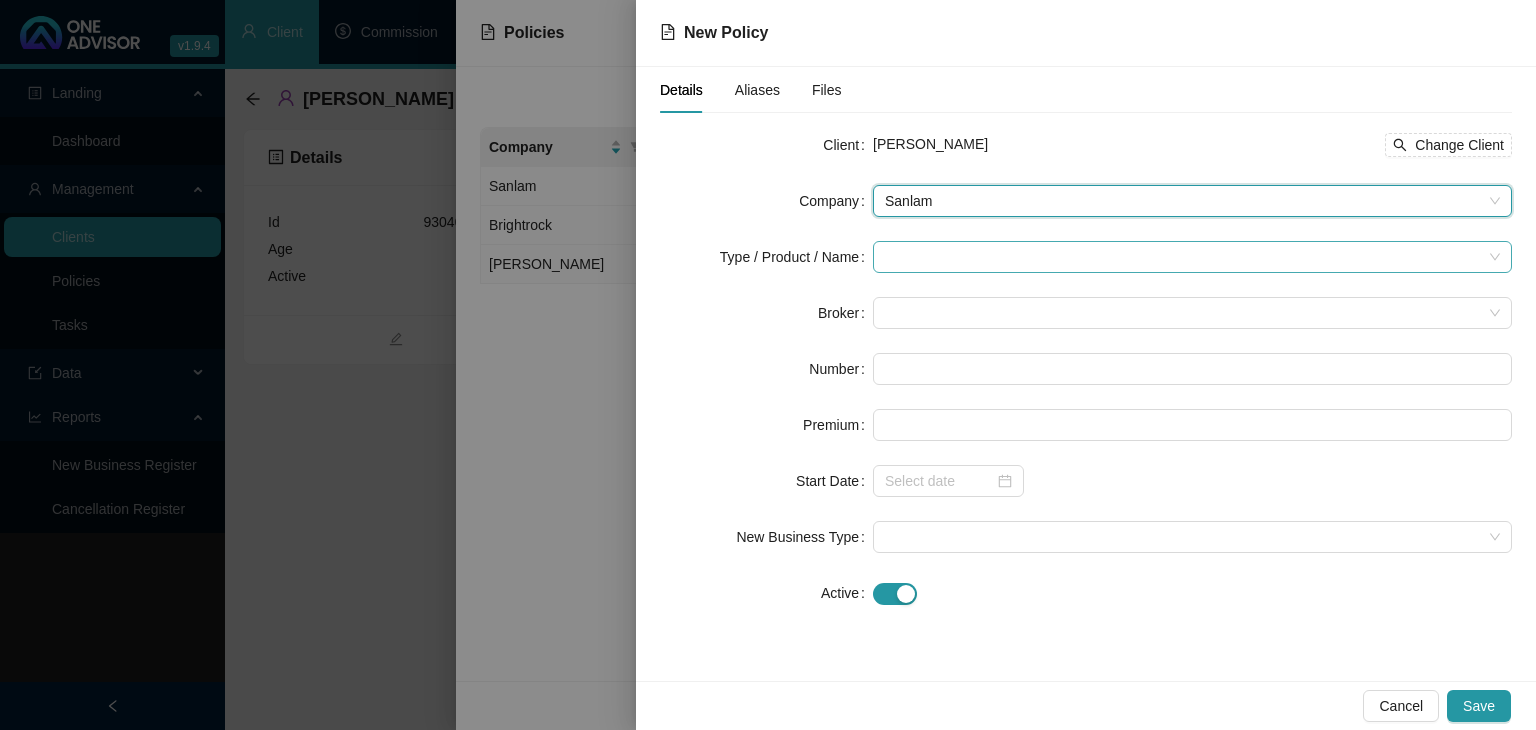 click at bounding box center (1183, 257) 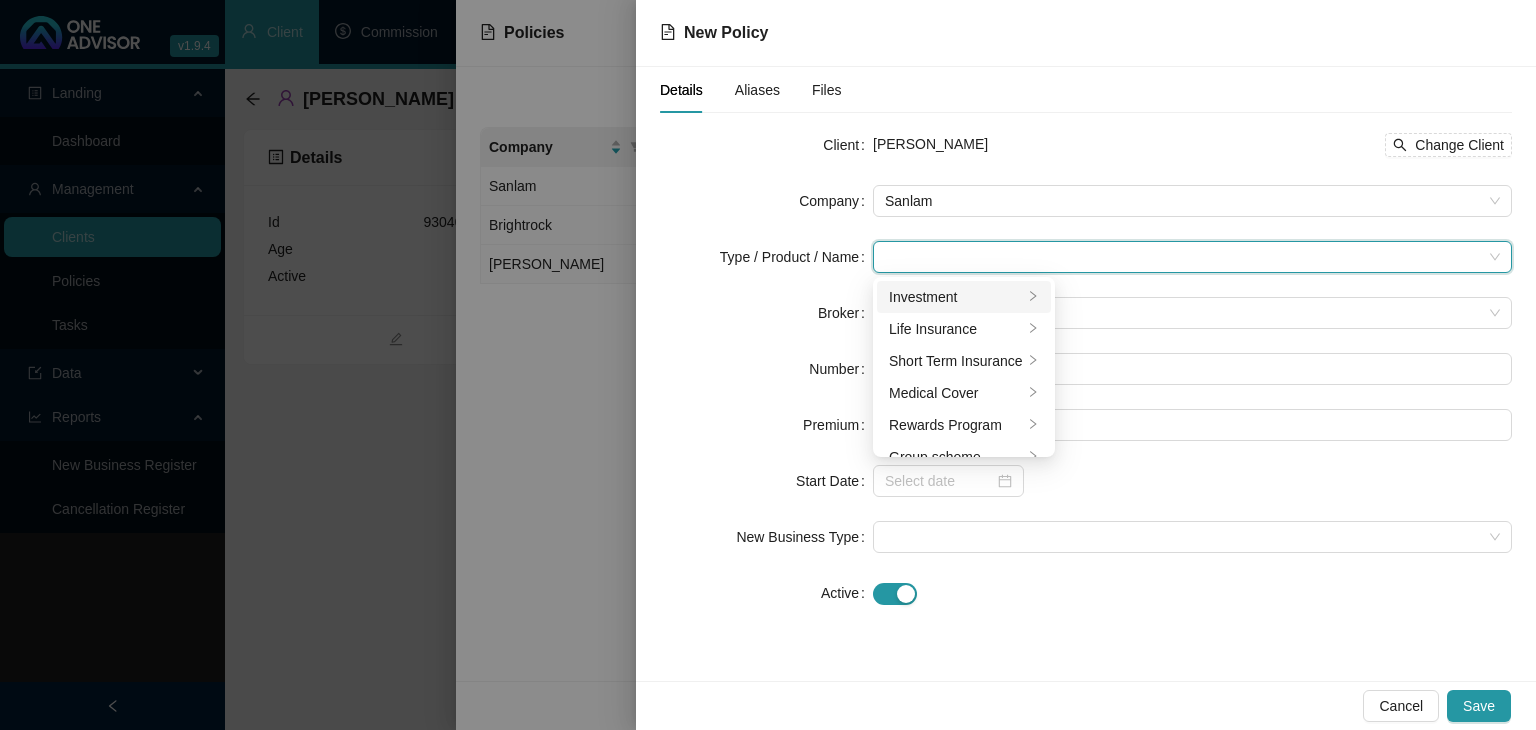 click 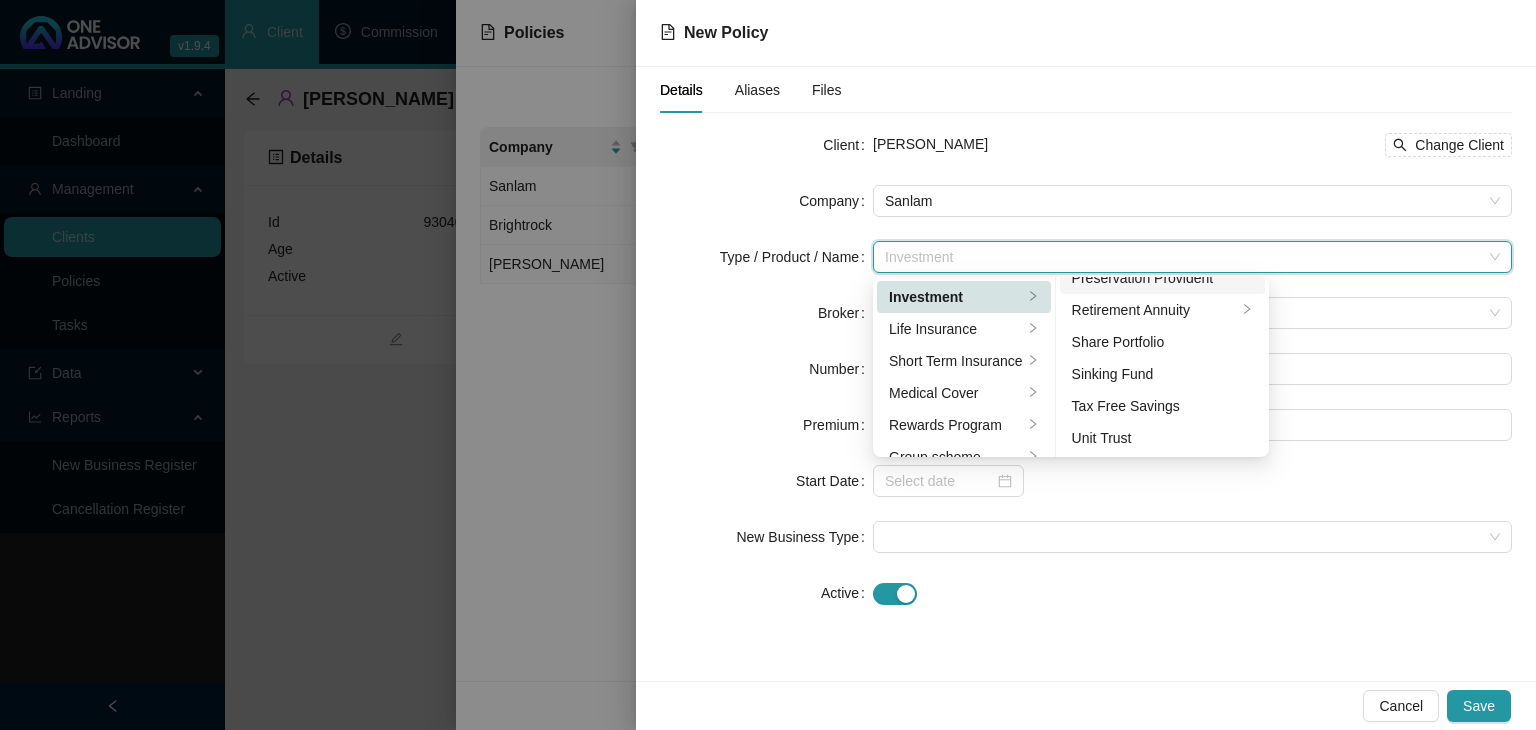 scroll, scrollTop: 308, scrollLeft: 0, axis: vertical 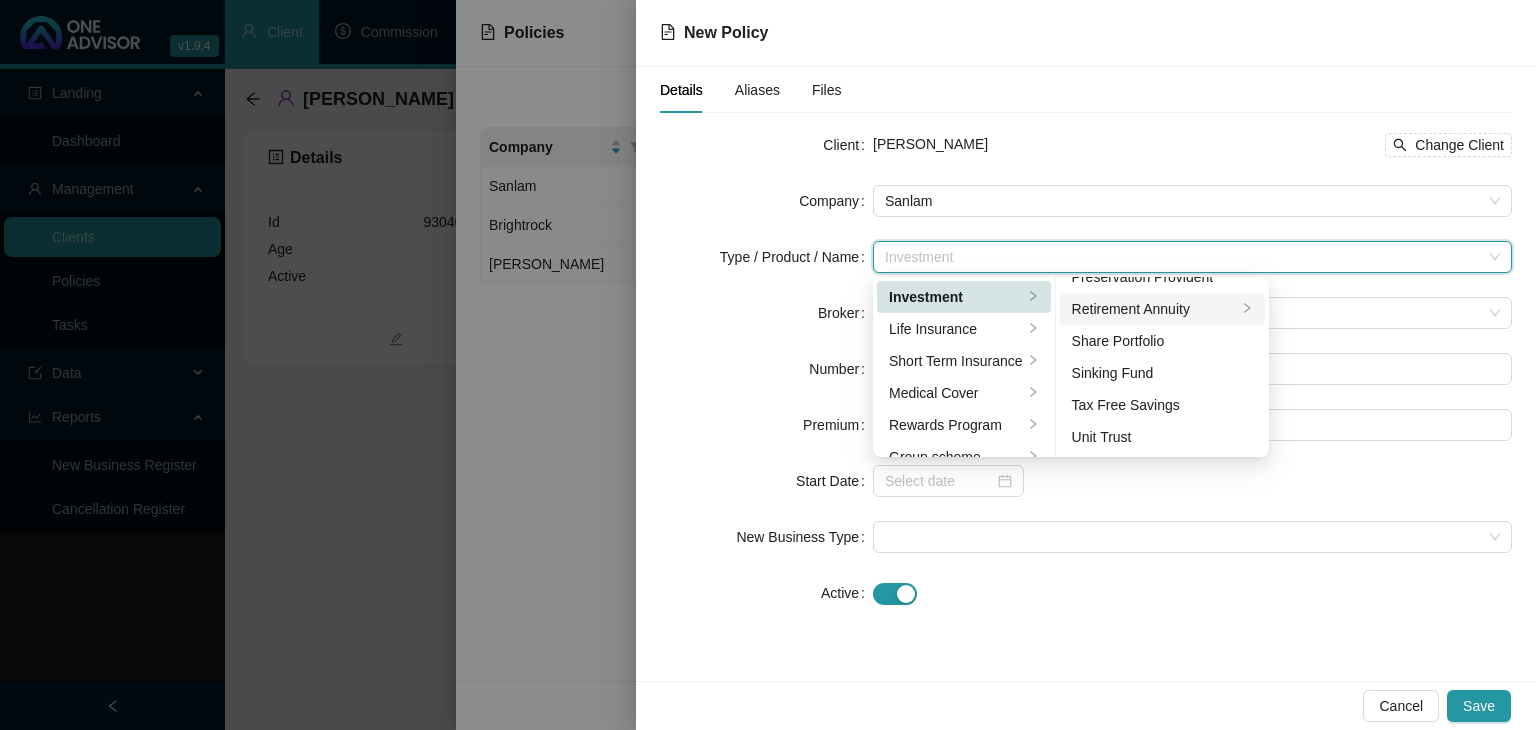 click on "Retirement Annuity" at bounding box center [1155, 309] 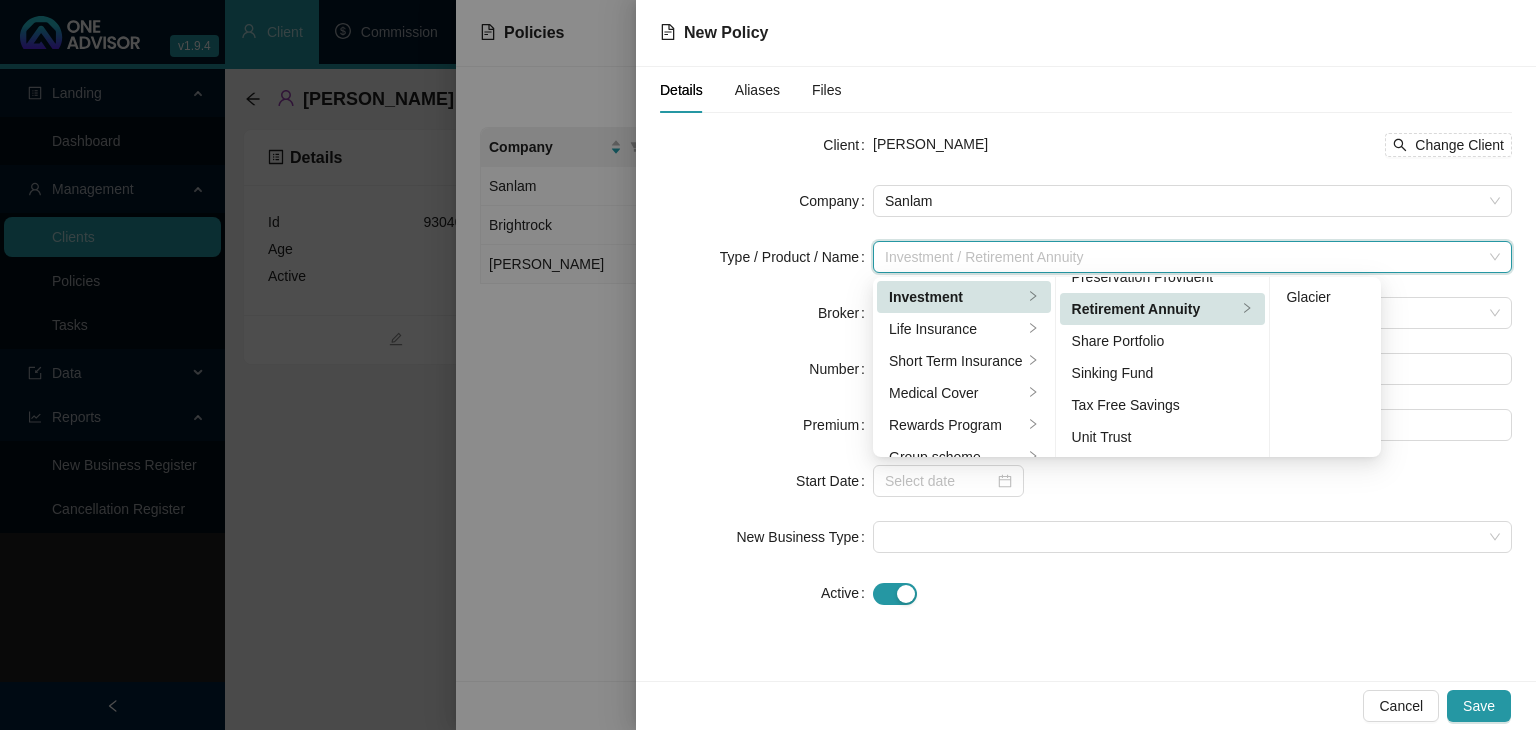 click at bounding box center [1192, 592] 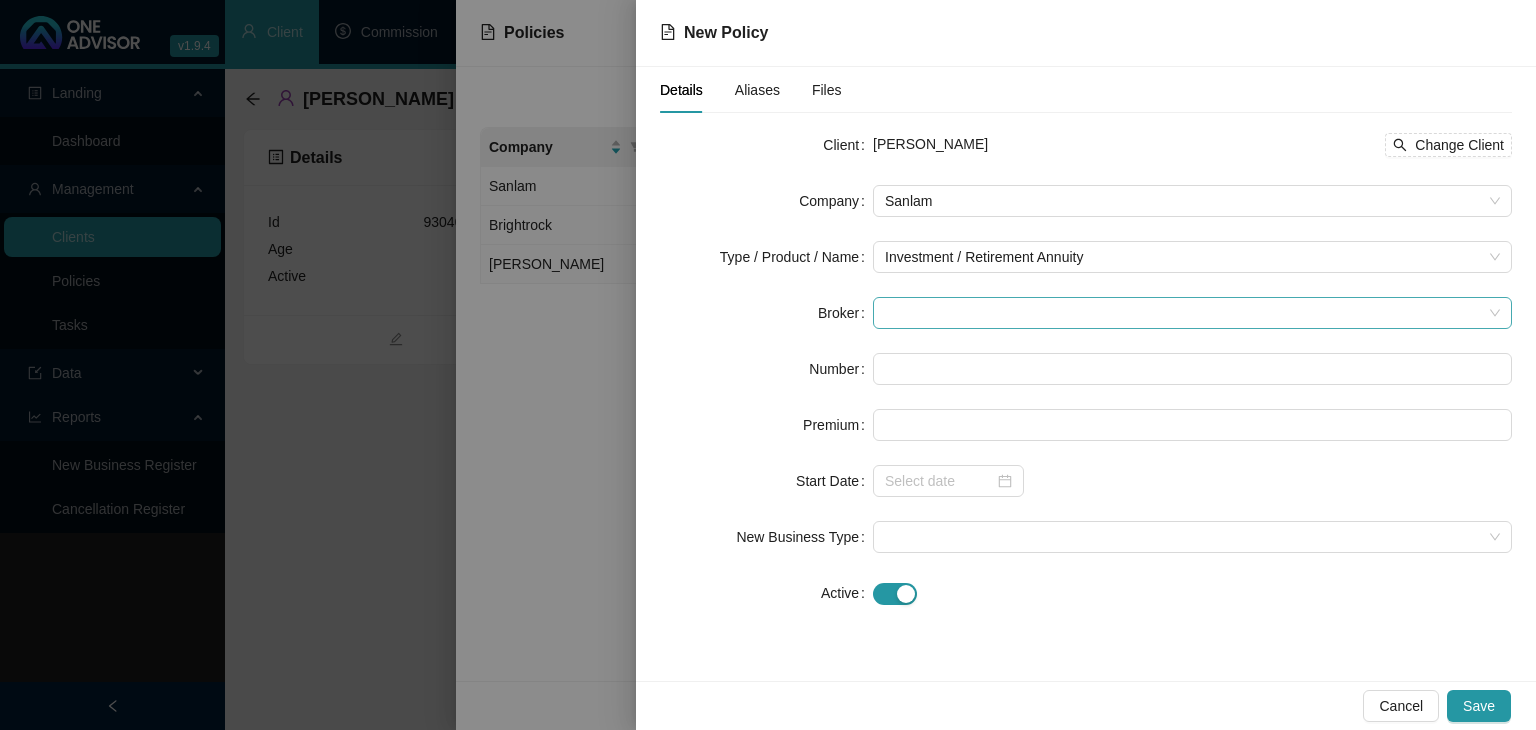 click at bounding box center [1192, 313] 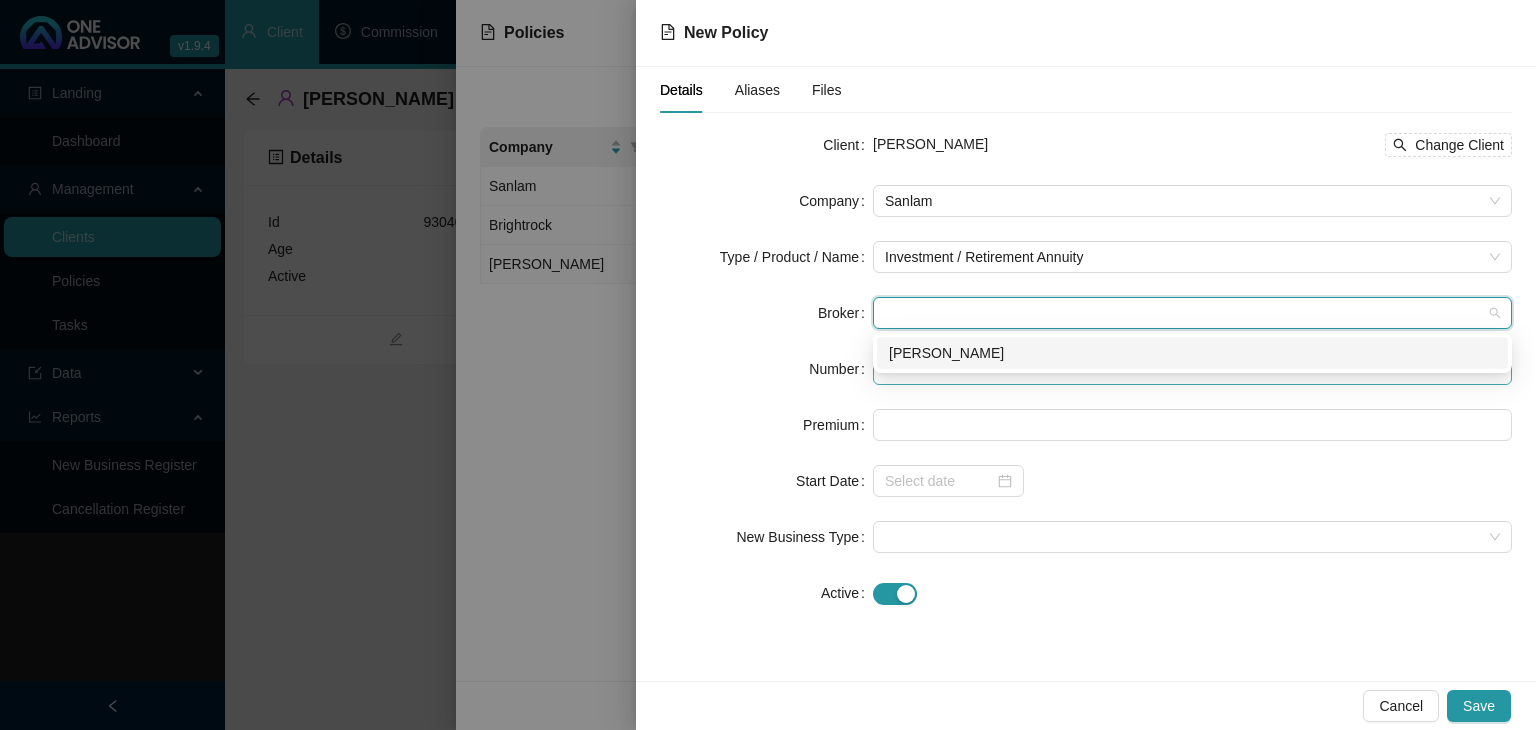 click on "[PERSON_NAME]" at bounding box center (1192, 353) 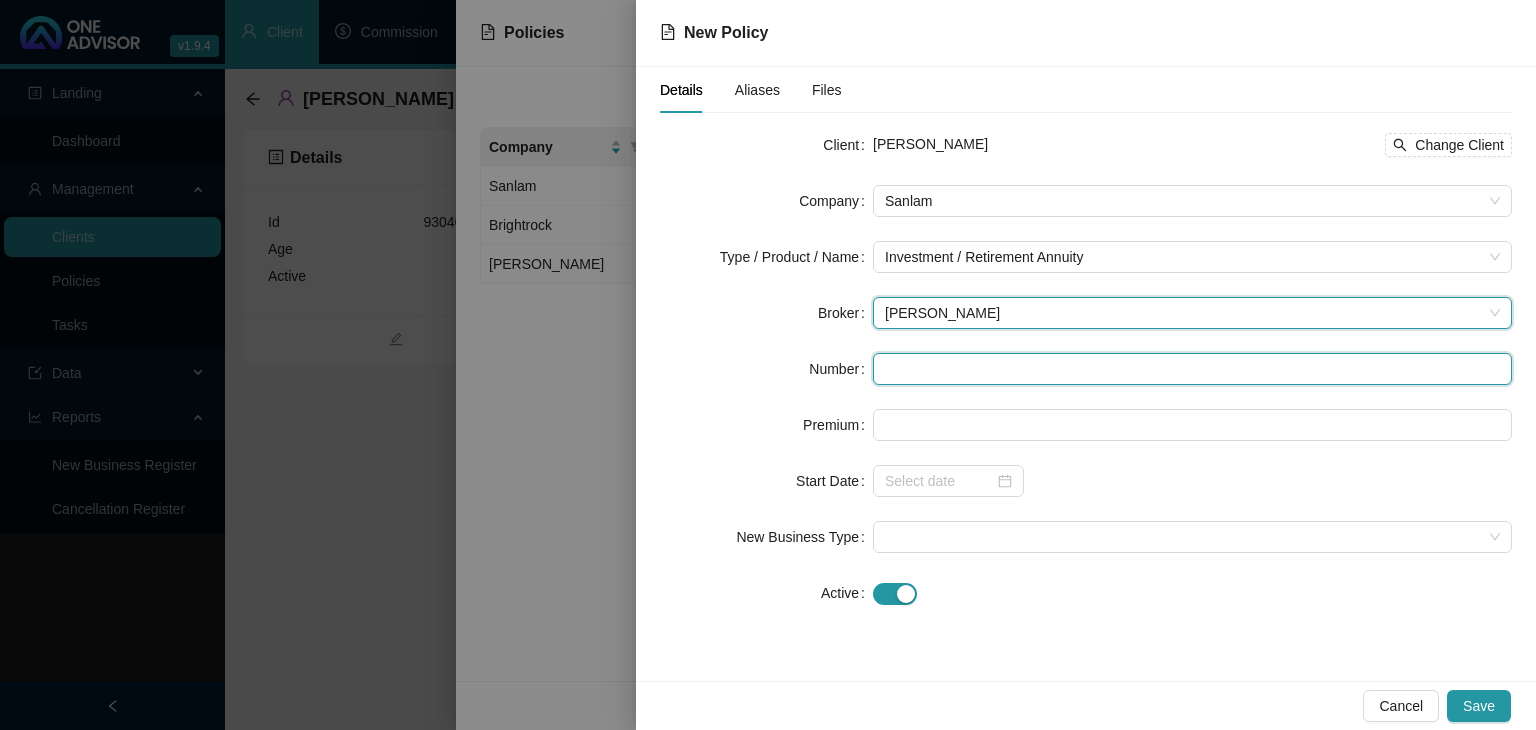 click at bounding box center [1192, 369] 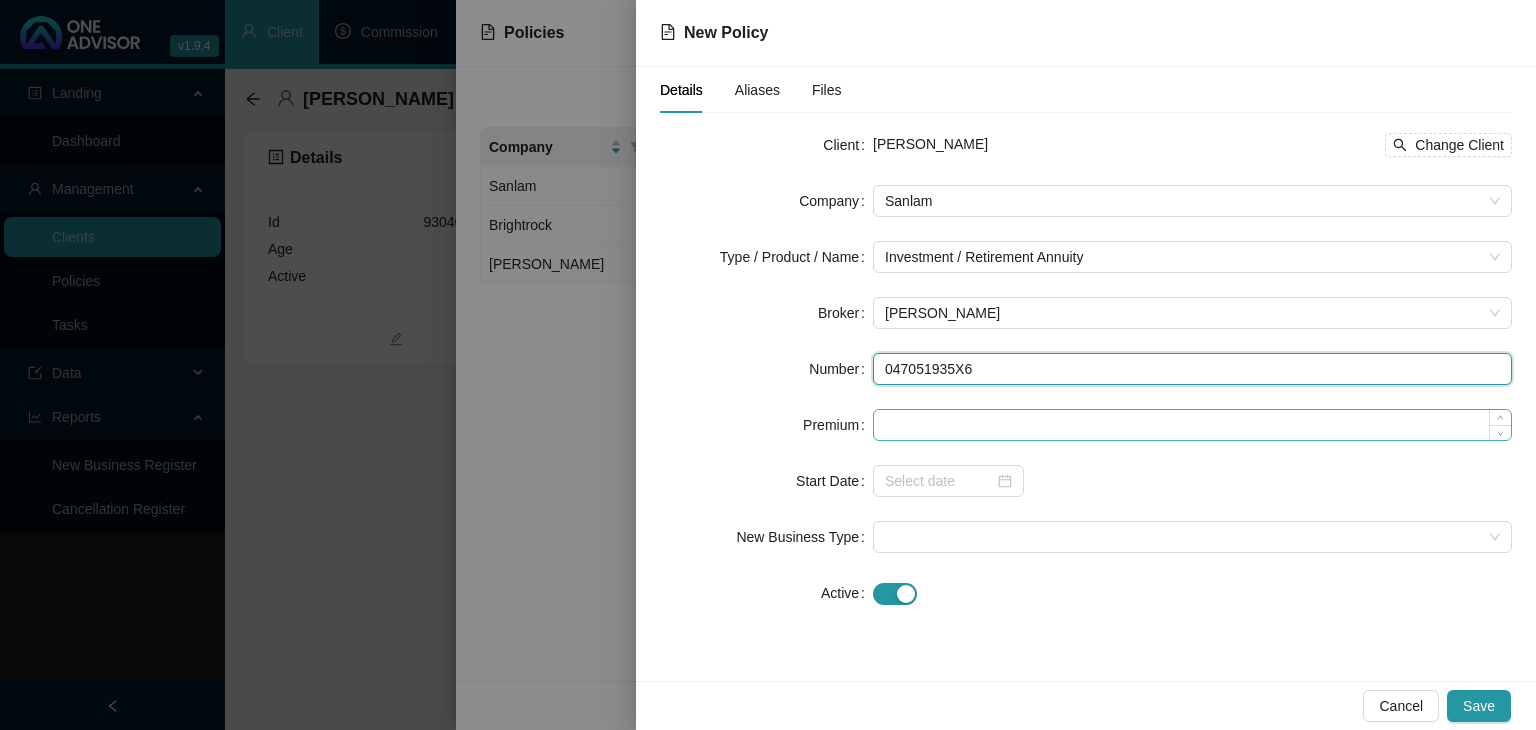 type on "047051935X6" 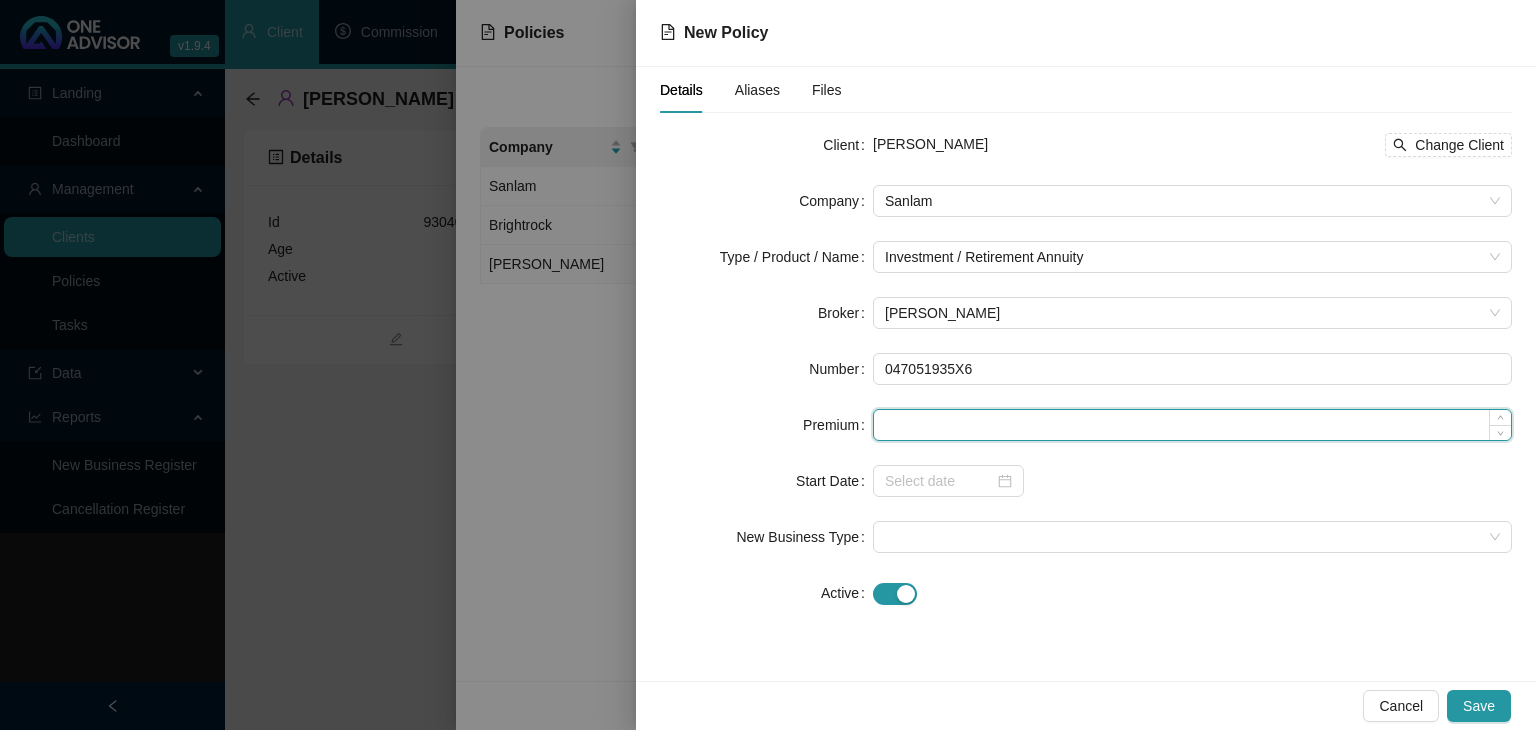 click at bounding box center [1192, 425] 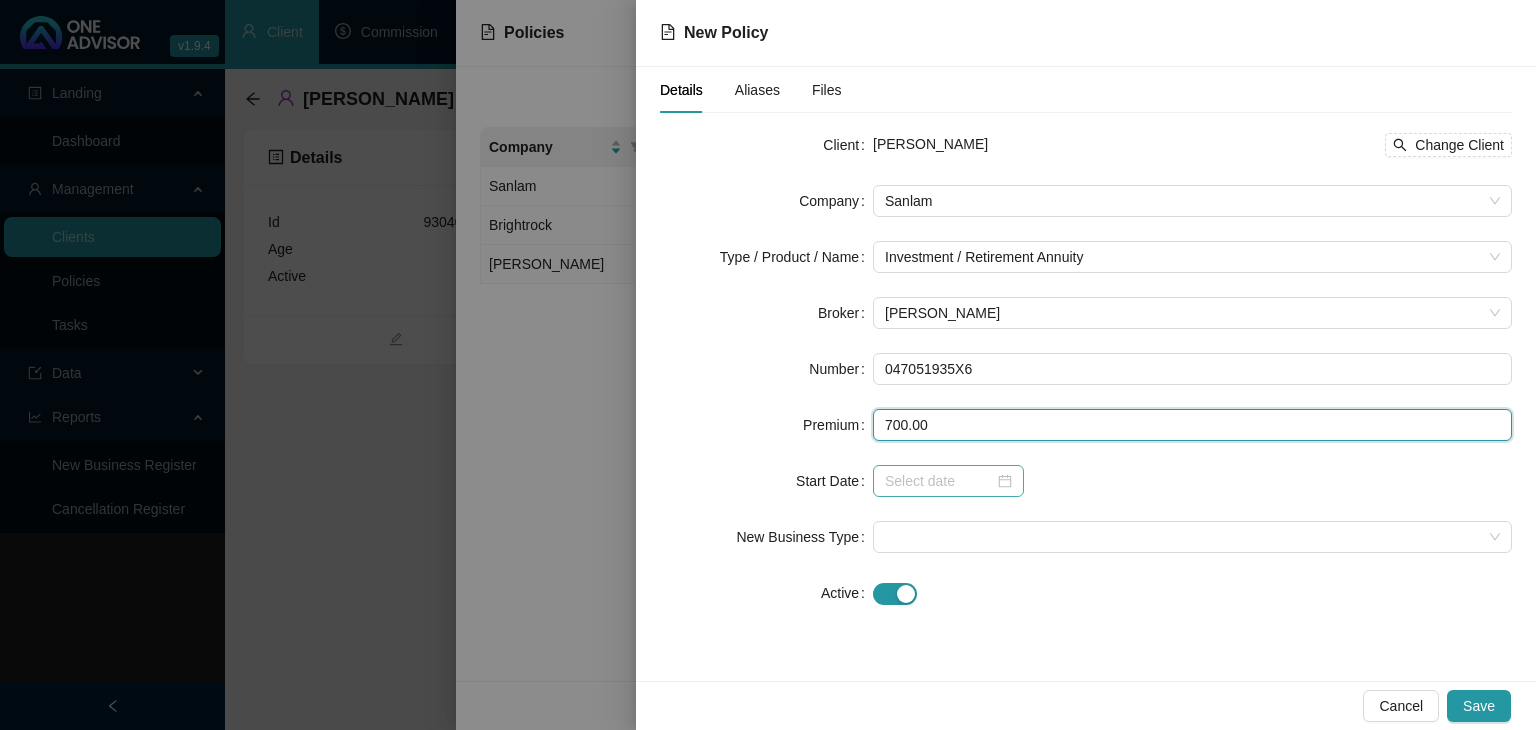 type on "700.00" 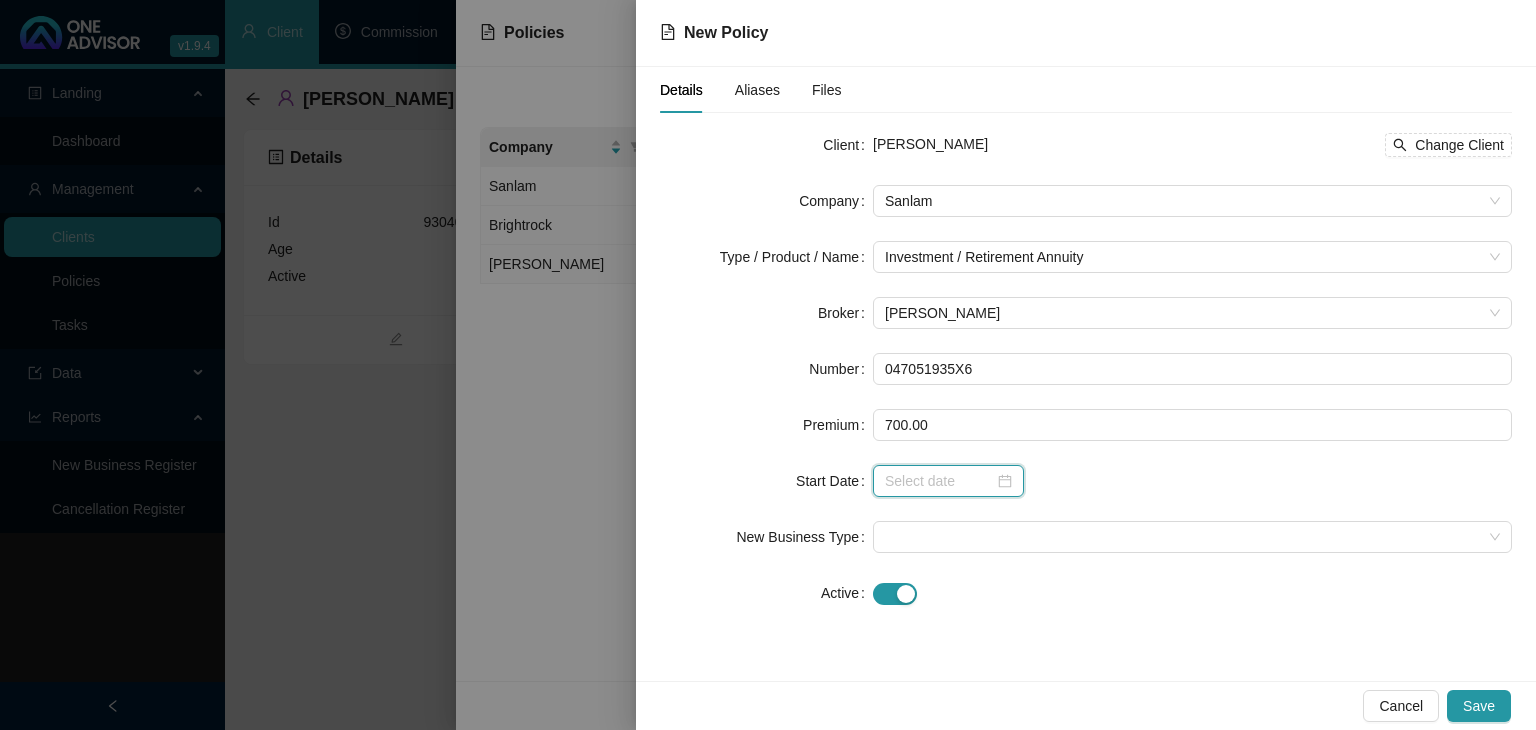 click at bounding box center [939, 481] 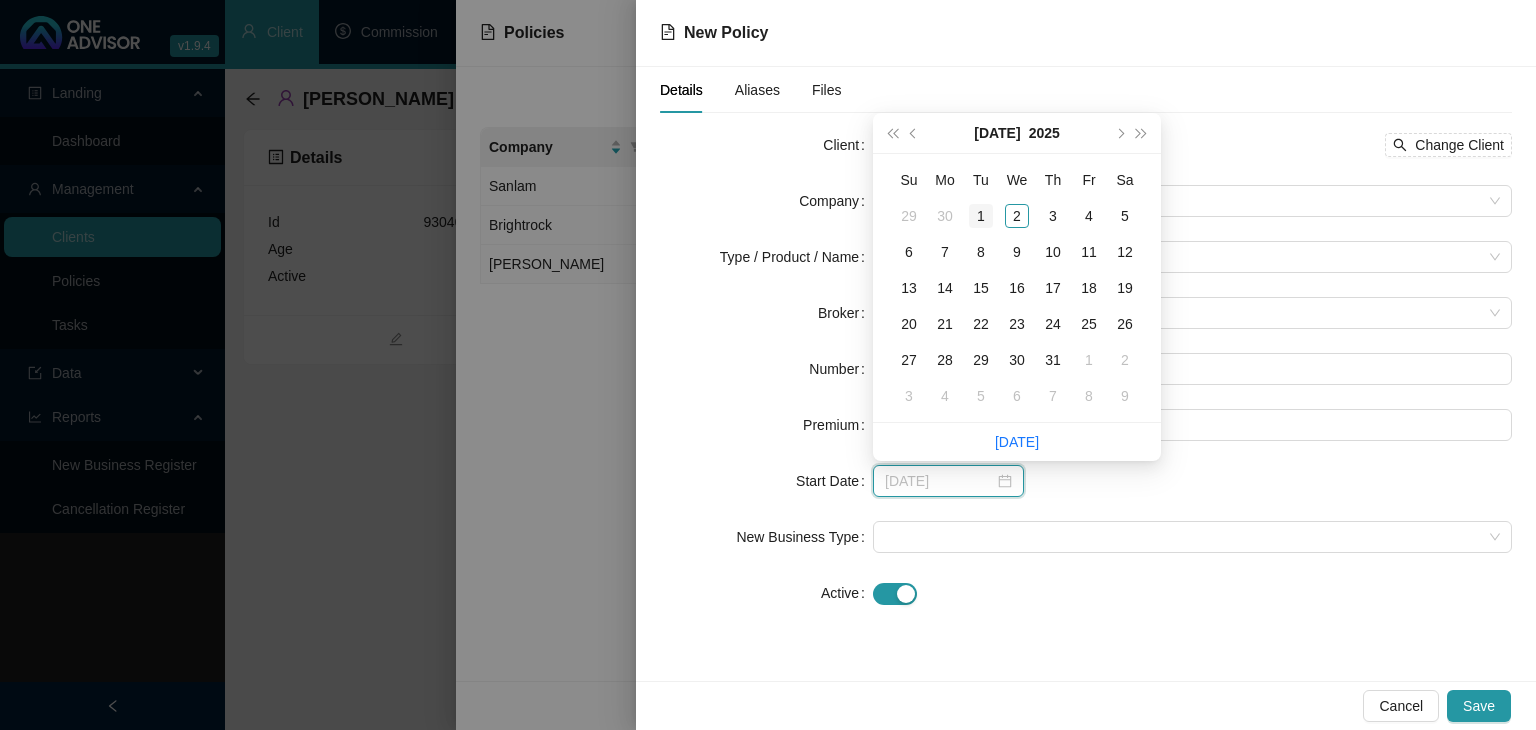 type on "[DATE]" 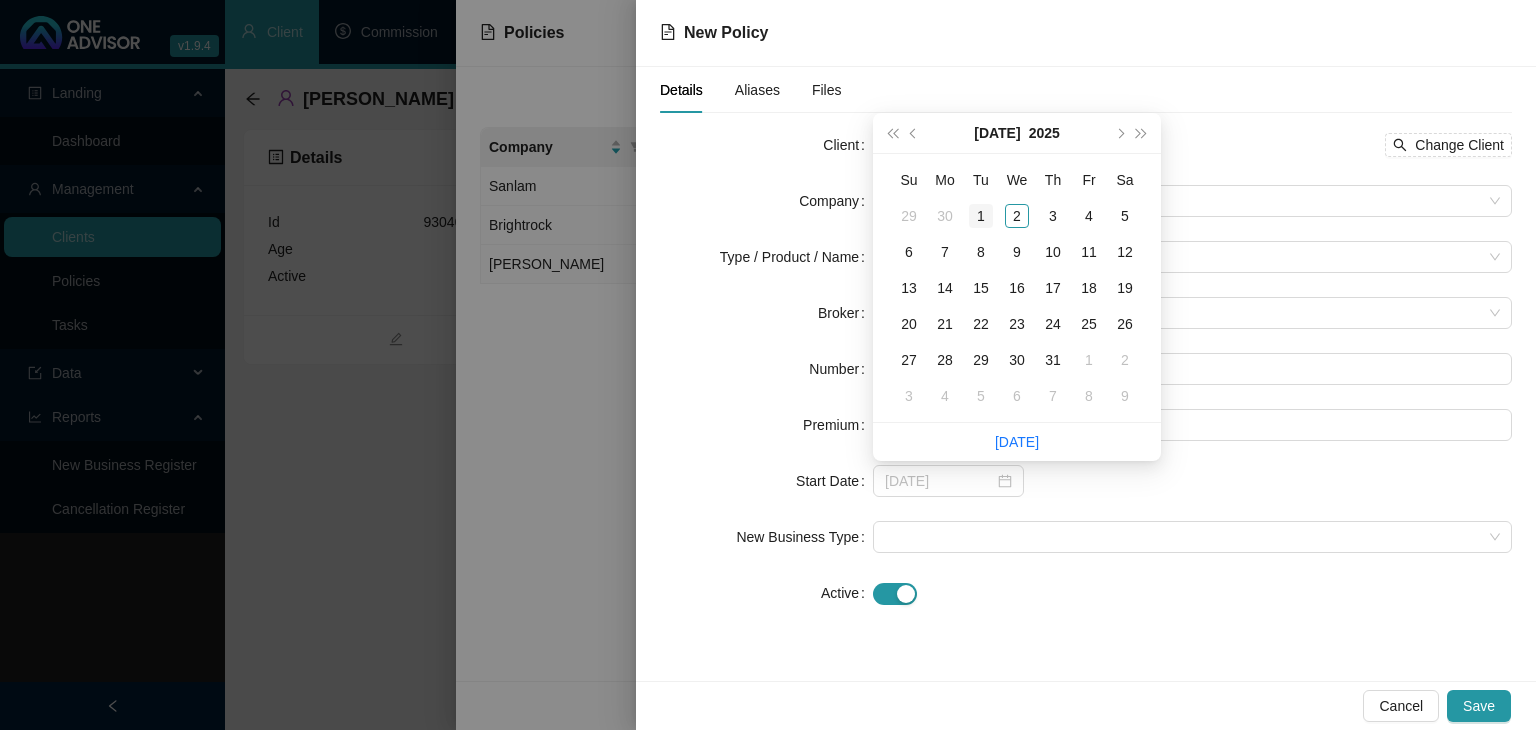 click on "1" at bounding box center (981, 216) 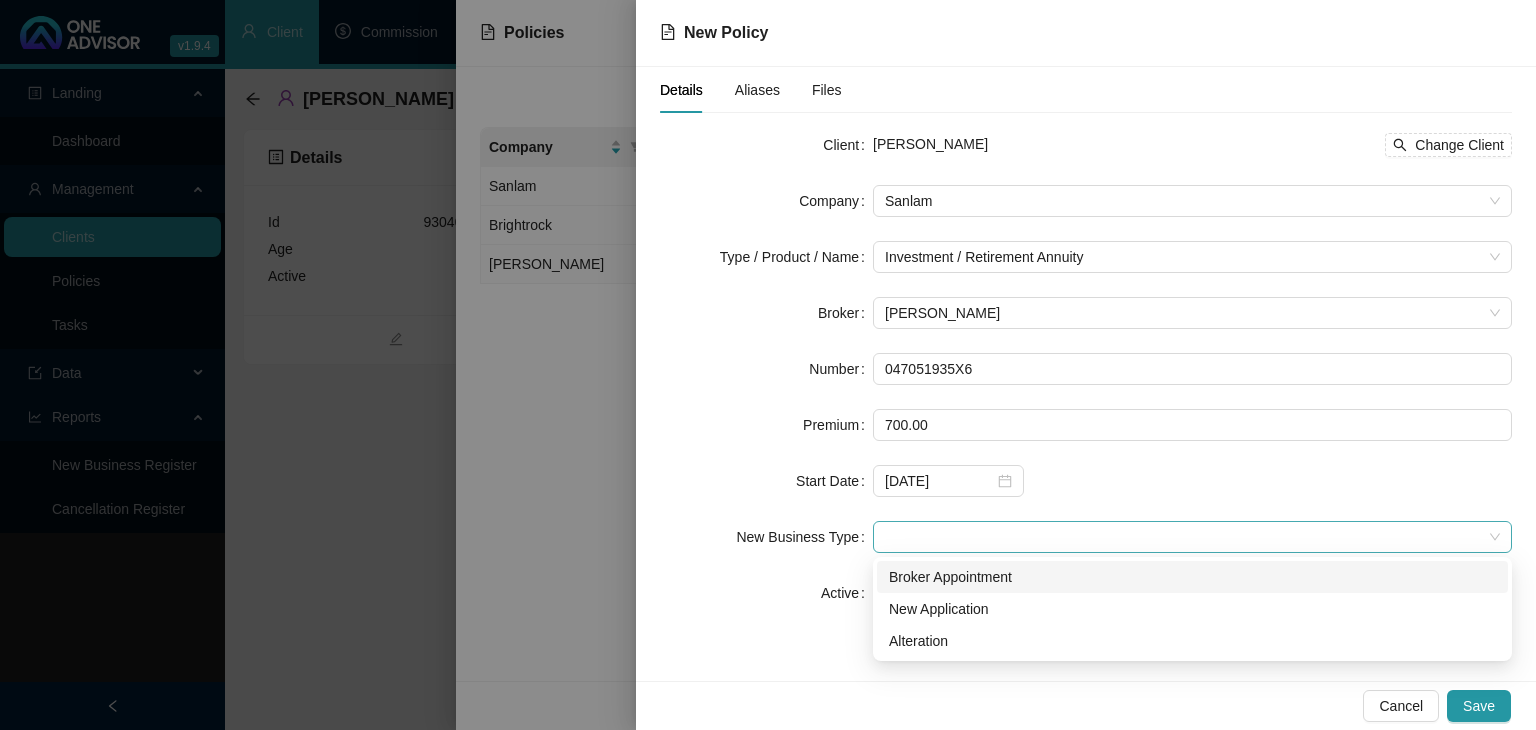 click at bounding box center [1192, 537] 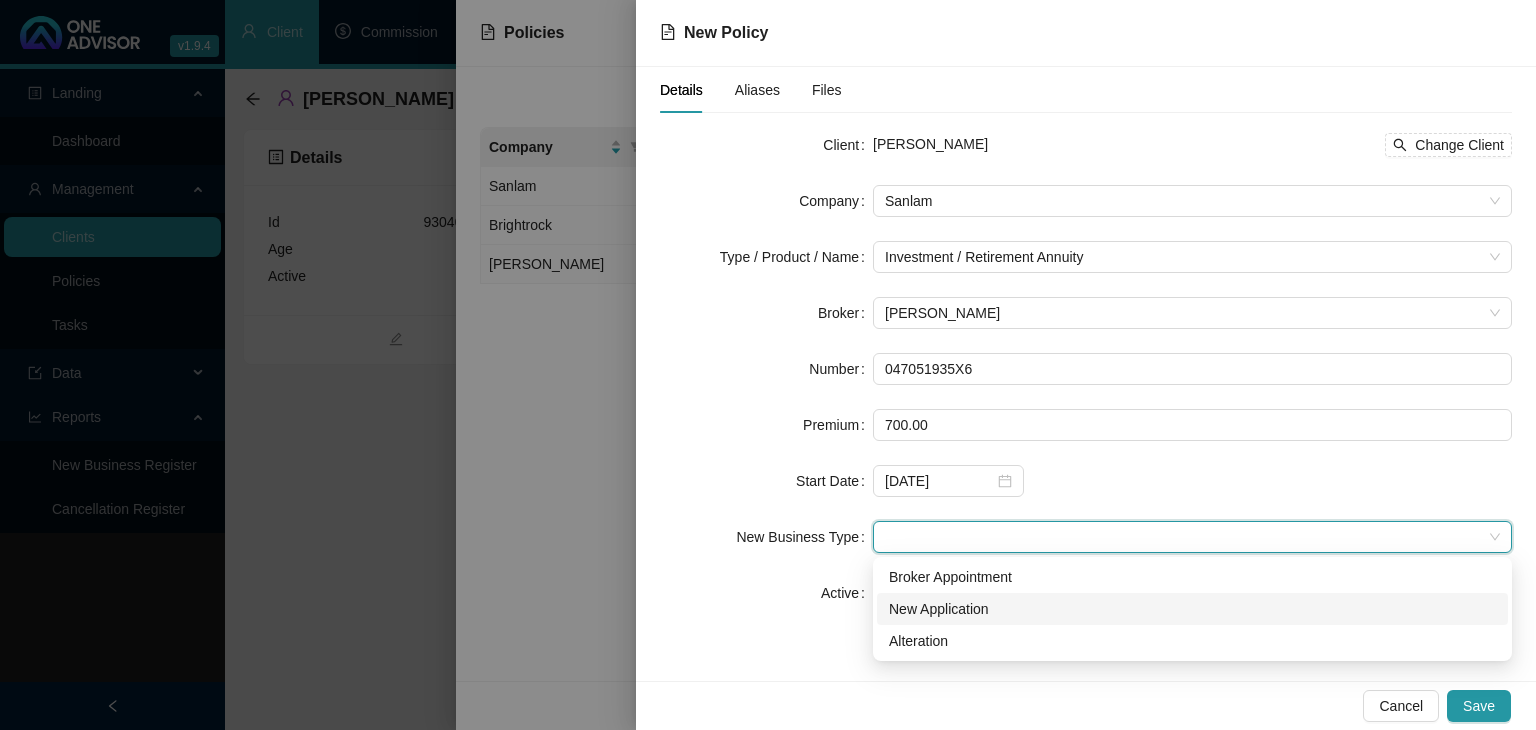 click on "New Application" at bounding box center [1192, 609] 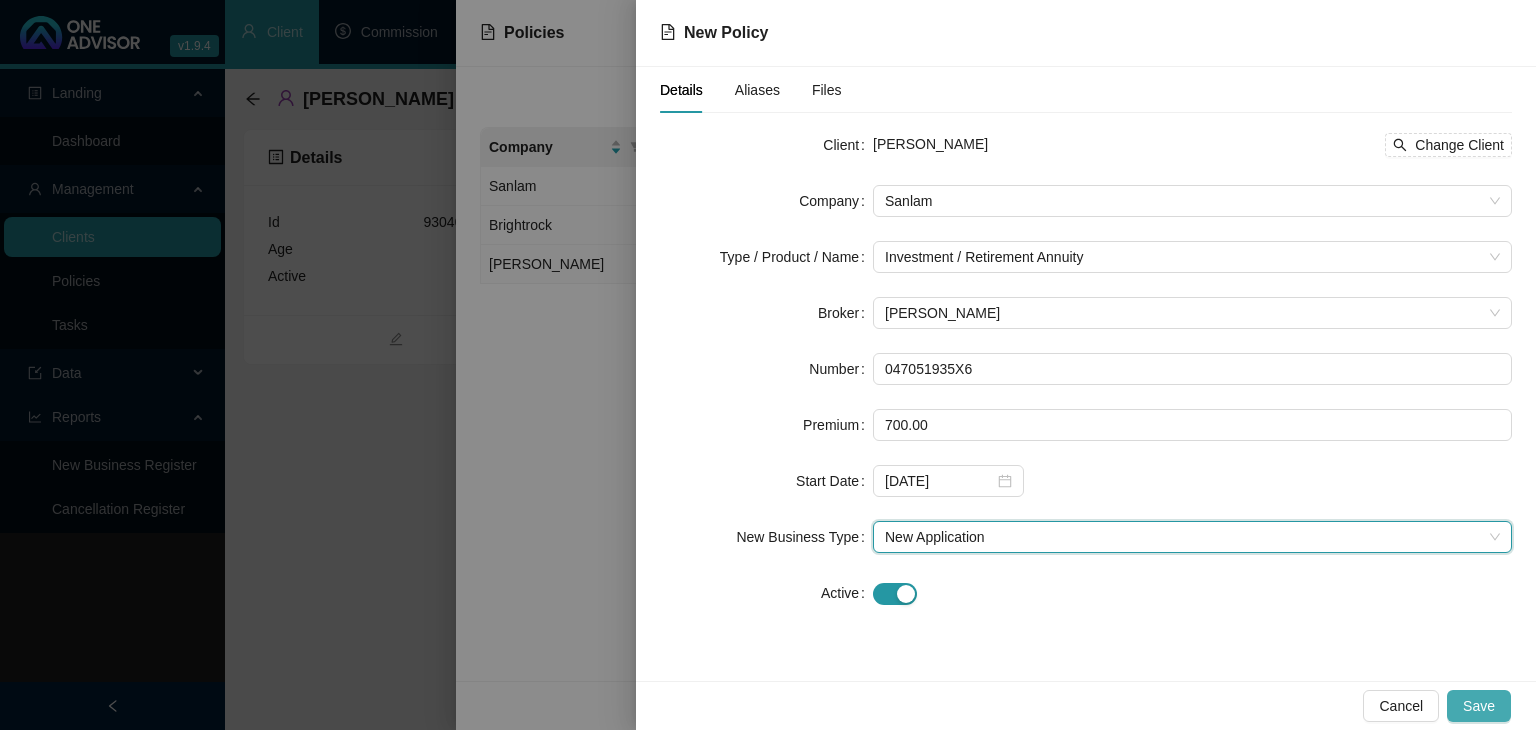 click on "Save" at bounding box center [1479, 706] 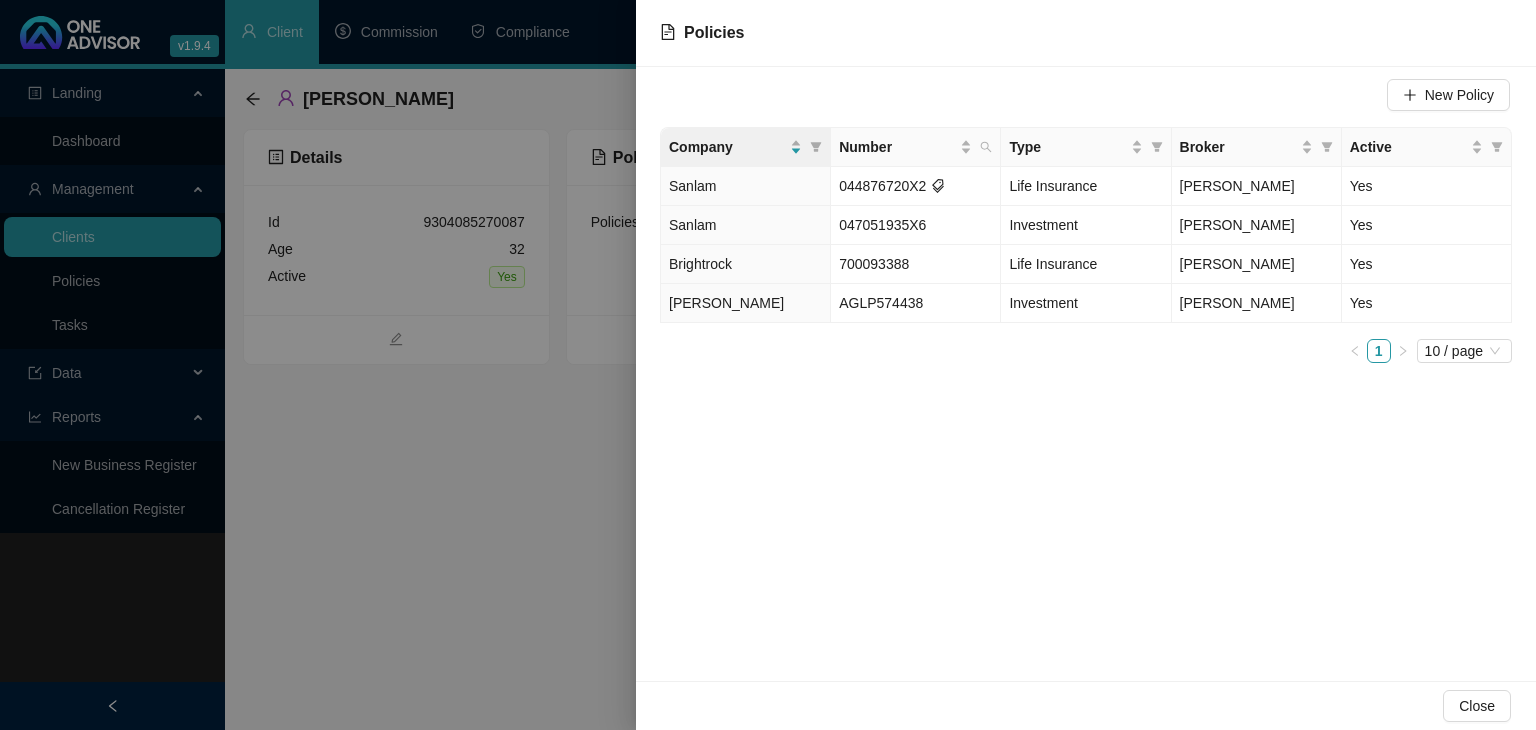 click on "New Policy Company Number Type Broker Active Sanlam 044876720X2 Life Insurance [PERSON_NAME] Yes Sanlam 047051935X6 Investment [PERSON_NAME] Yes Brightrock 700093388 Life Insurance [PERSON_NAME] Yes [PERSON_NAME] AGLP574438 Investment [PERSON_NAME] Yes 1 10 / page" at bounding box center (1086, 374) 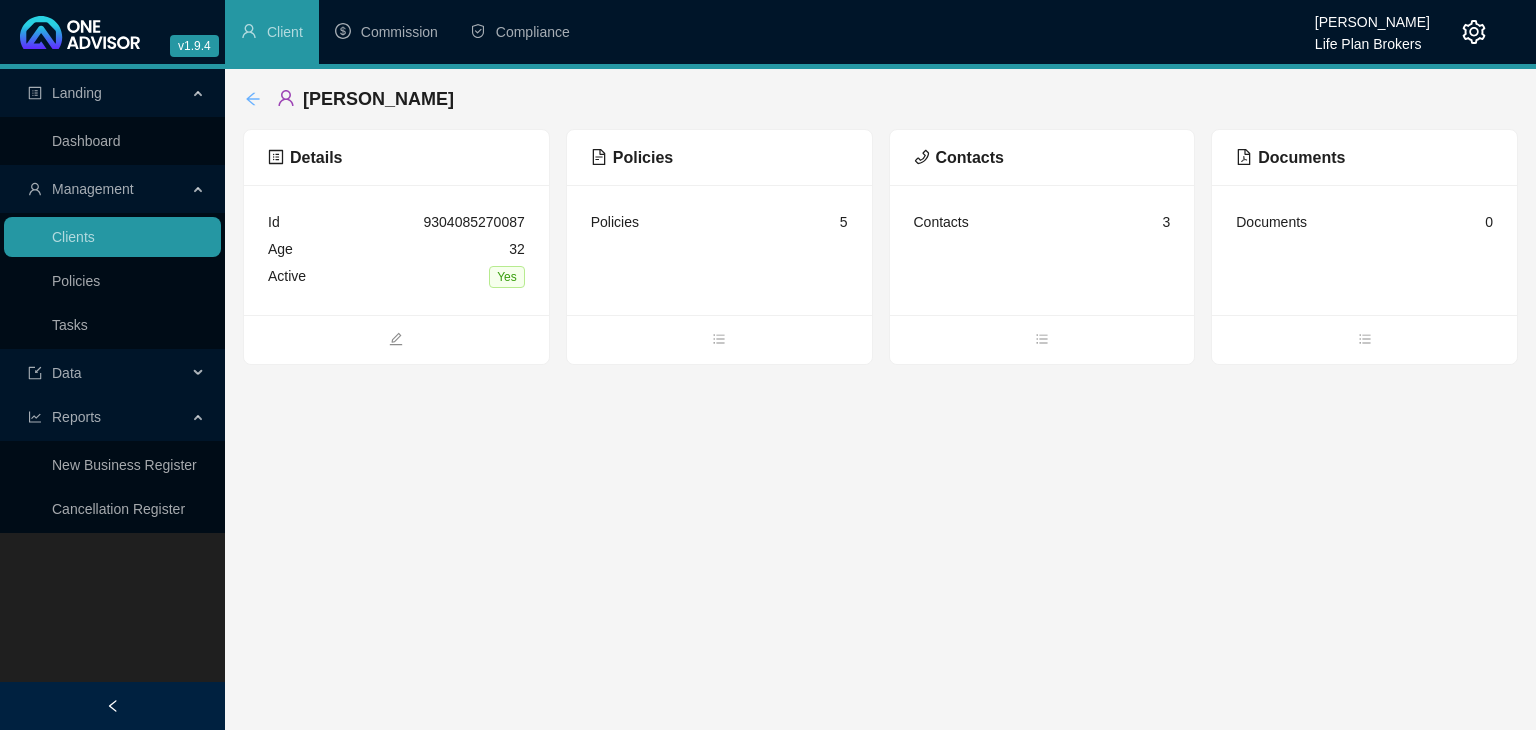 click 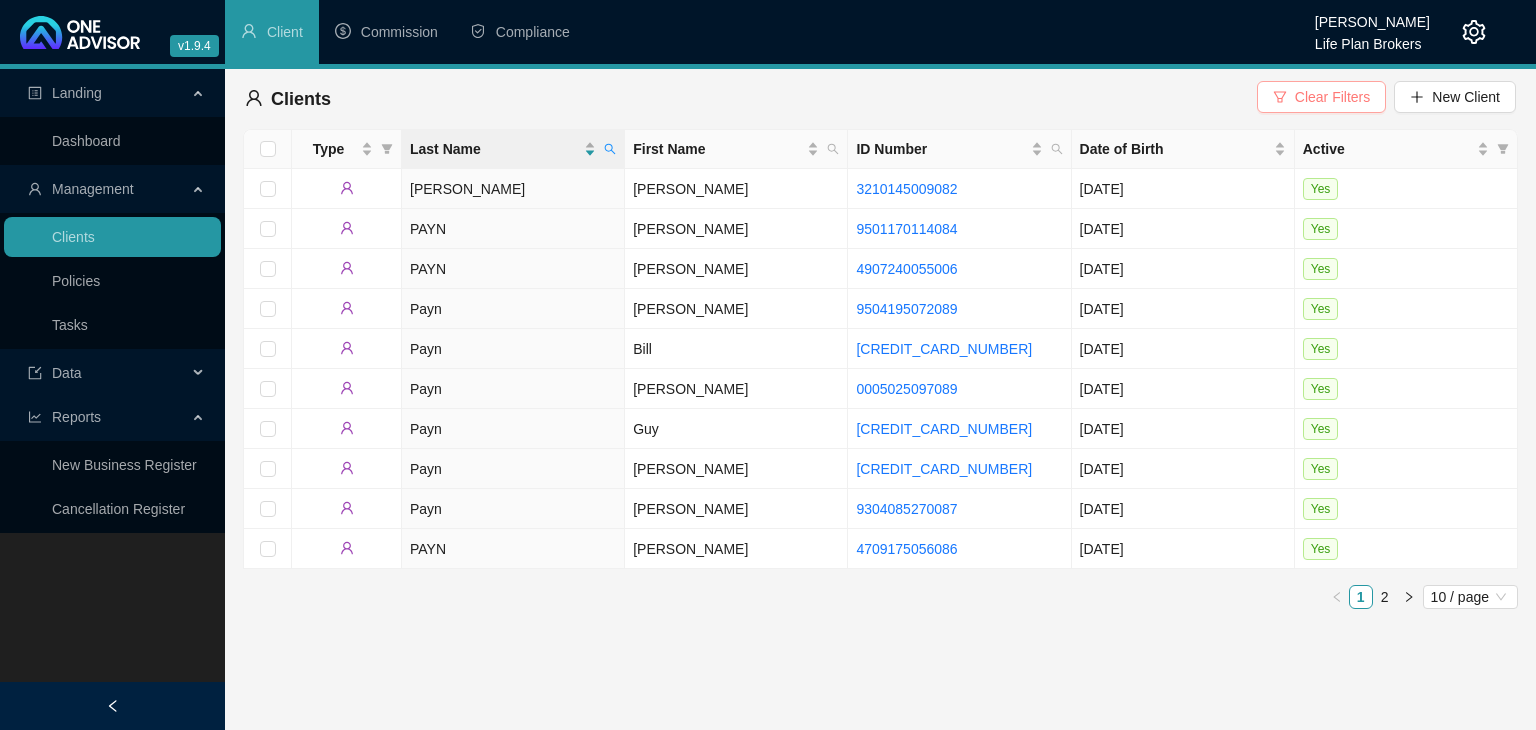 click on "Clear Filters" at bounding box center (1332, 97) 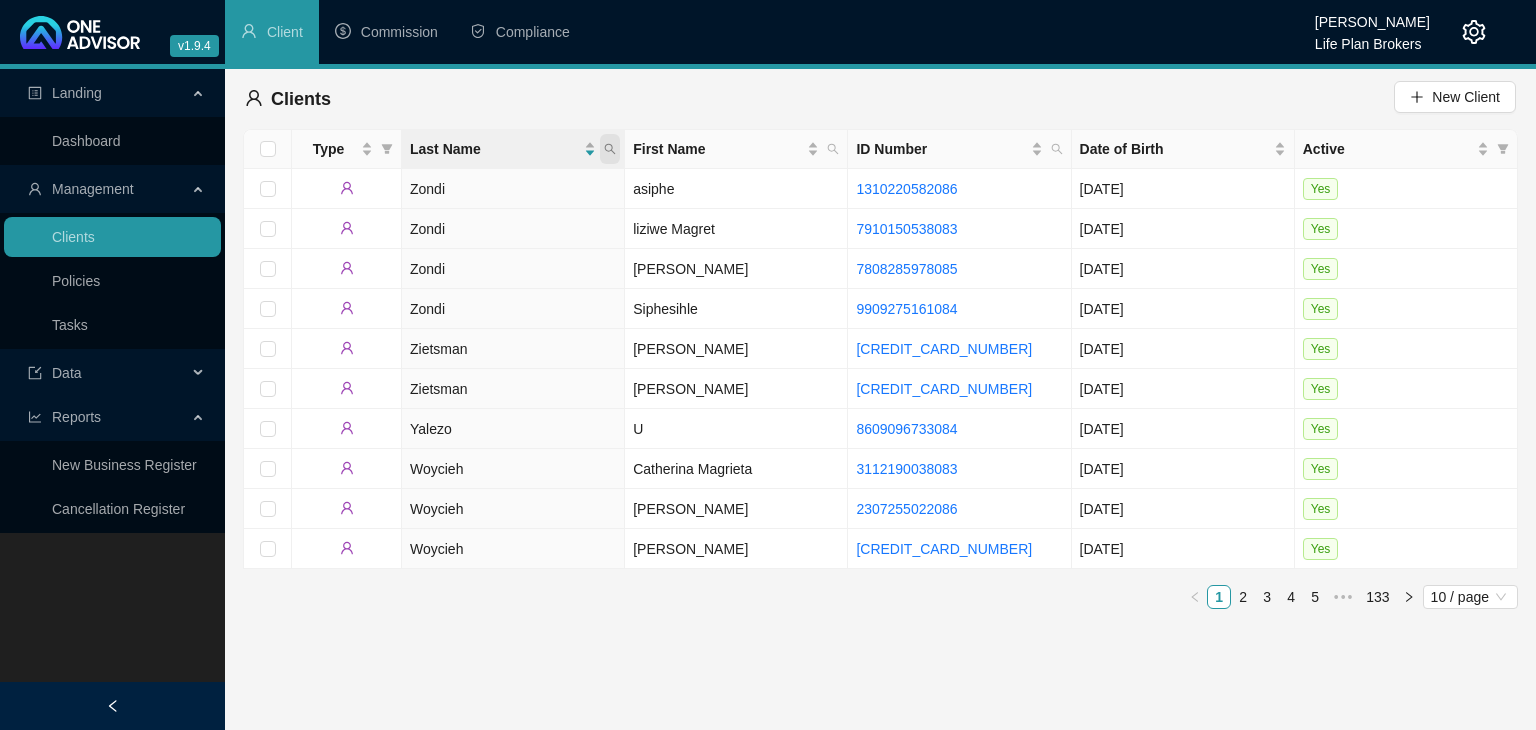 click at bounding box center (610, 149) 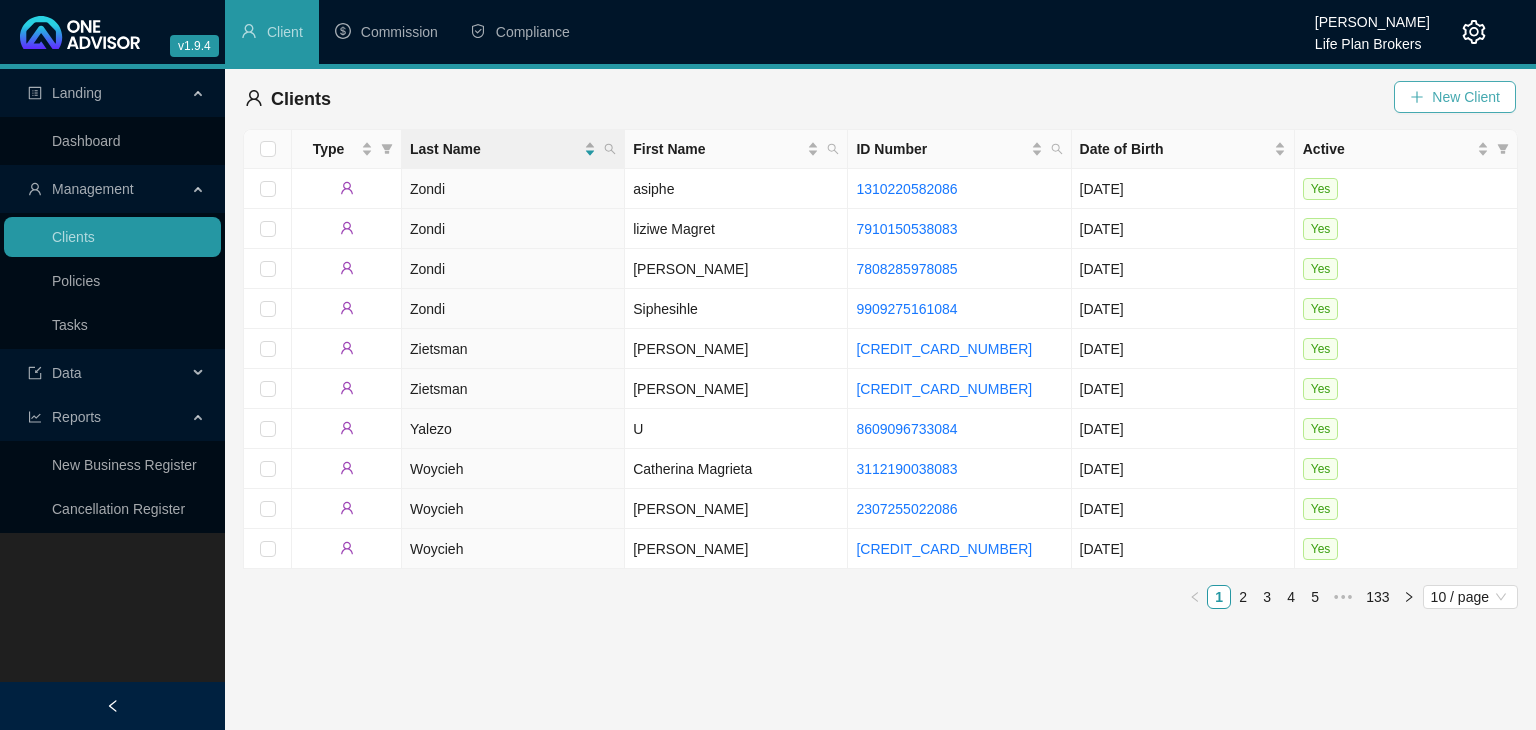 click on "New Client" at bounding box center [1466, 97] 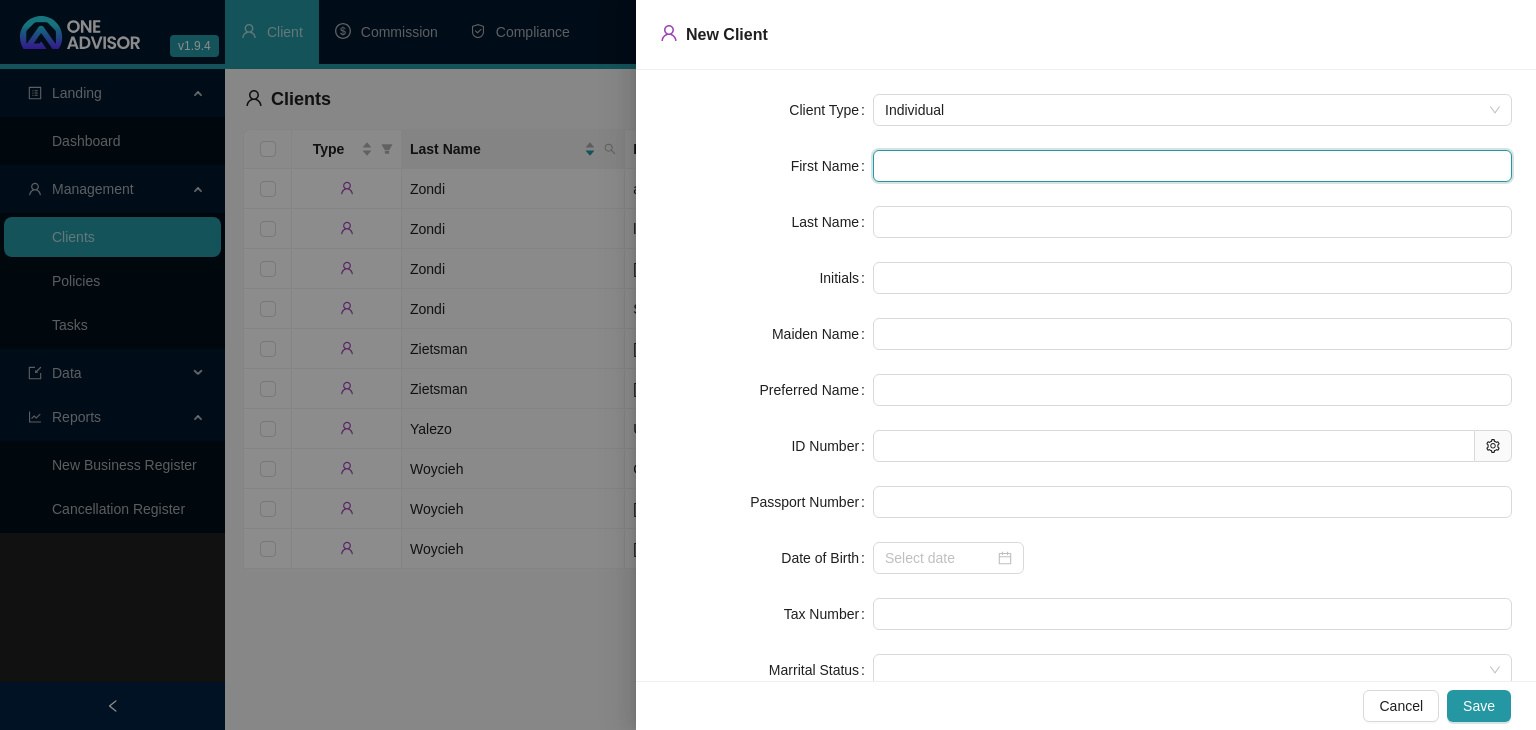 click at bounding box center (1192, 166) 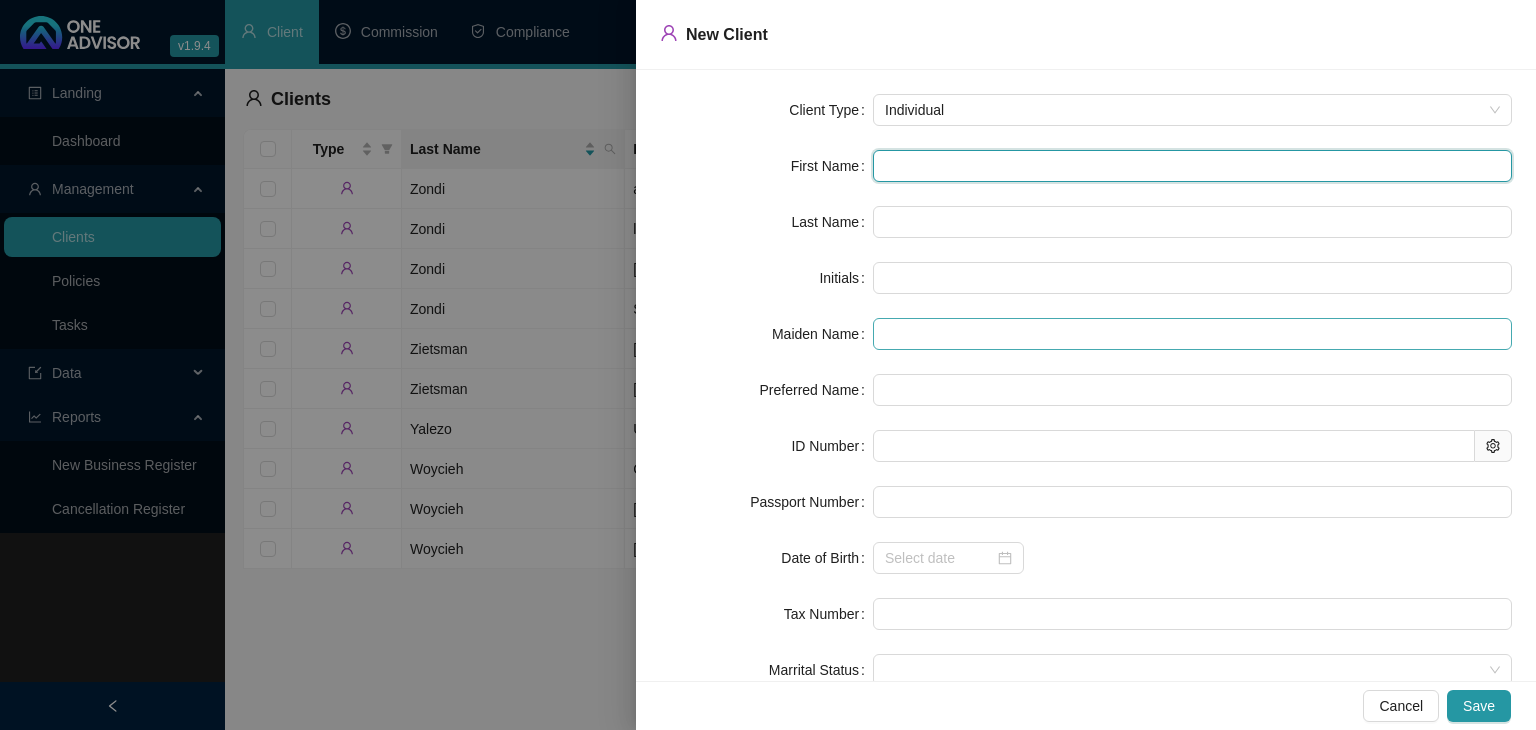 type on "[PERSON_NAME] [PERSON_NAME]" 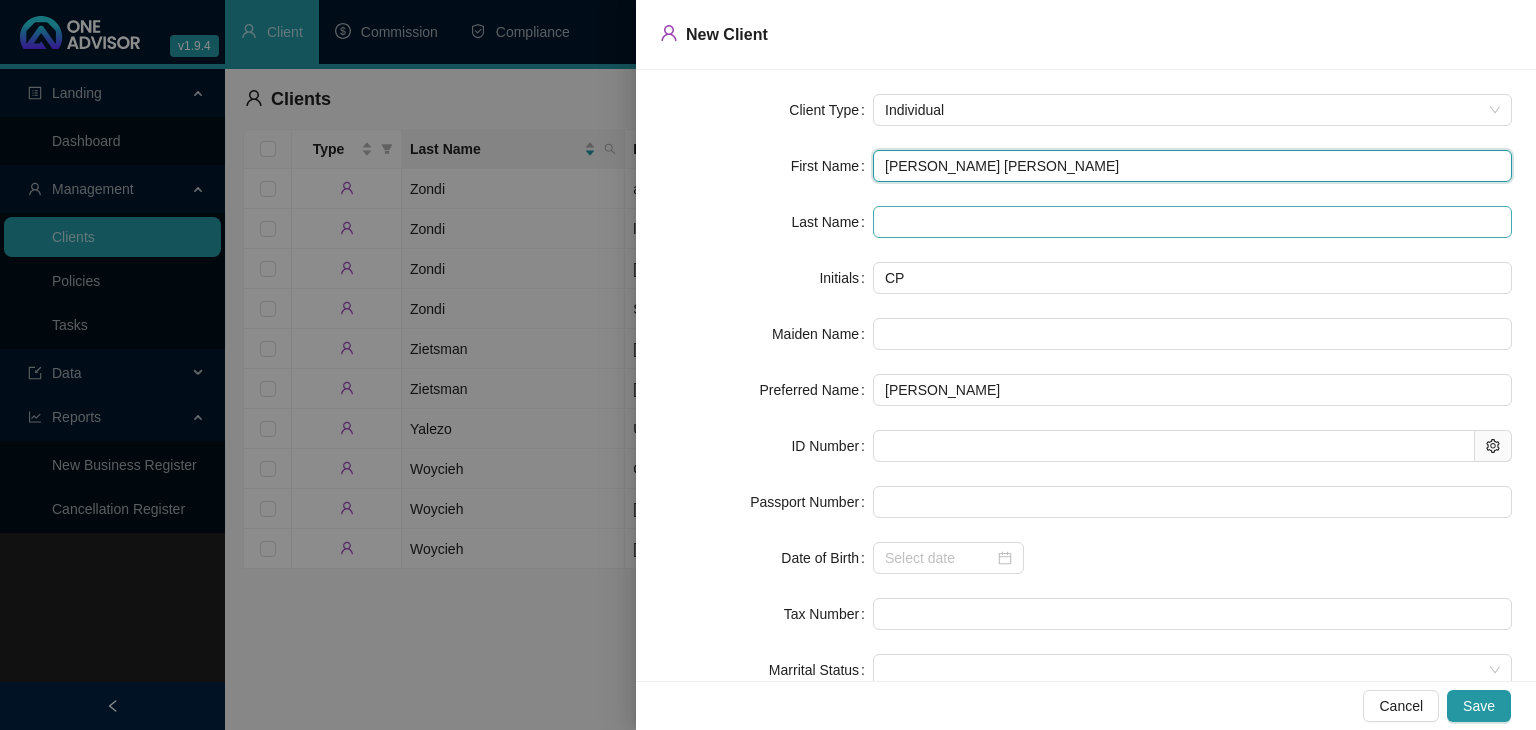 type on "[PERSON_NAME] [PERSON_NAME]" 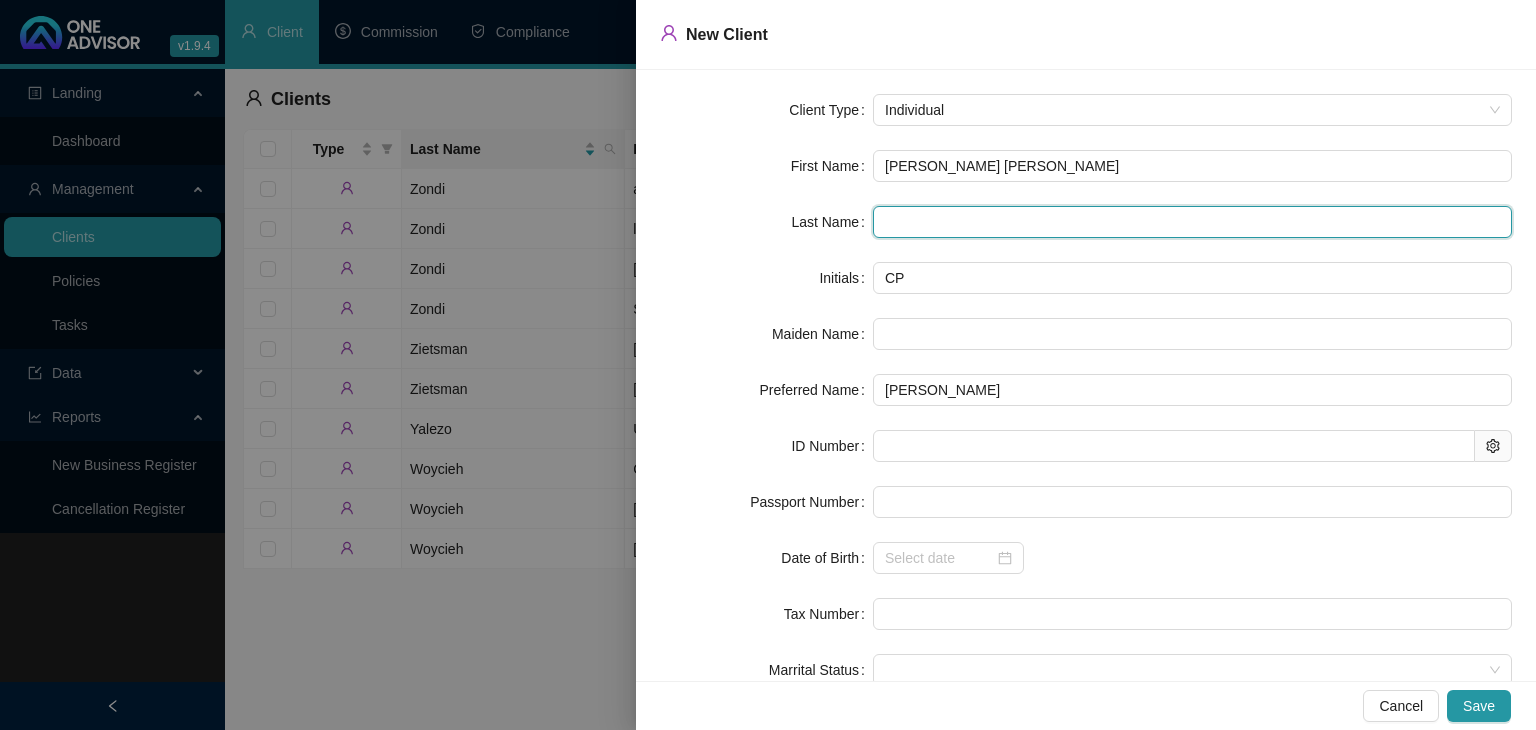 click at bounding box center [1192, 222] 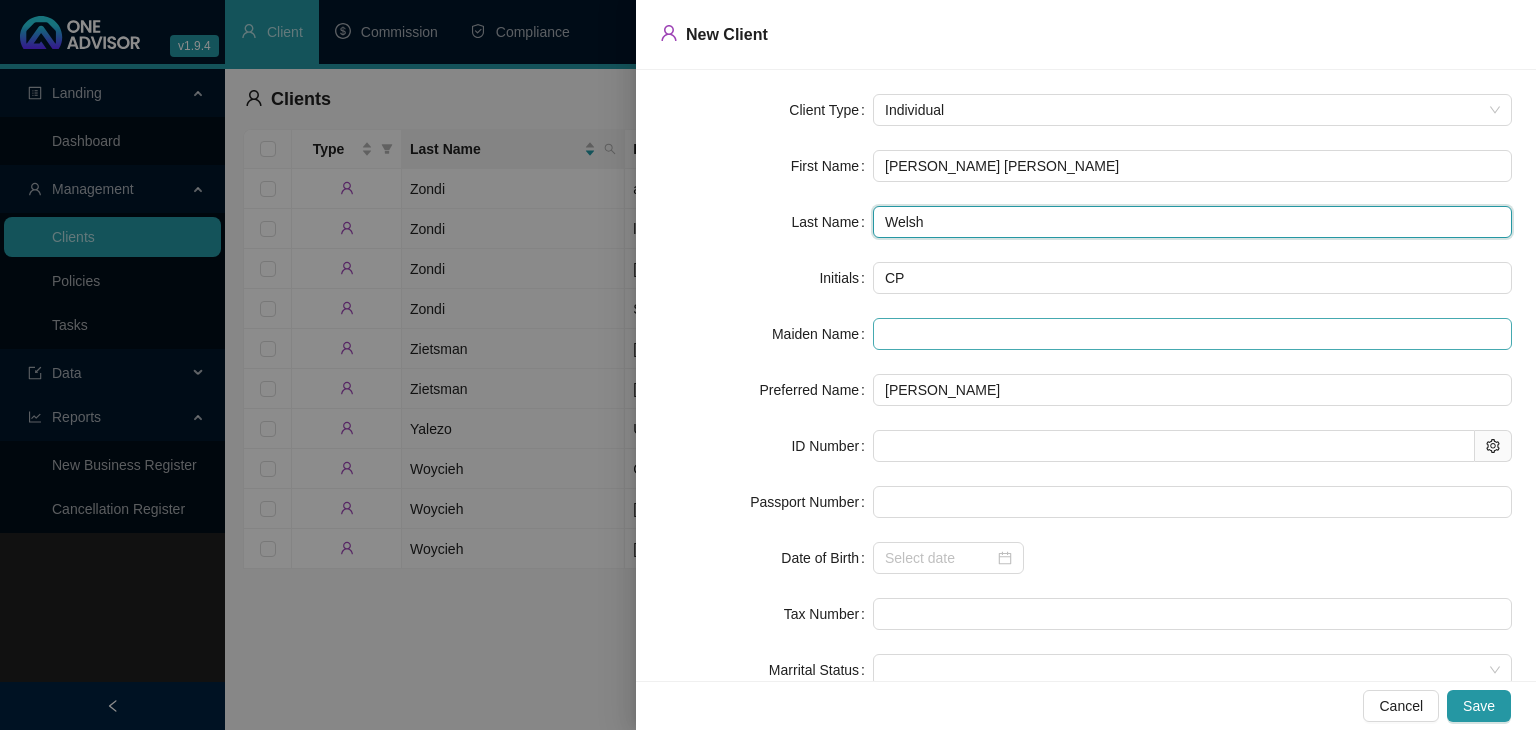 type on "Welsh" 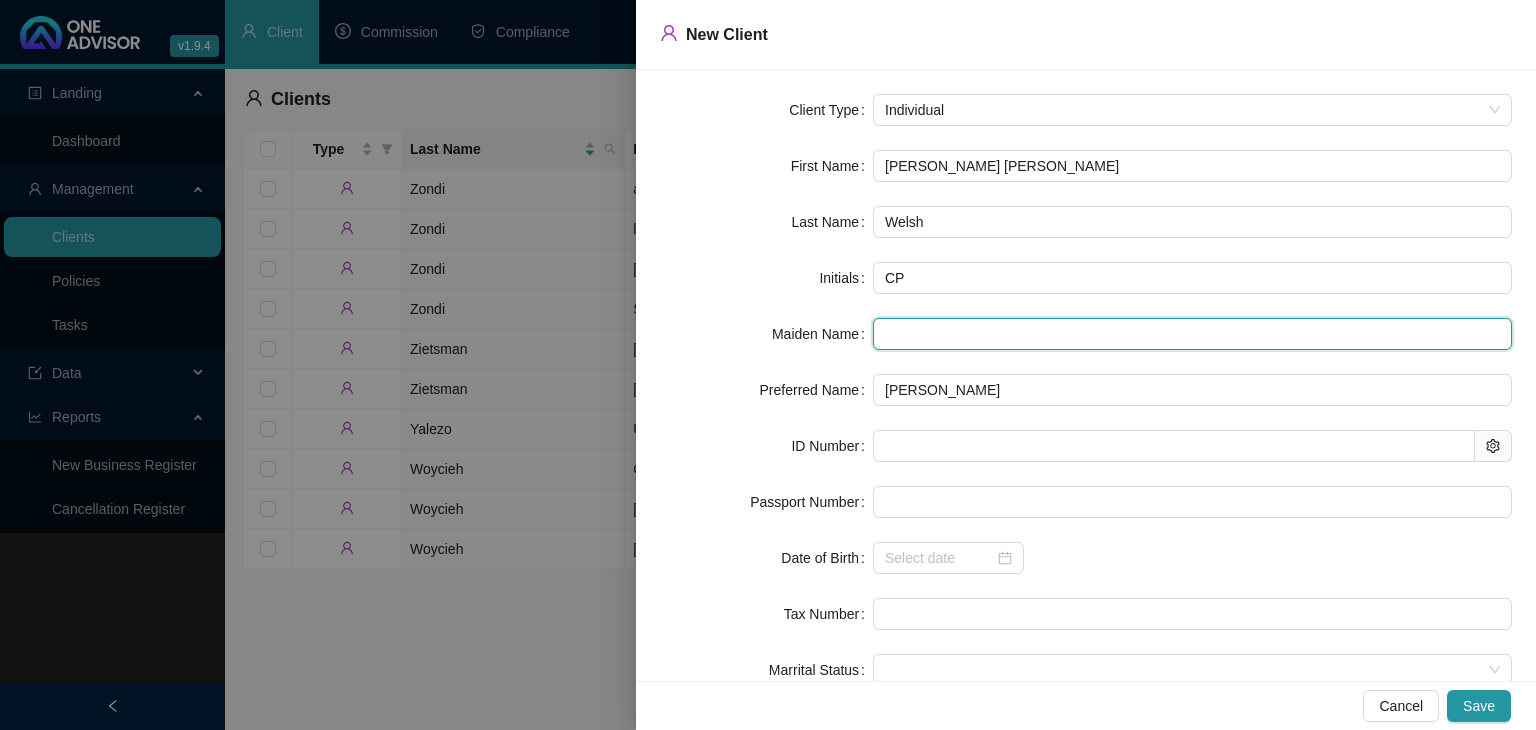 click at bounding box center [1192, 334] 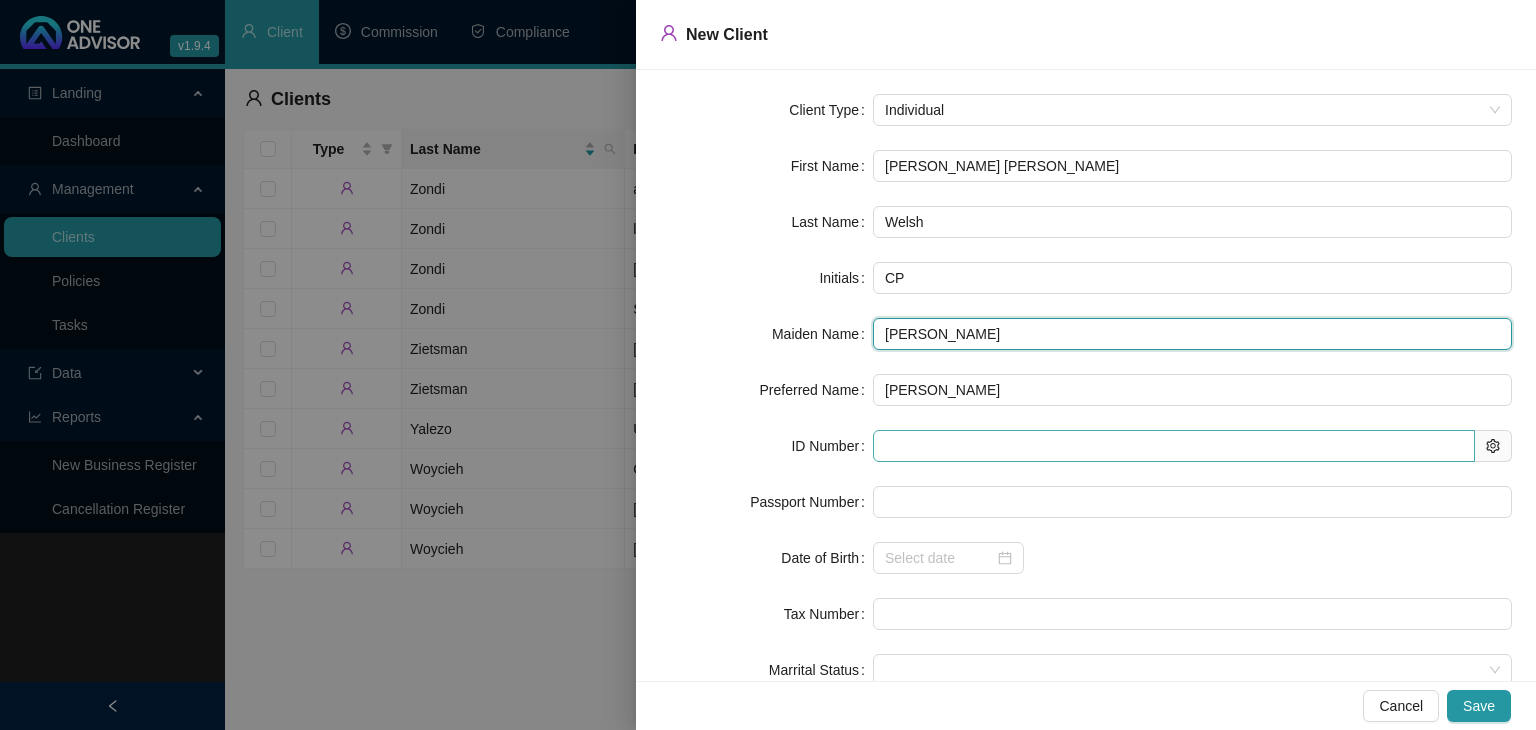type on "[PERSON_NAME]" 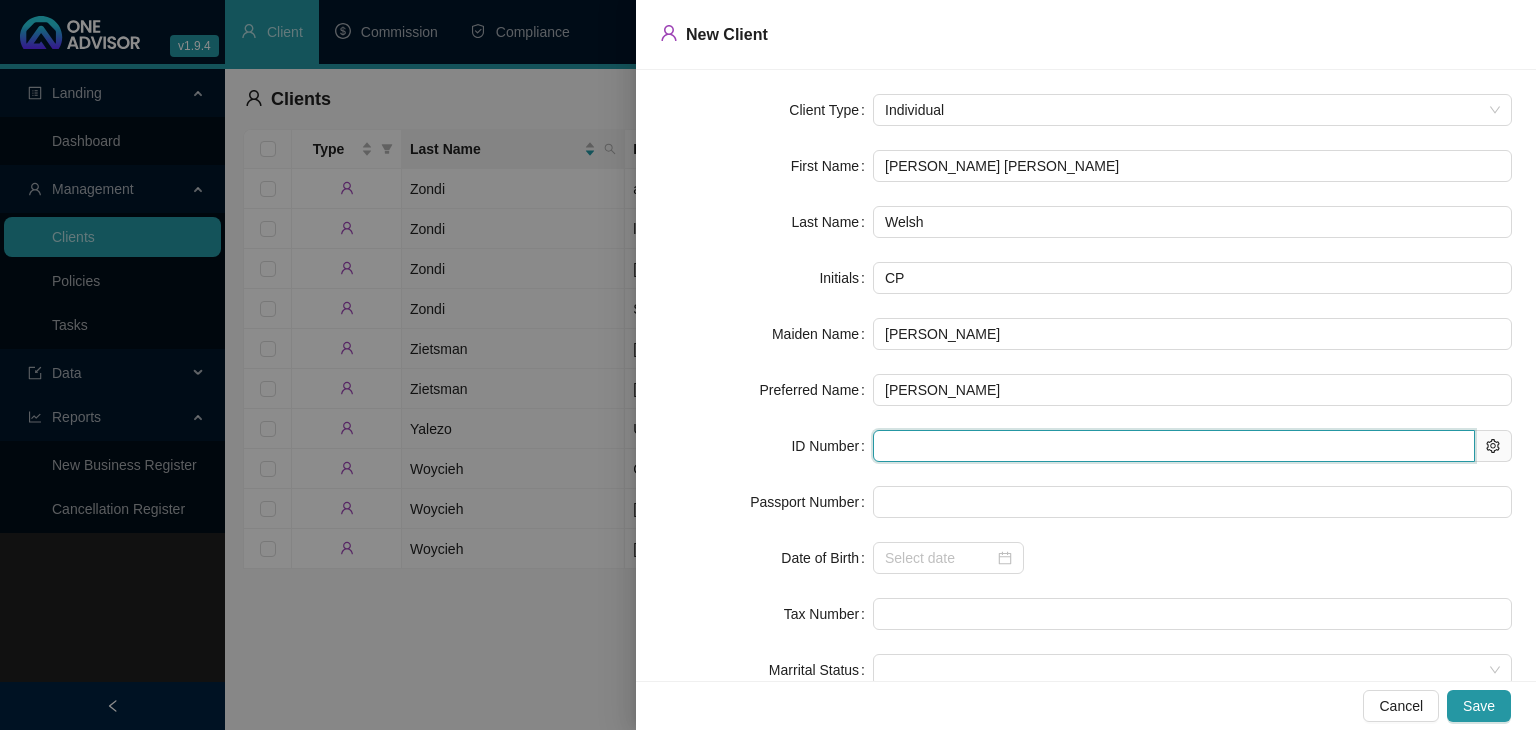 click at bounding box center (1174, 446) 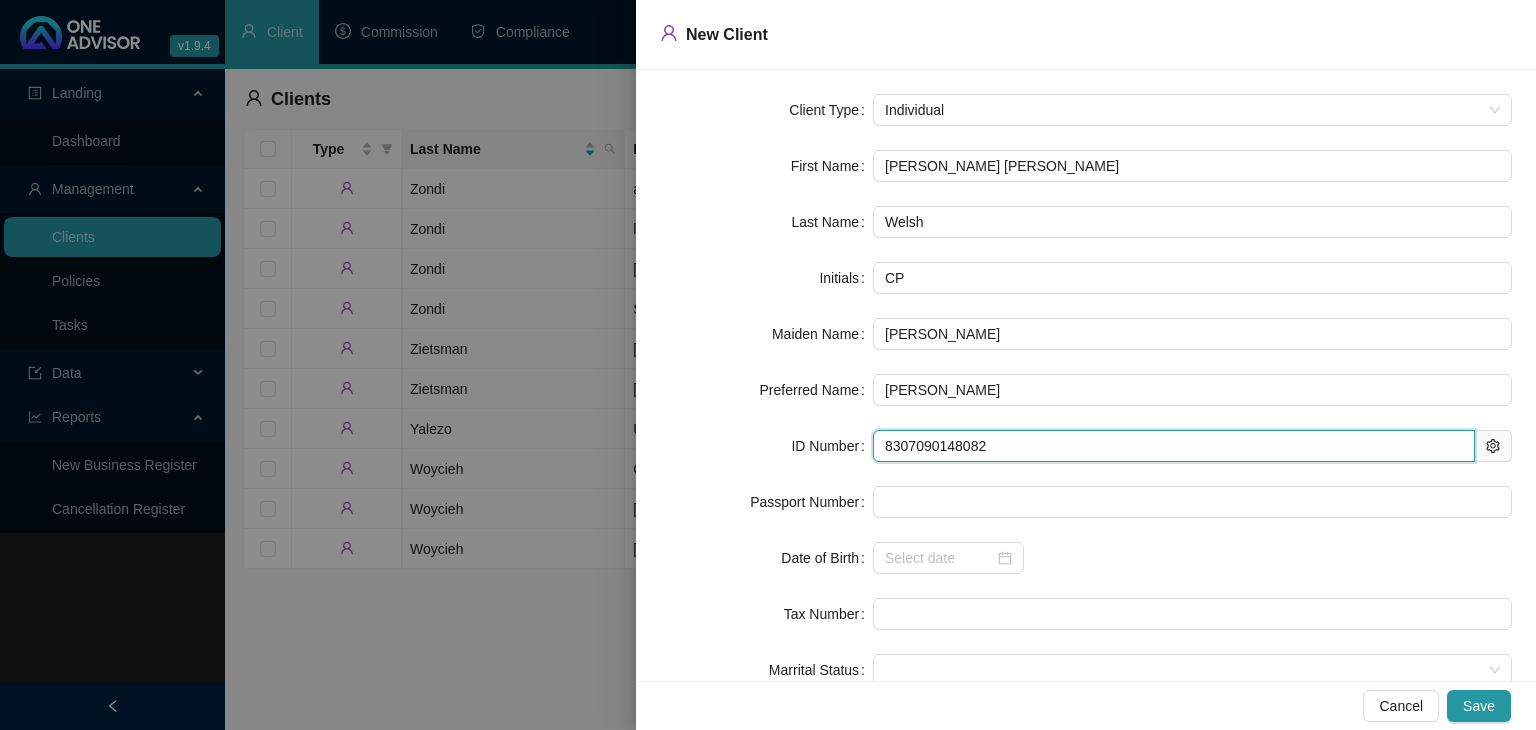 type on "[DATE]" 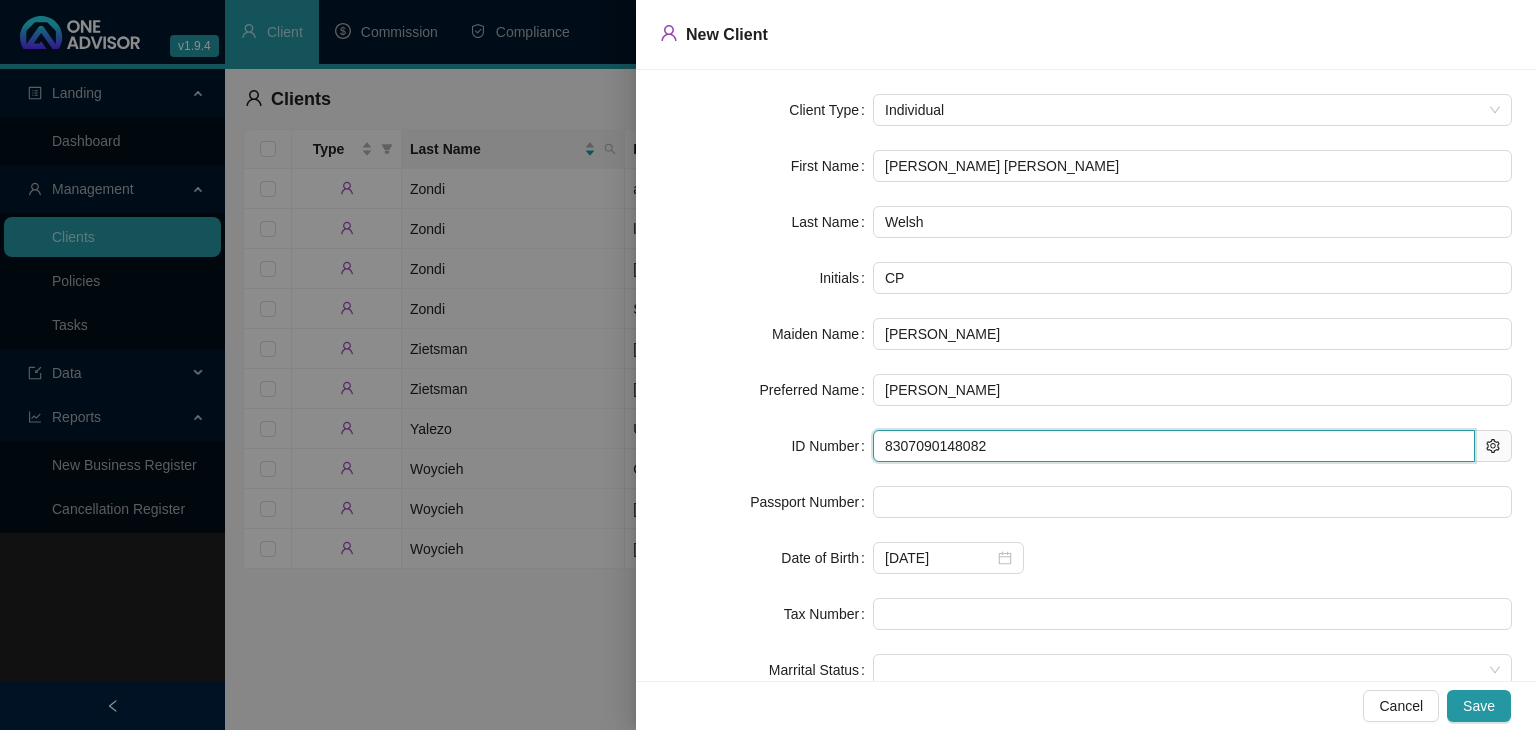 scroll, scrollTop: 100, scrollLeft: 0, axis: vertical 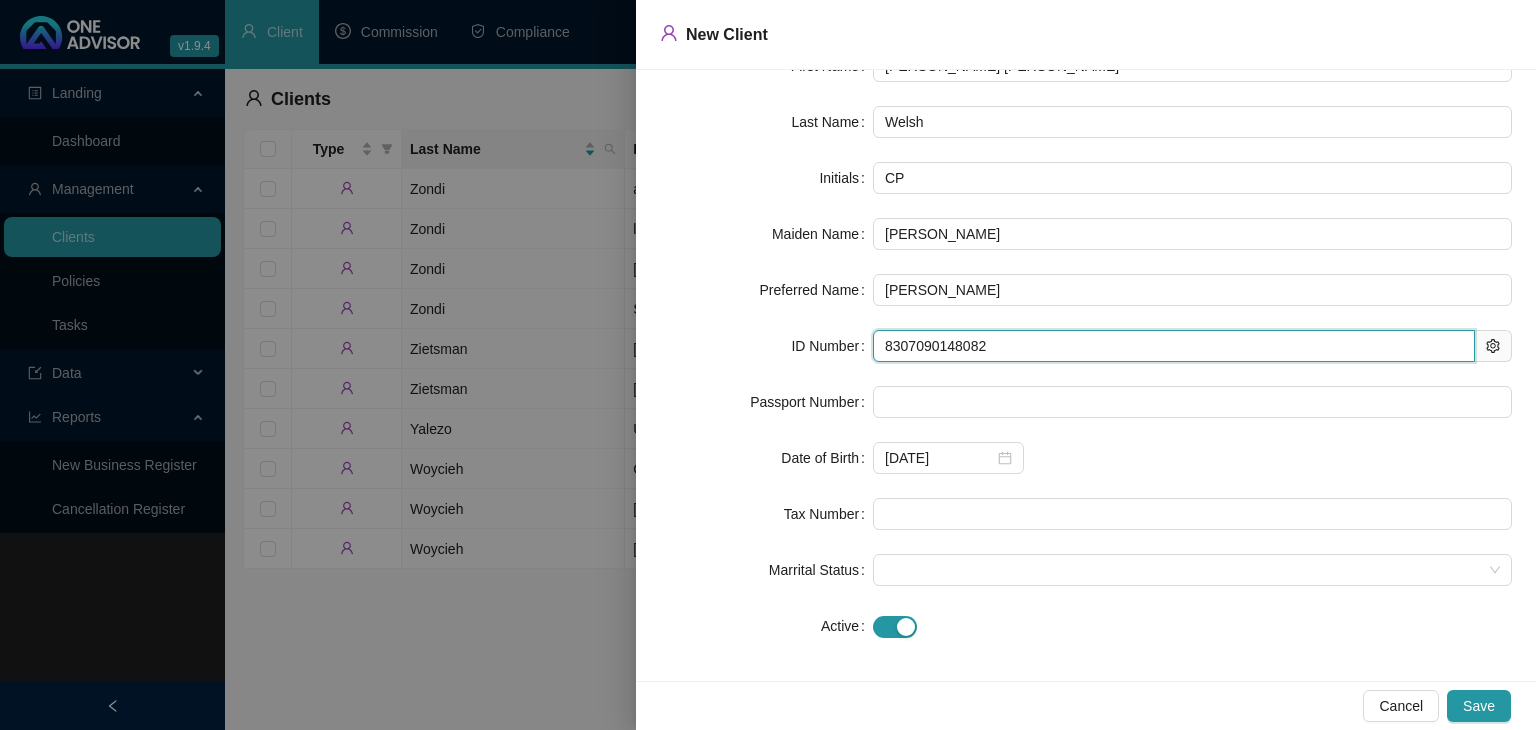 type on "8307090148082" 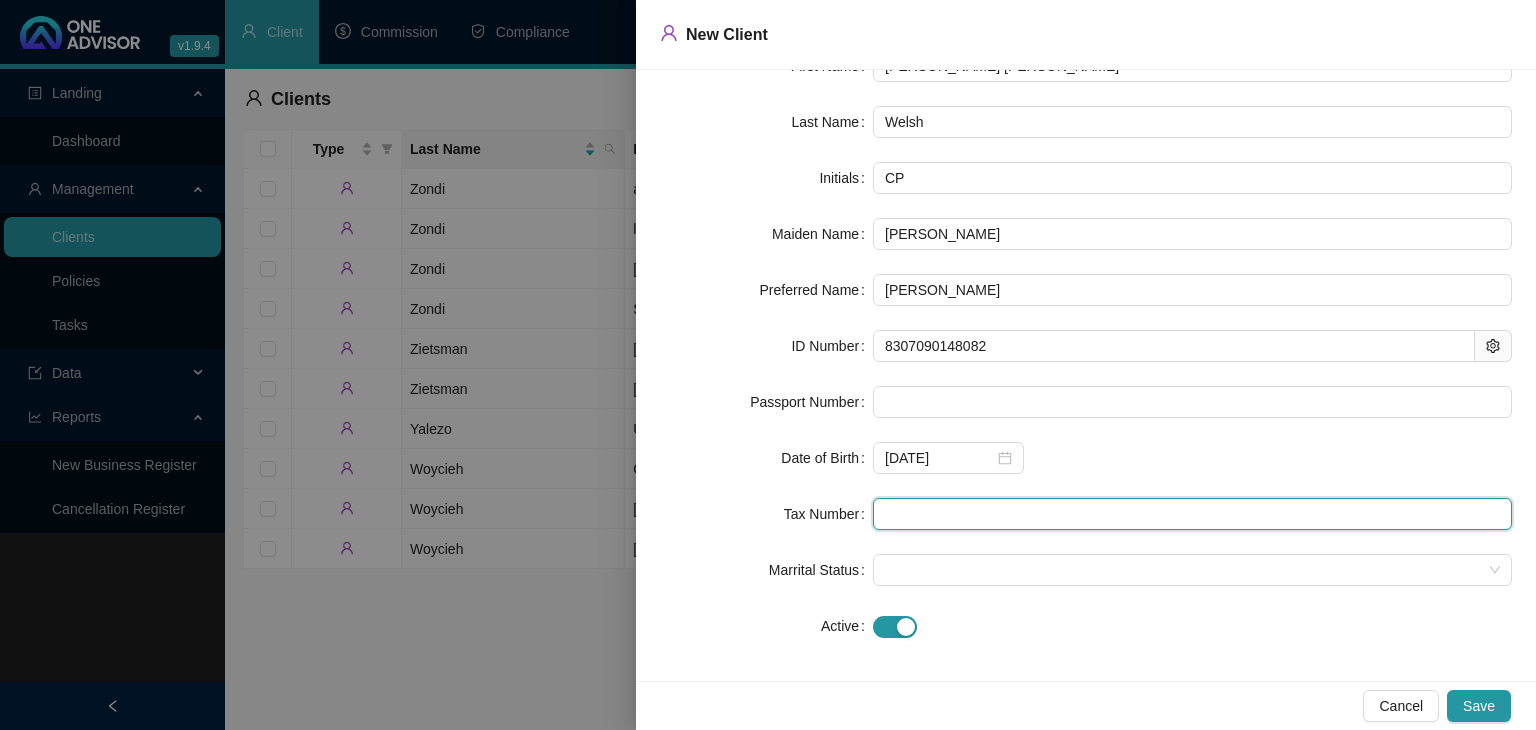 click at bounding box center (1192, 514) 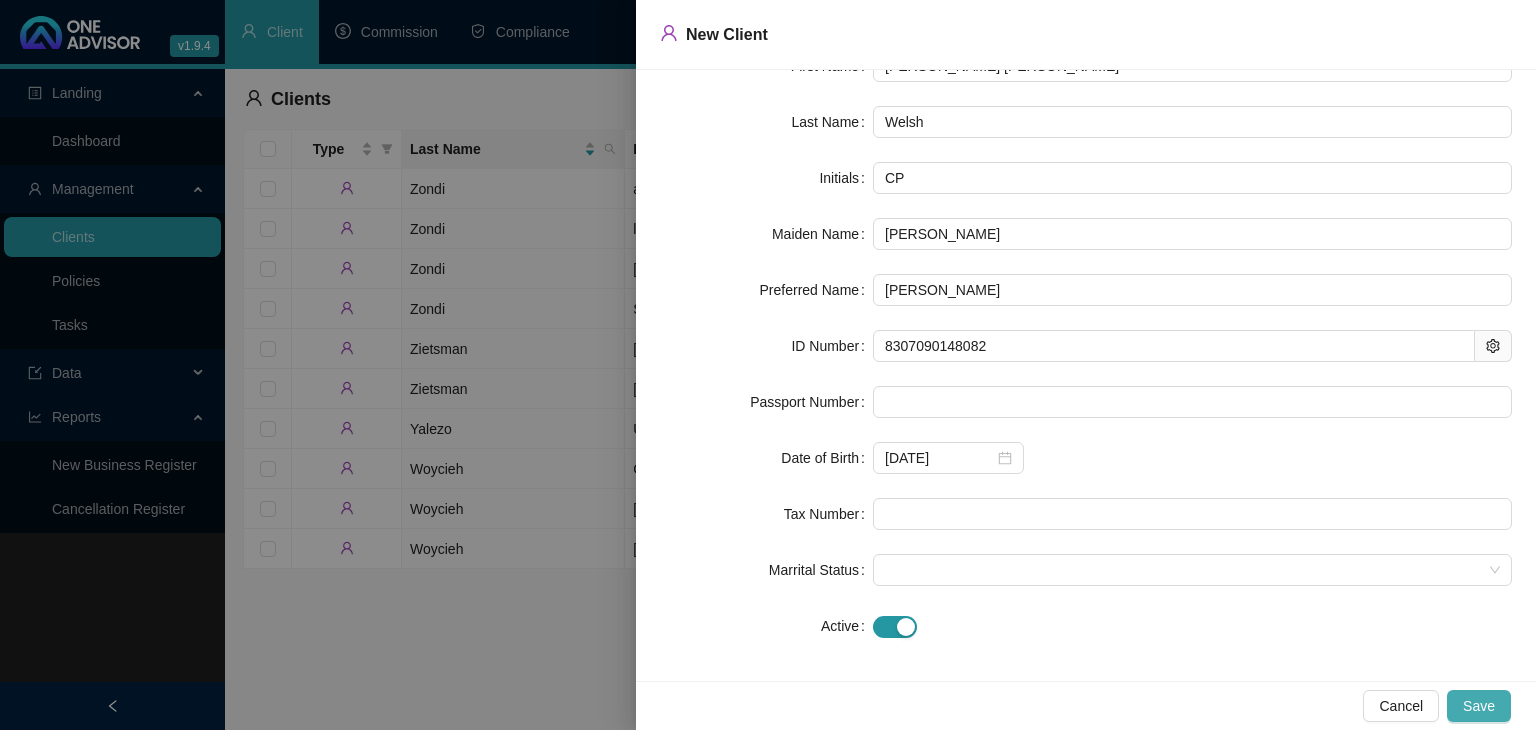 click on "Save" at bounding box center (1479, 706) 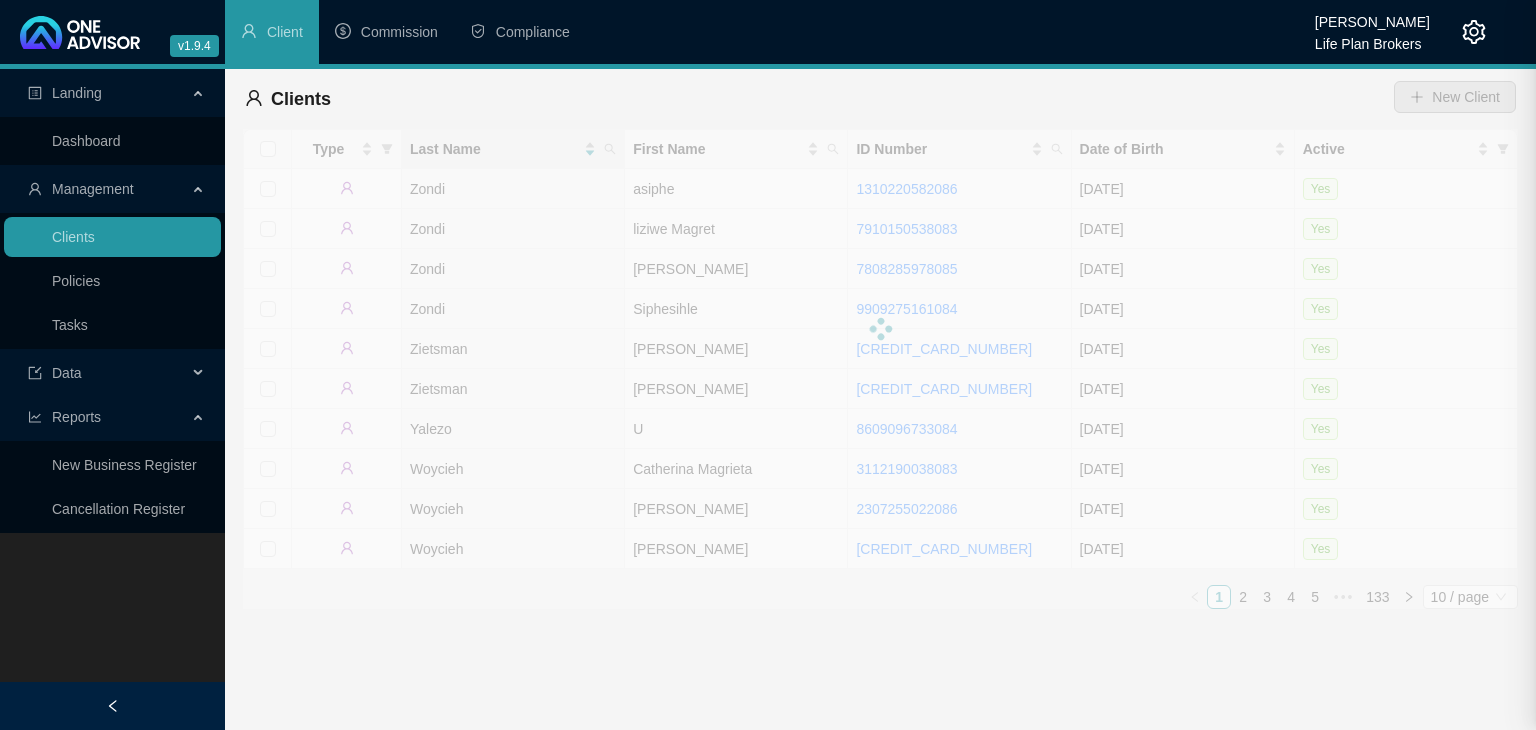 scroll, scrollTop: 0, scrollLeft: 0, axis: both 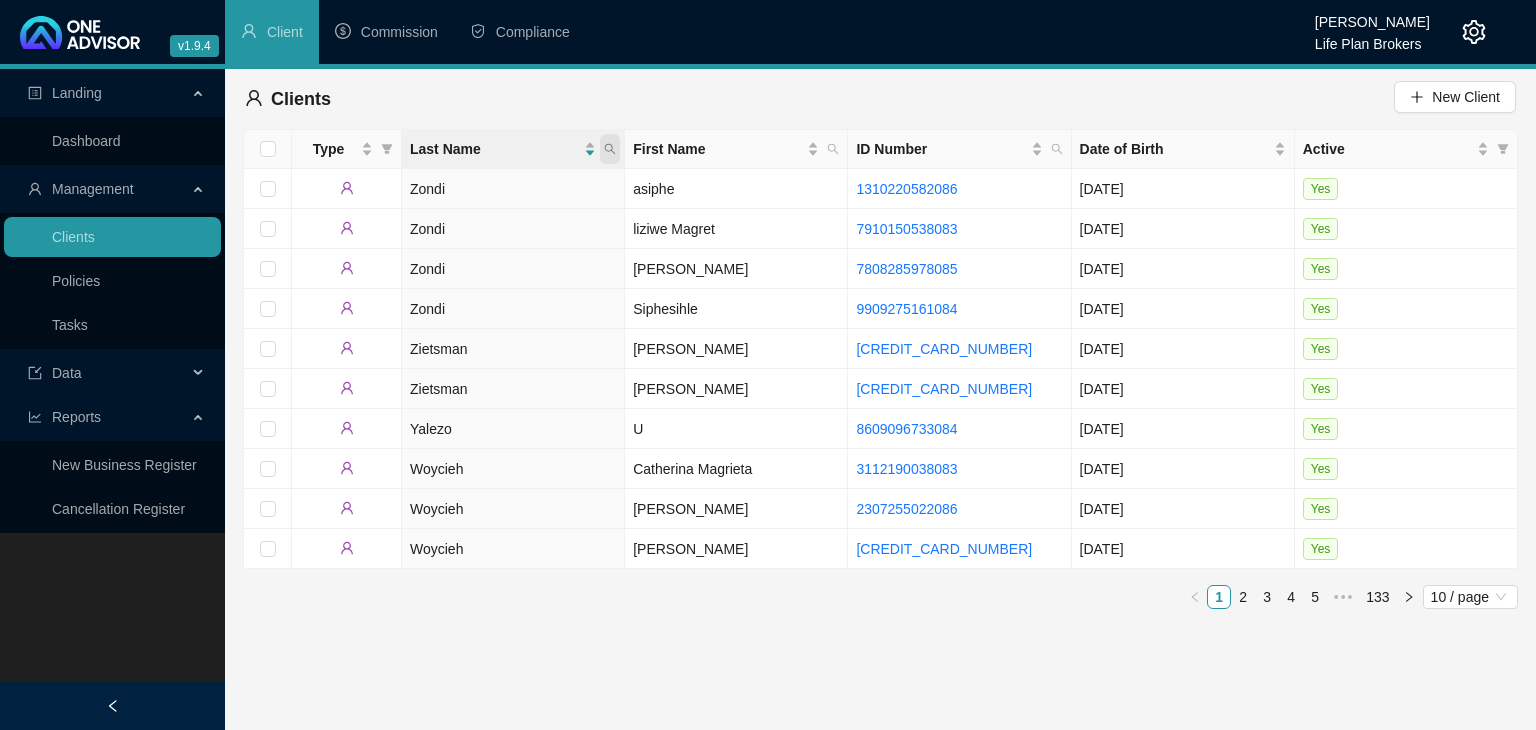 click at bounding box center (610, 149) 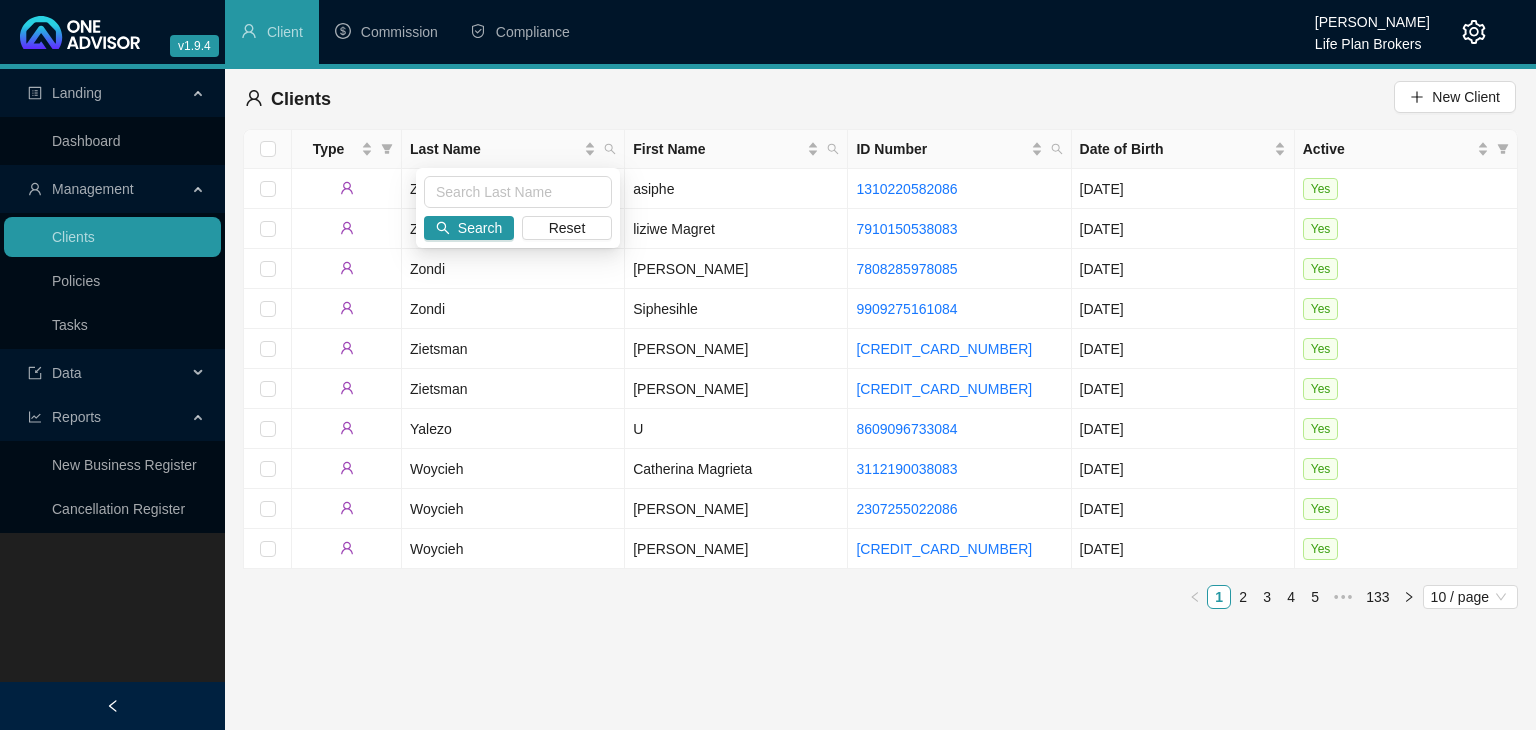click on "Landing Dashboard Management Clients Policies Tasks Data Reports New Business Register Cancellation Register Clients New Client Type Last Name First Name ID Number Date of Birth Active Zondi asiphe 1310220582086 [DATE] Yes [PERSON_NAME] Magret 7910150538083 [DATE] Yes [PERSON_NAME] 7808285978085 [DATE] Yes Zondi Siphesihle 9909275161084 [DATE] Yes [PERSON_NAME]  [CREDIT_CARD_NUMBER] [DATE] Yes [PERSON_NAME] [CREDIT_CARD_NUMBER] [DATE] Yes Yalezo U 8609096733084 [DATE] Yes [PERSON_NAME] 3112190038083 [DATE] Yes [PERSON_NAME] 2307255022086 [DATE] Yes Woycieh [PERSON_NAME] [CREDIT_CARD_NUMBER] [DATE] Yes 1 2 3 4 5 ••• 133 10 / page" at bounding box center (768, 399) 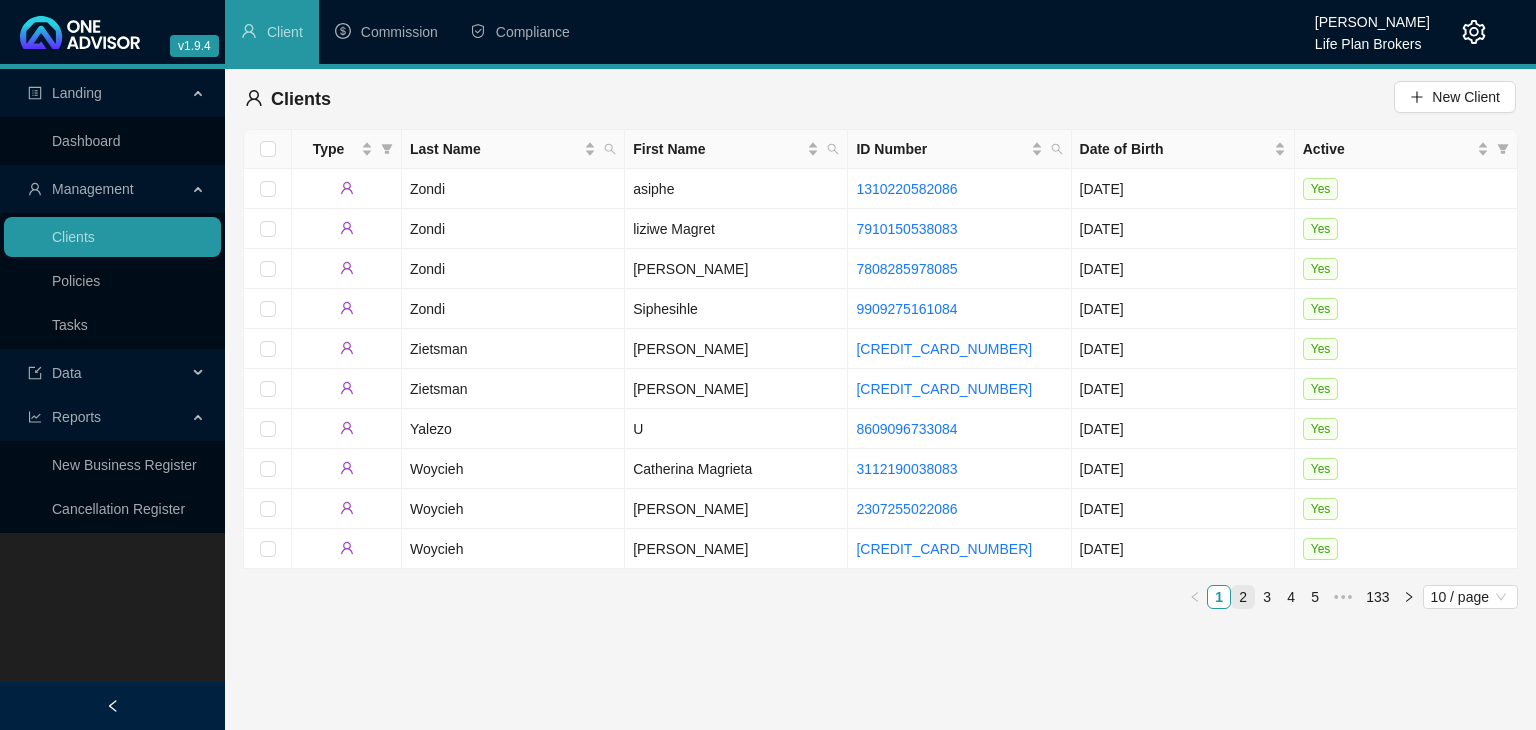 click on "2" at bounding box center [1243, 597] 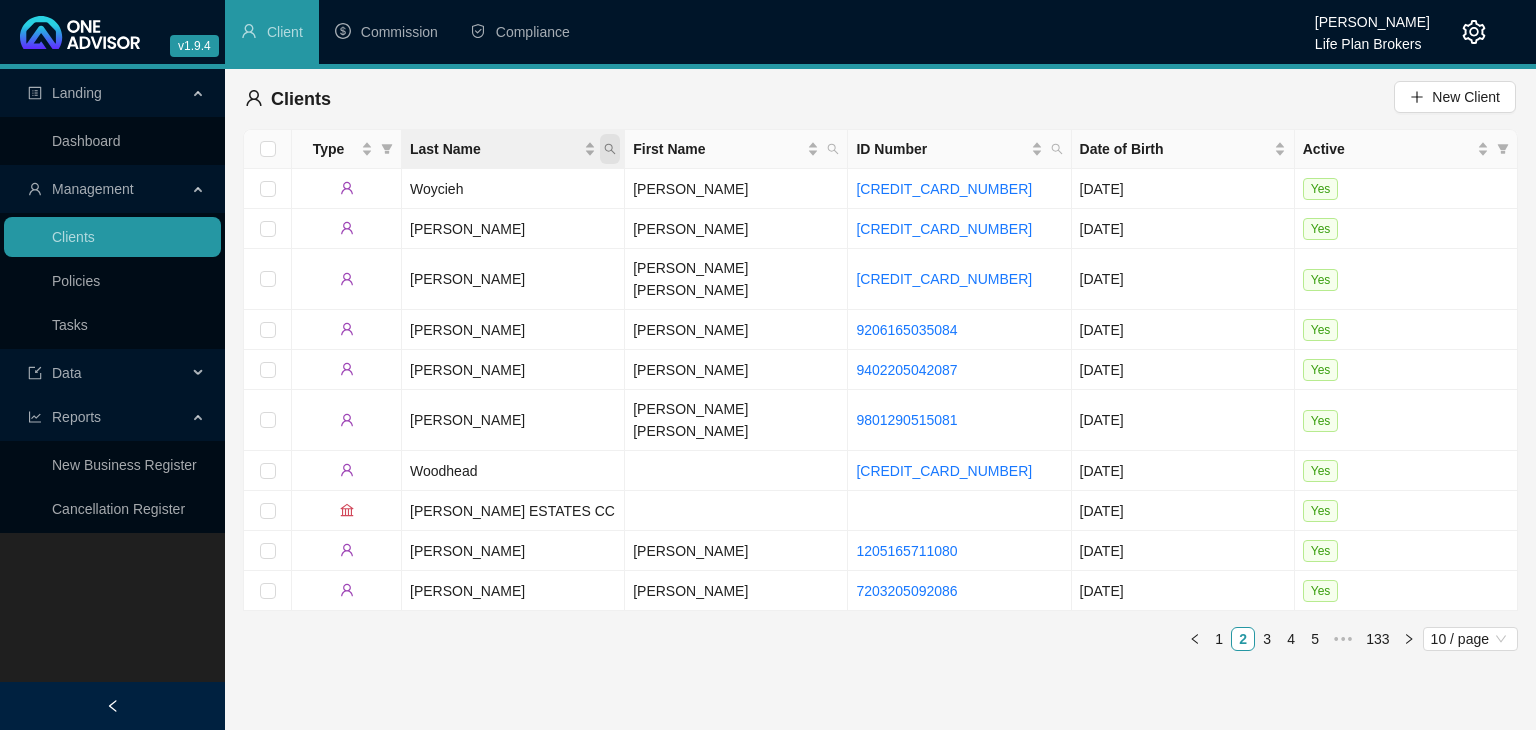 click 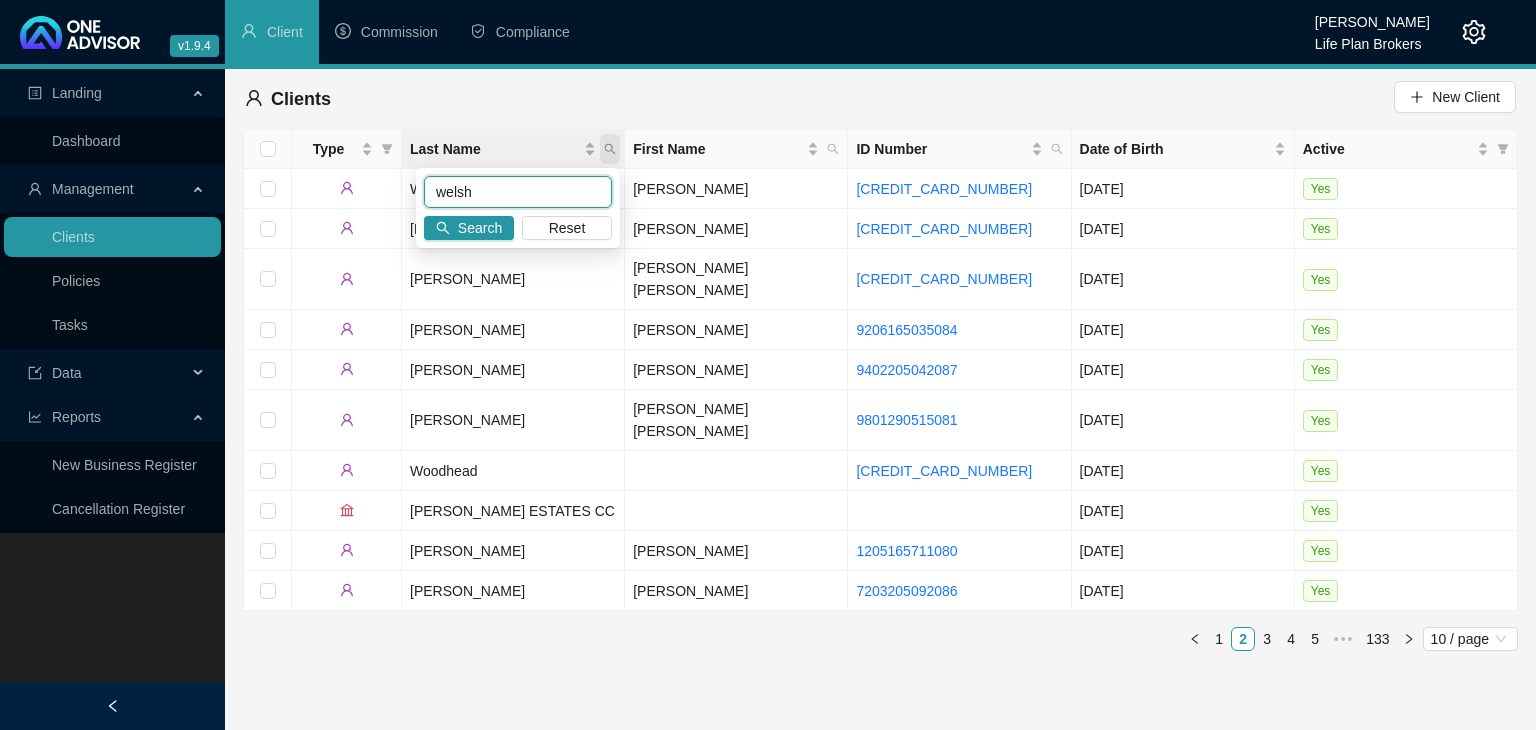 type on "welsh" 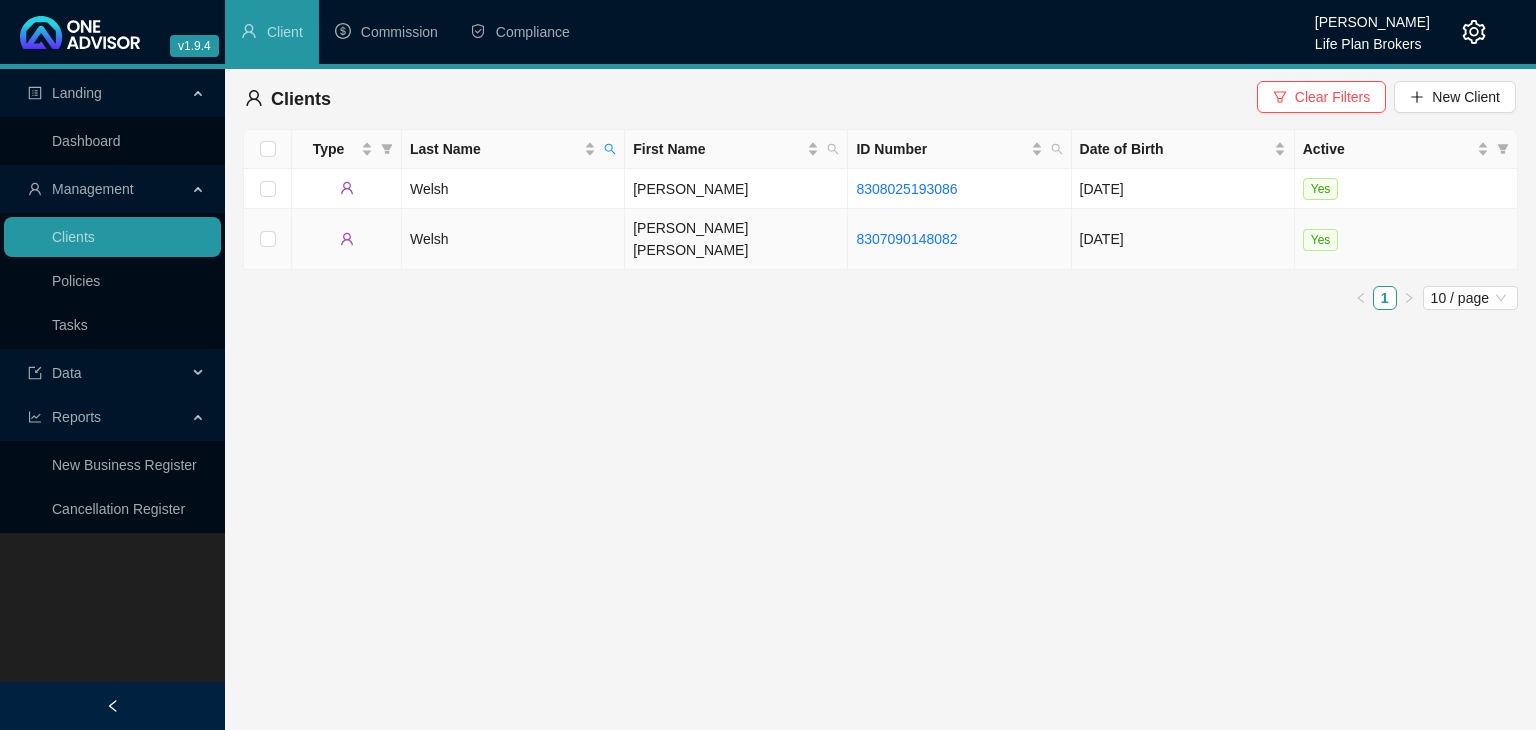 click on "Welsh" at bounding box center [513, 239] 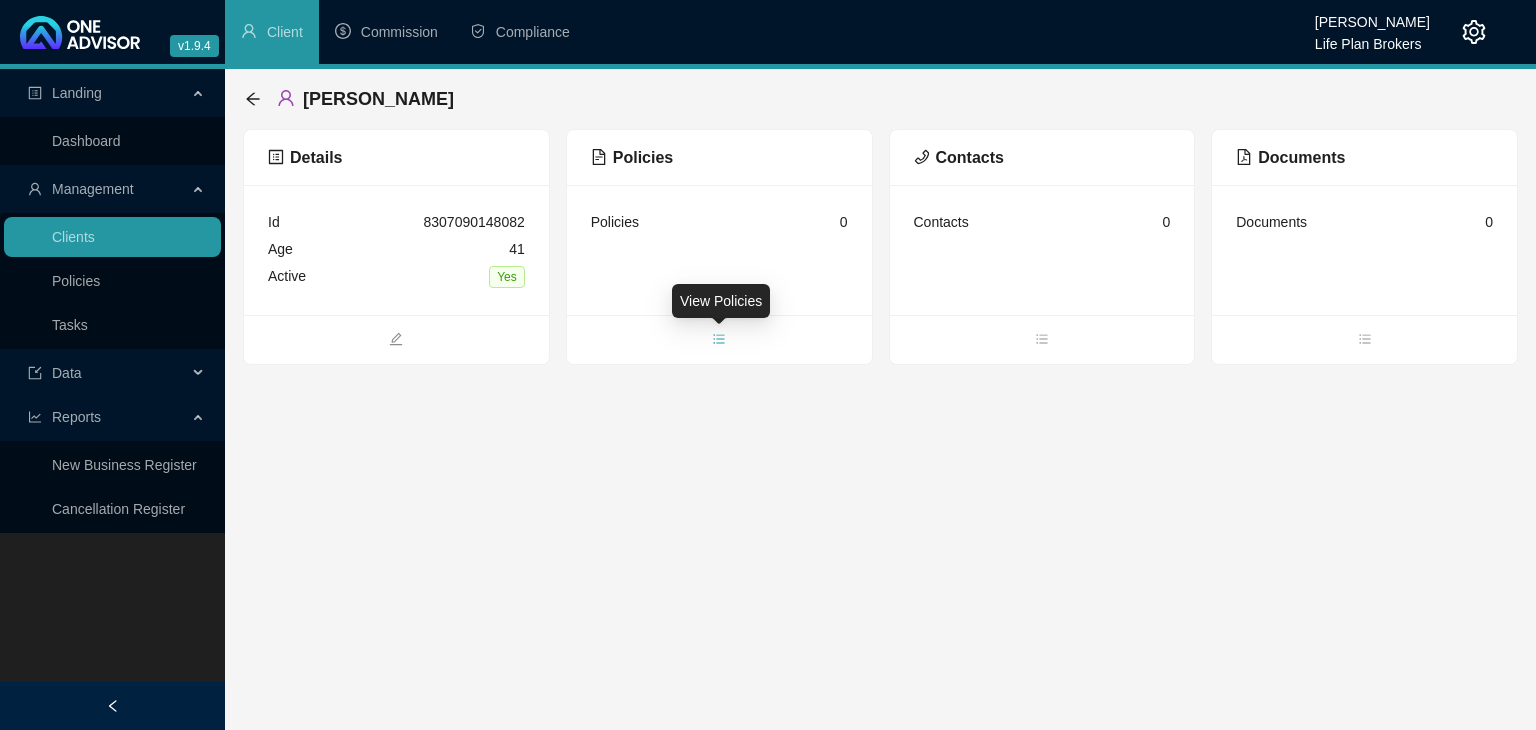 click 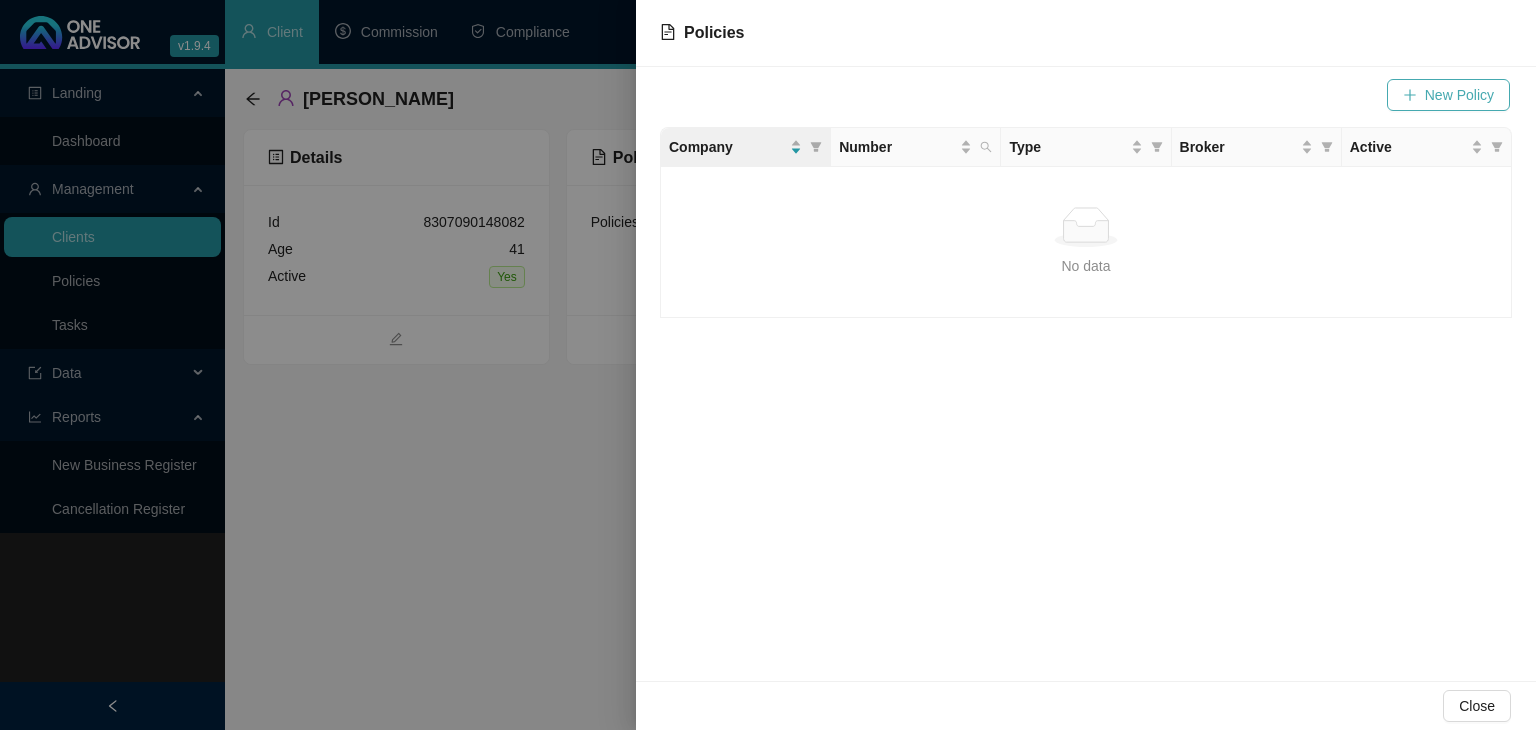 click on "New Policy" at bounding box center (1448, 95) 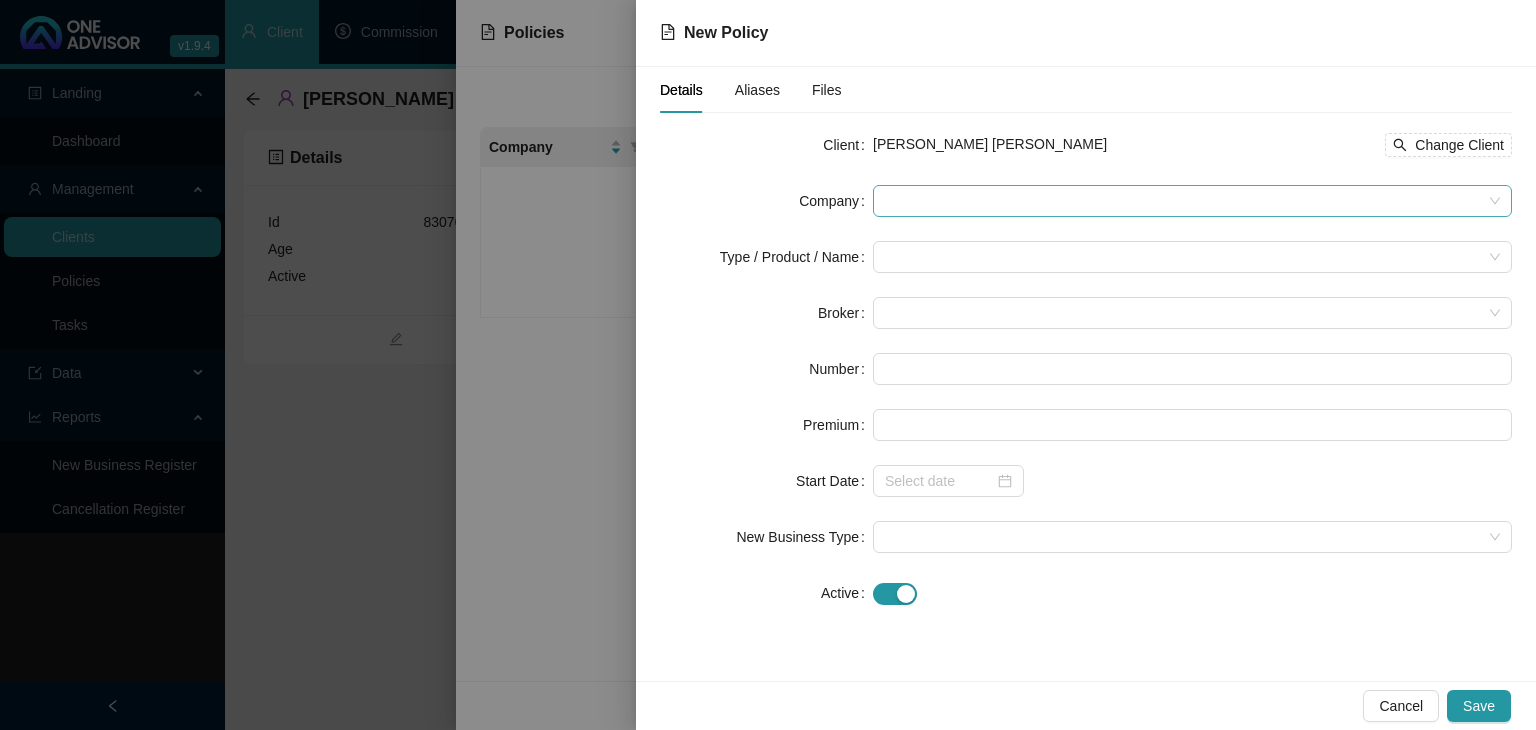 click at bounding box center [1192, 201] 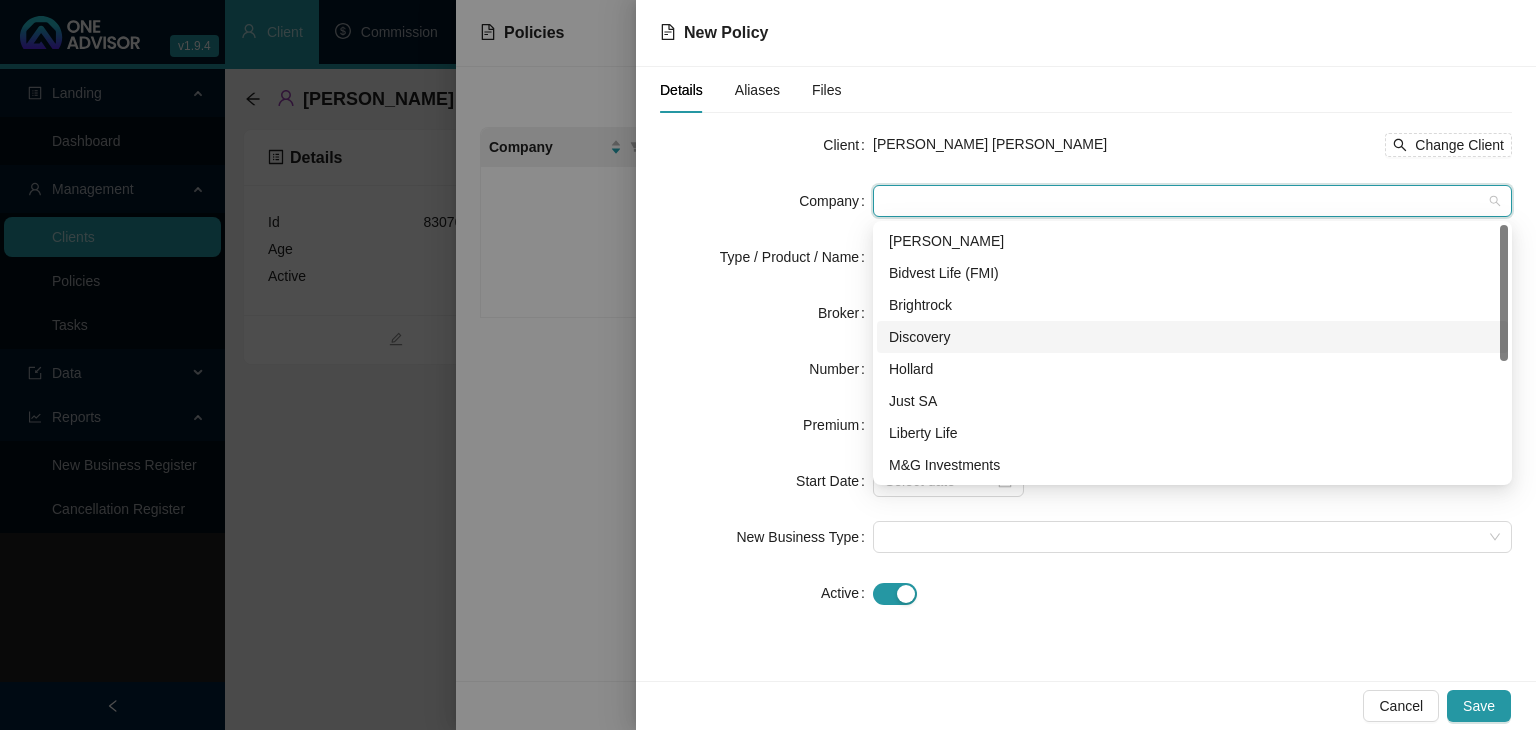 click on "Discovery" at bounding box center [1192, 337] 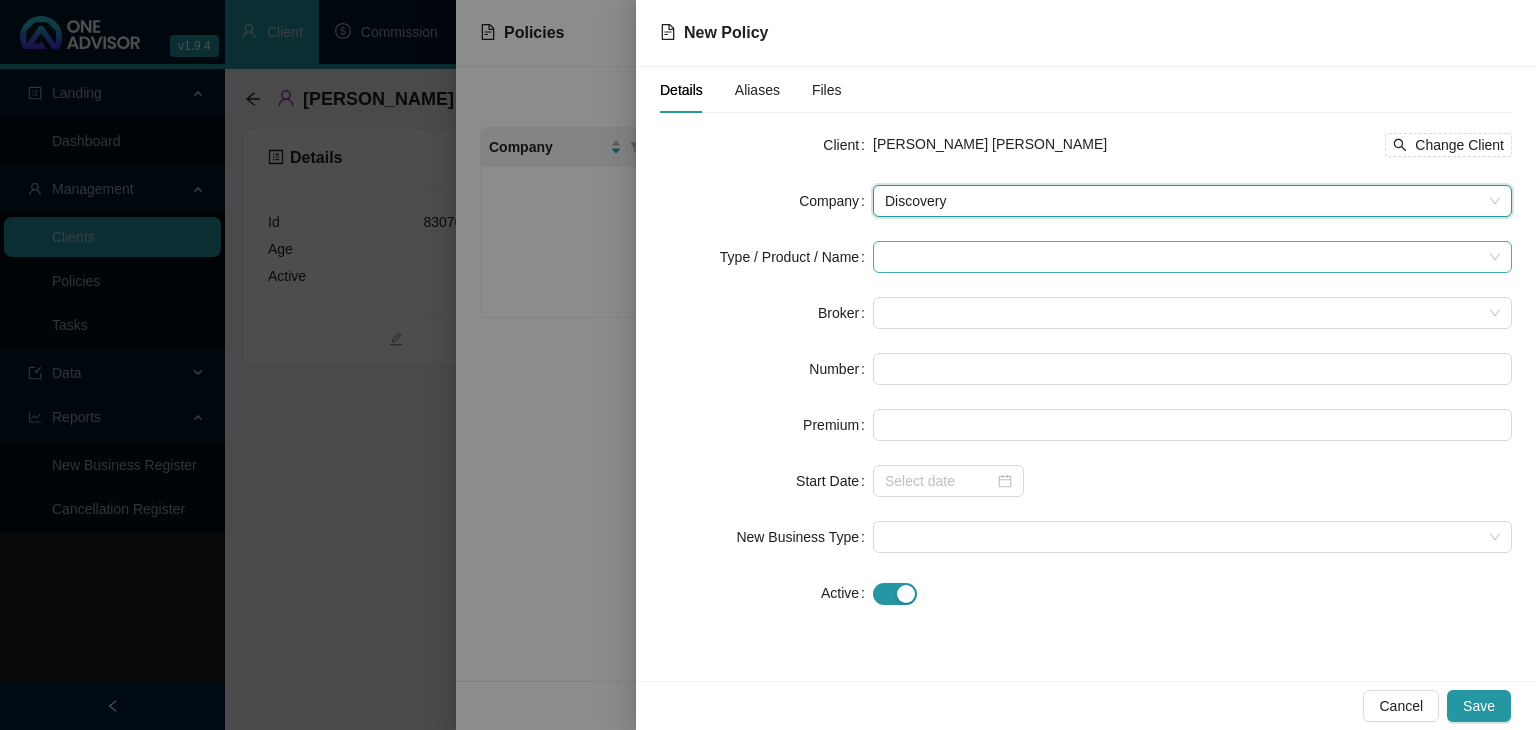 click at bounding box center [1183, 257] 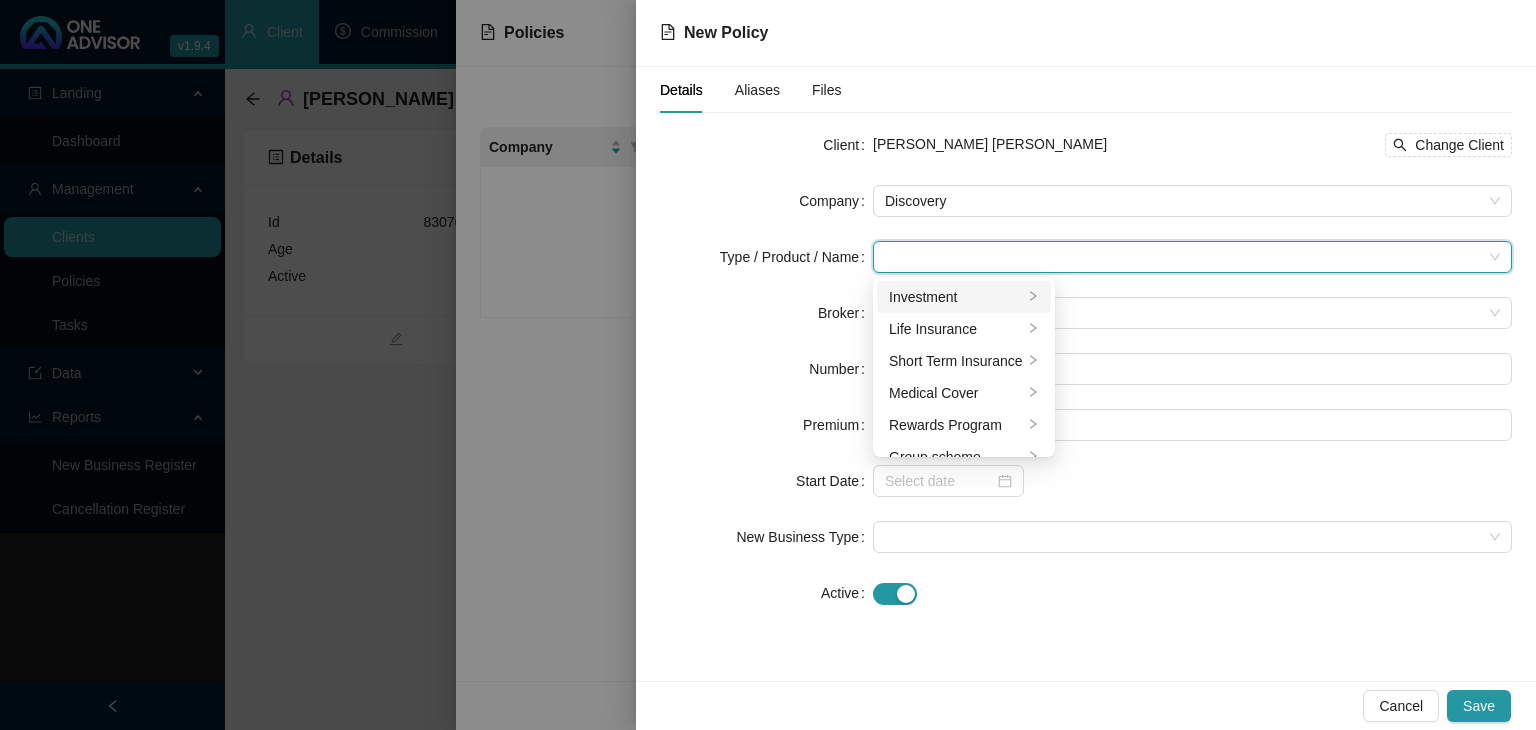 click 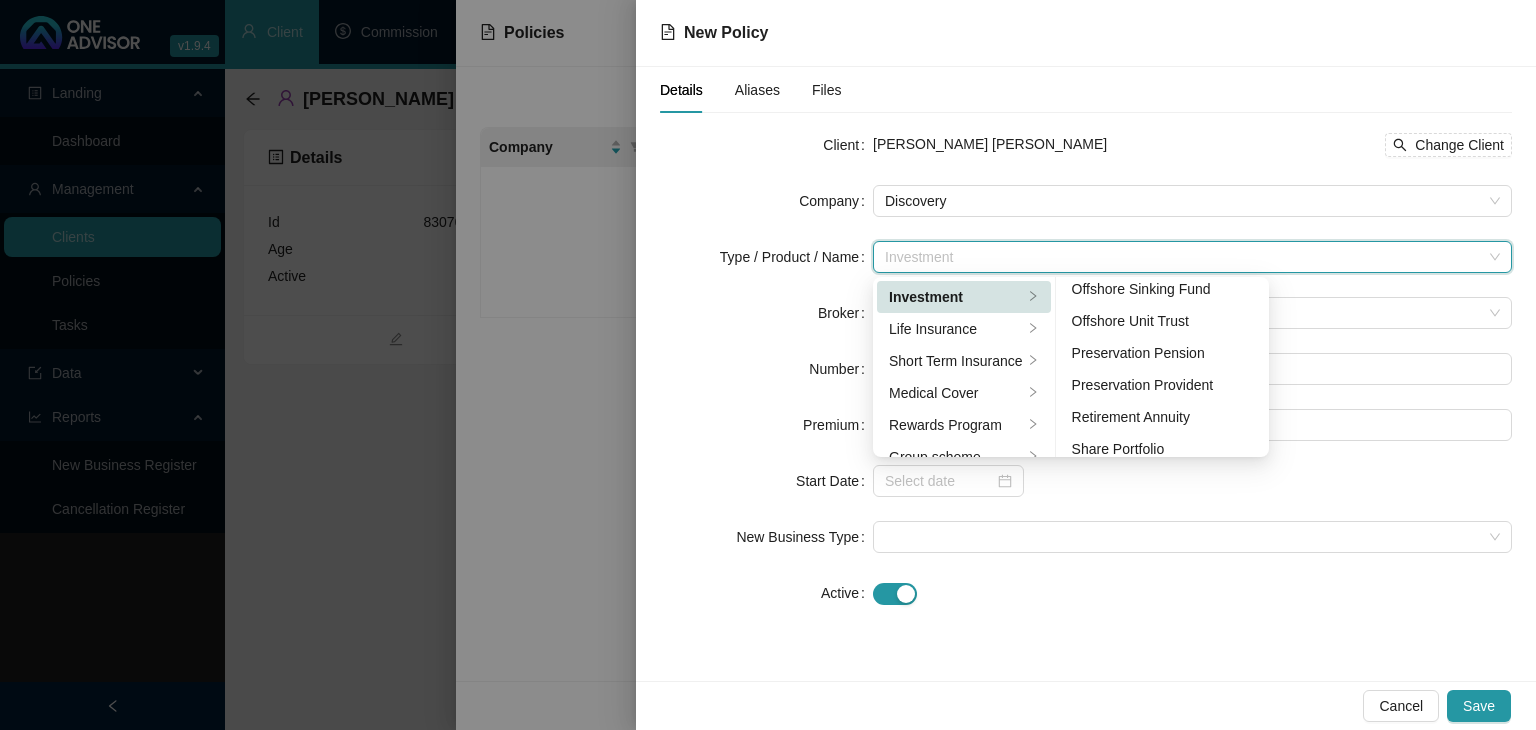 scroll, scrollTop: 236, scrollLeft: 0, axis: vertical 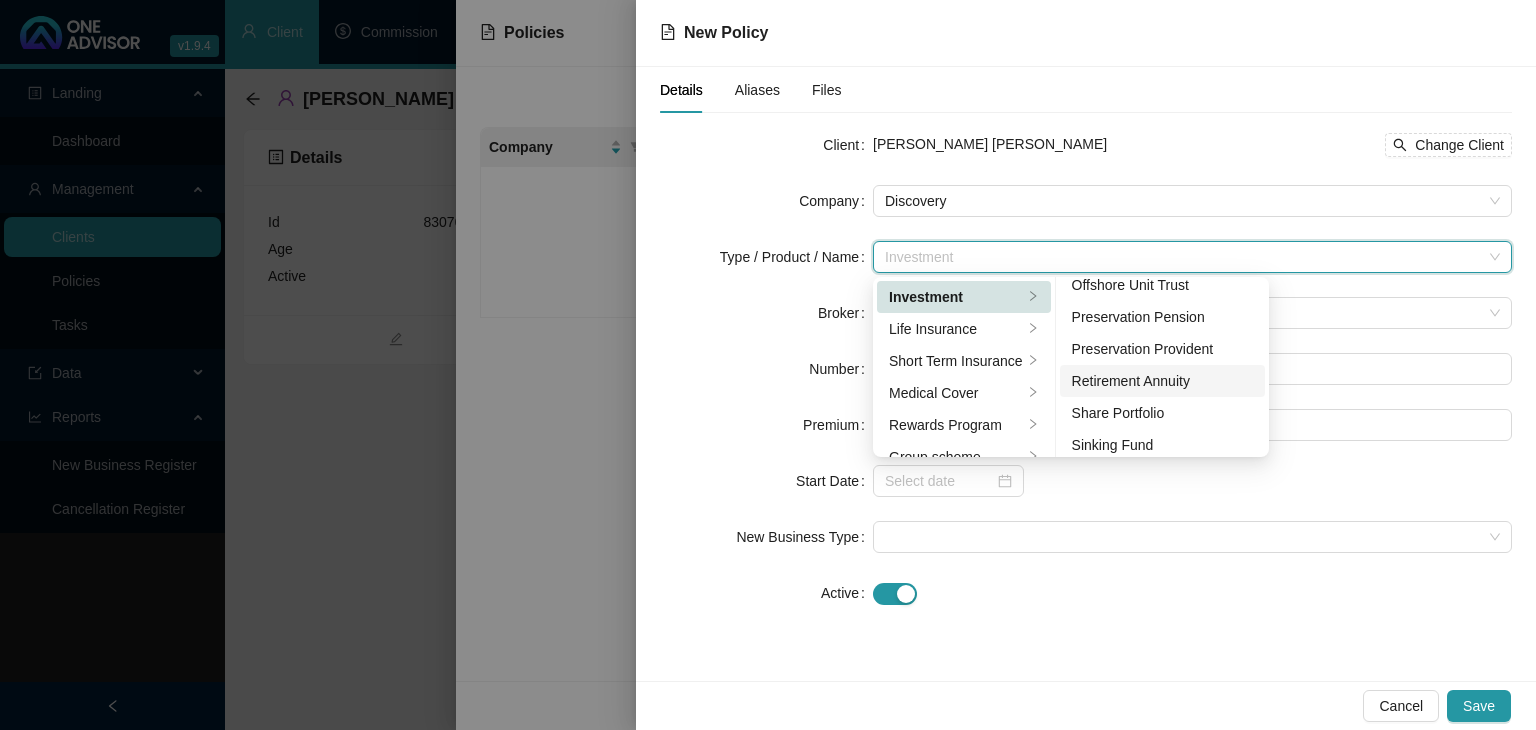 click on "Retirement Annuity" at bounding box center [1163, 381] 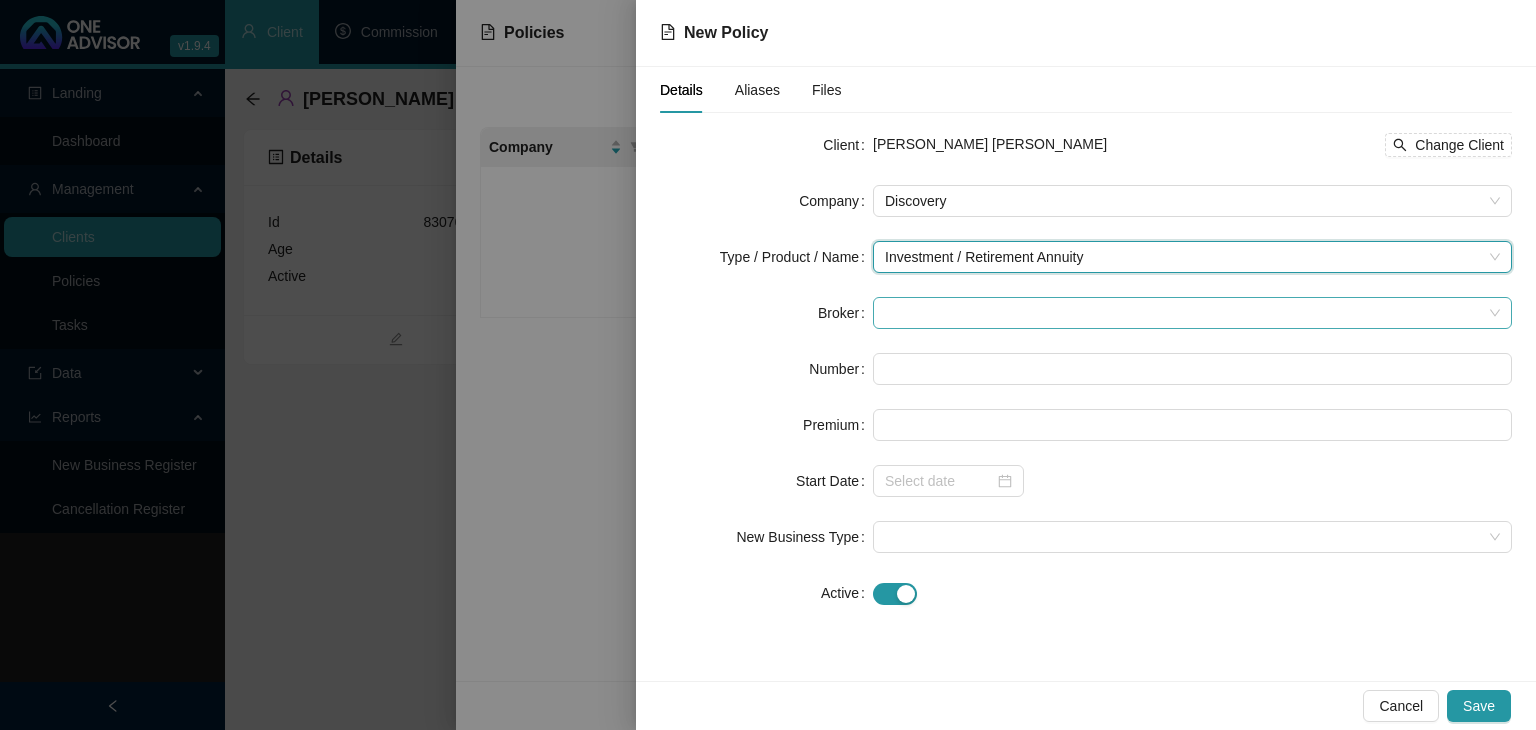 click at bounding box center (1192, 313) 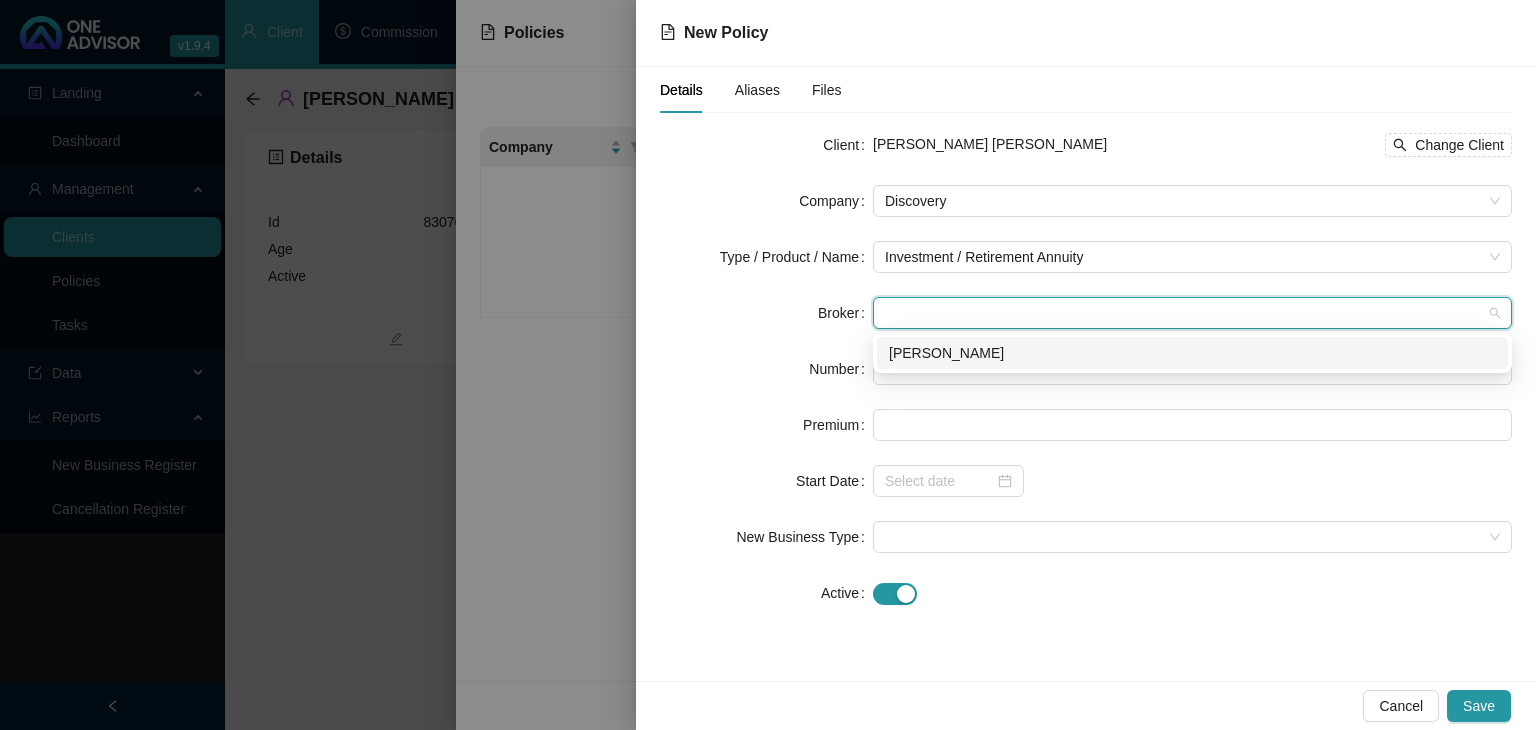 click on "[PERSON_NAME]" at bounding box center [1192, 353] 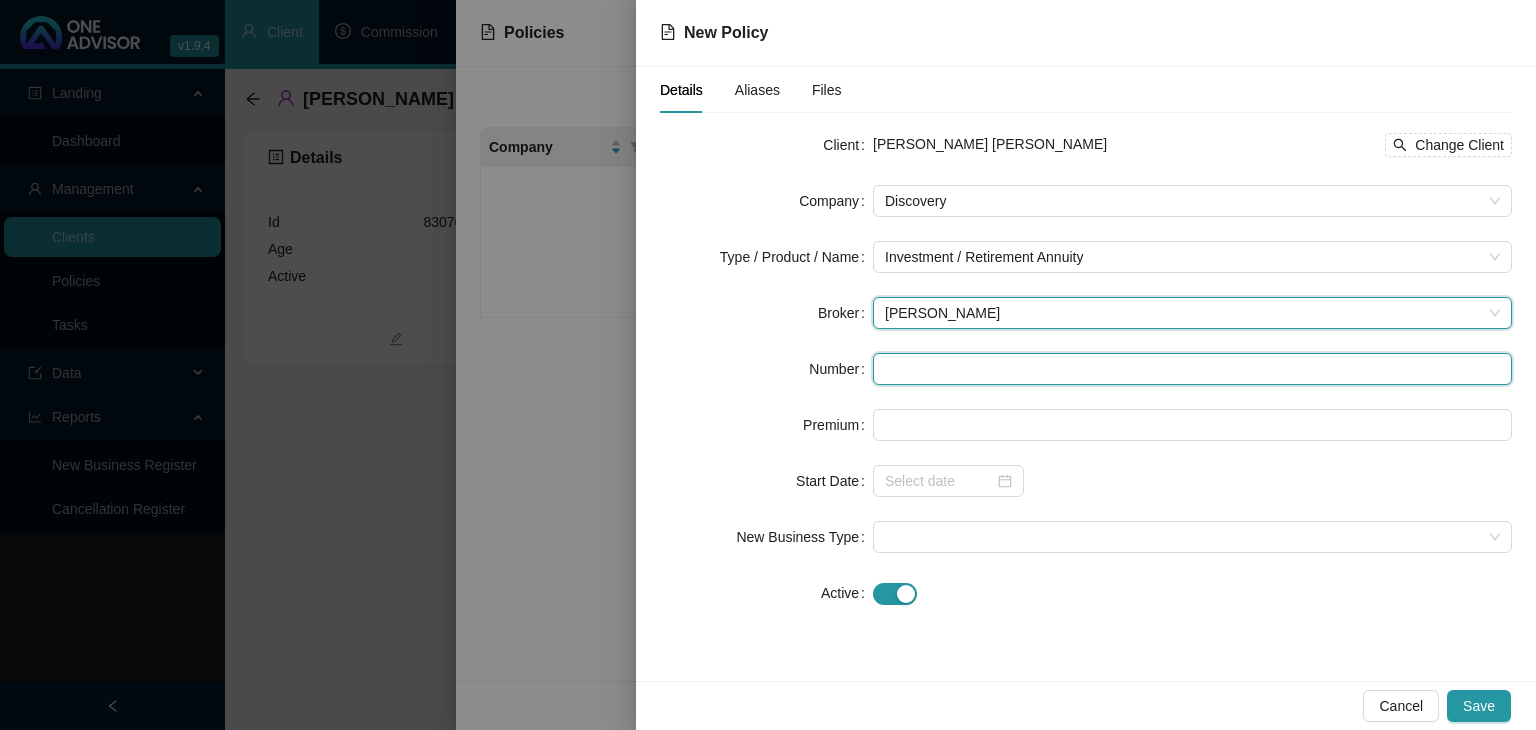 click at bounding box center [1192, 369] 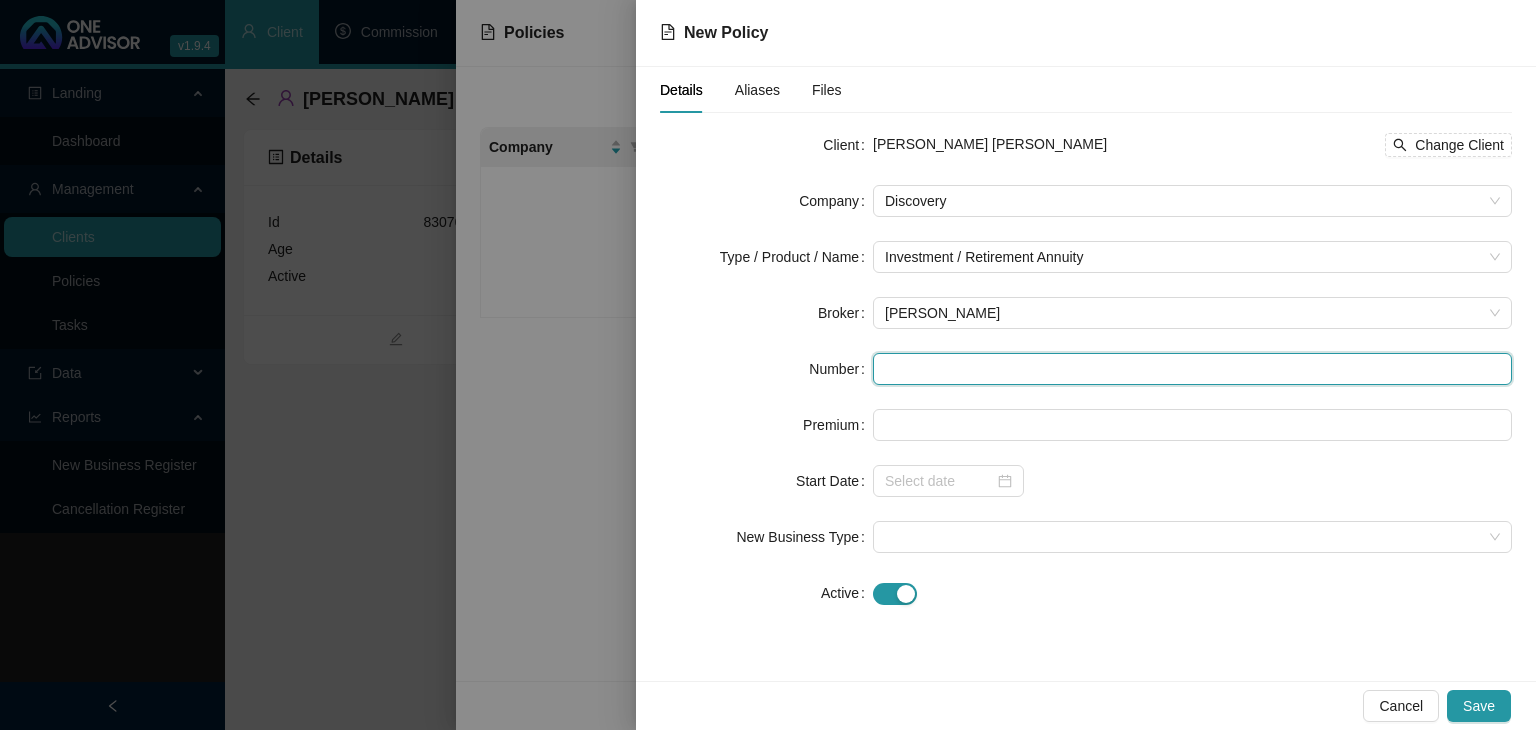 click at bounding box center (1192, 369) 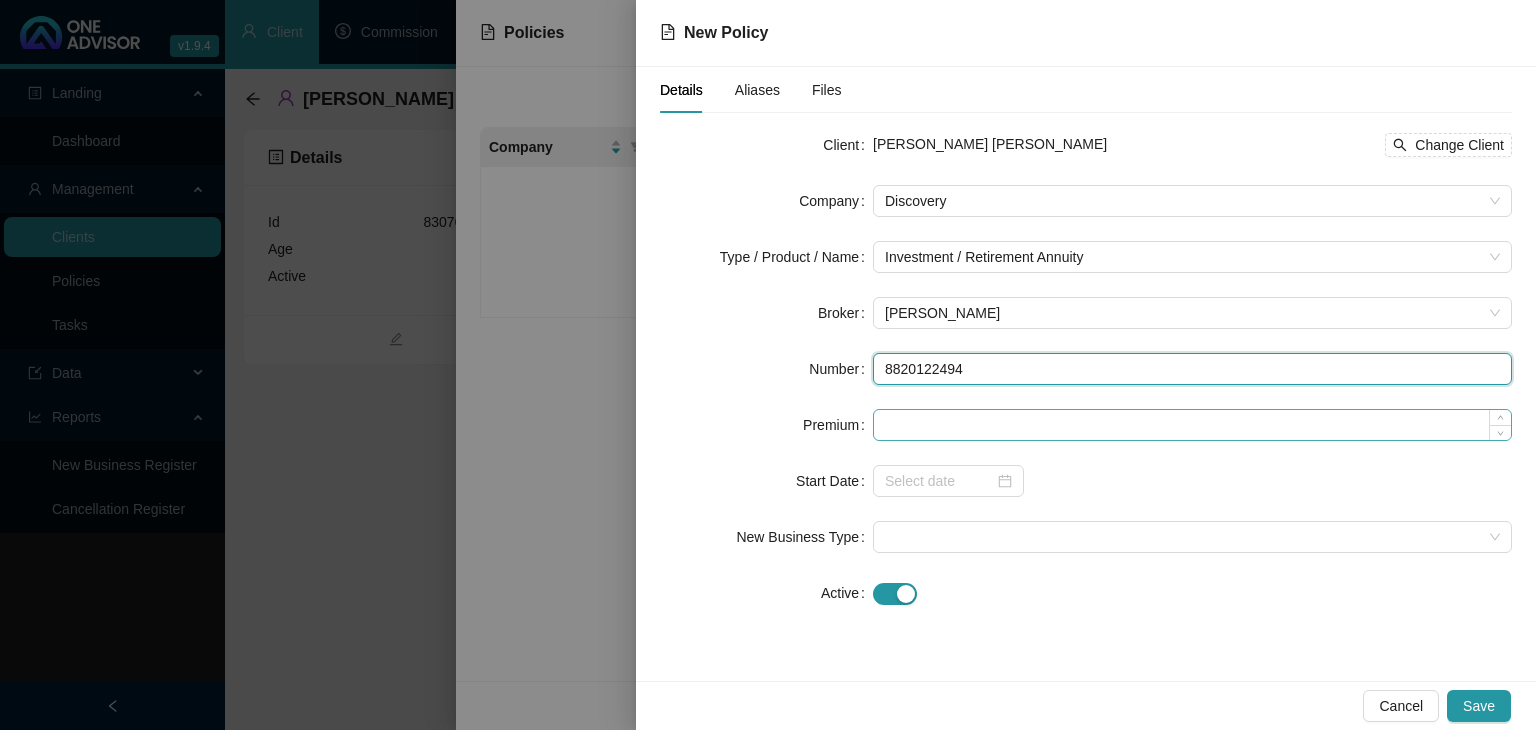 type on "8820122494" 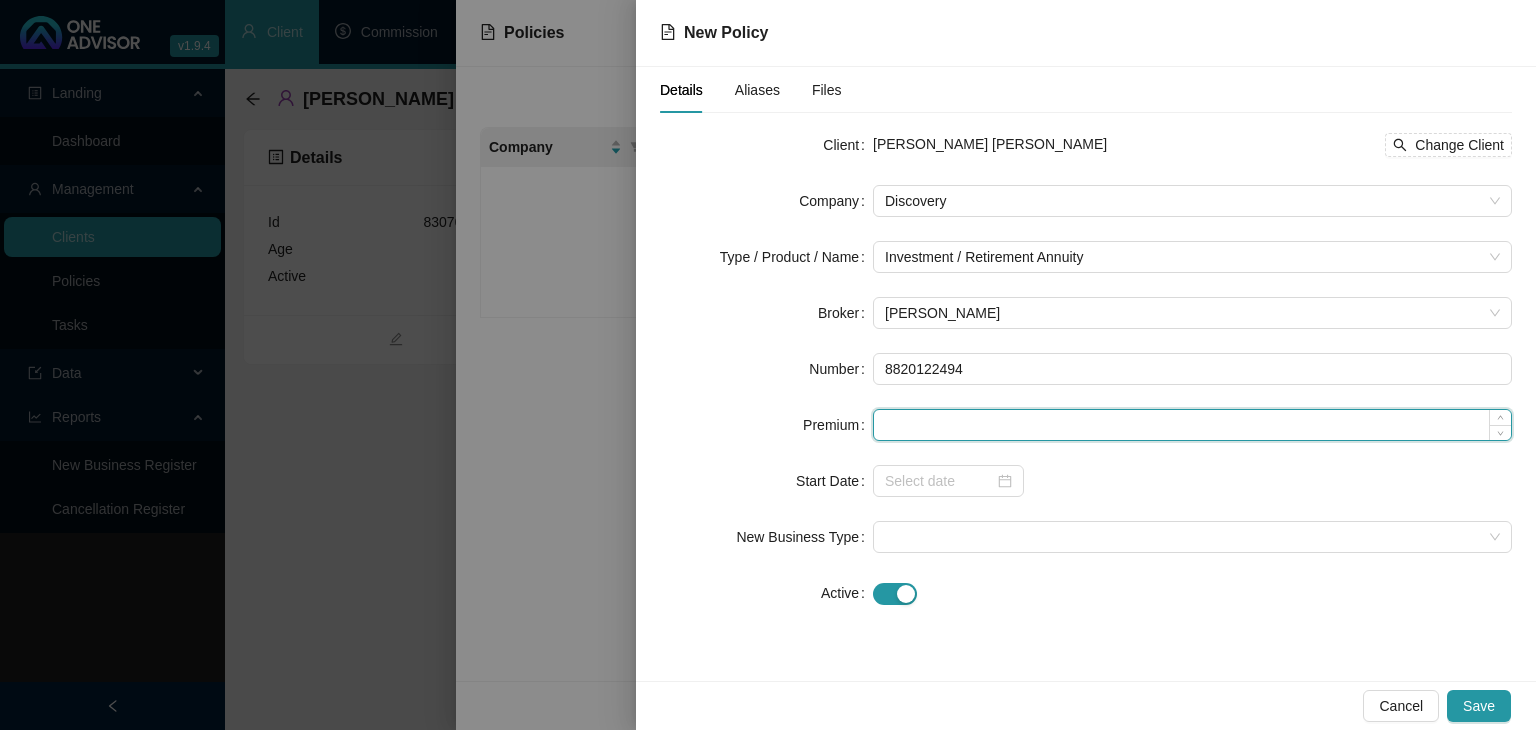 click at bounding box center (1192, 425) 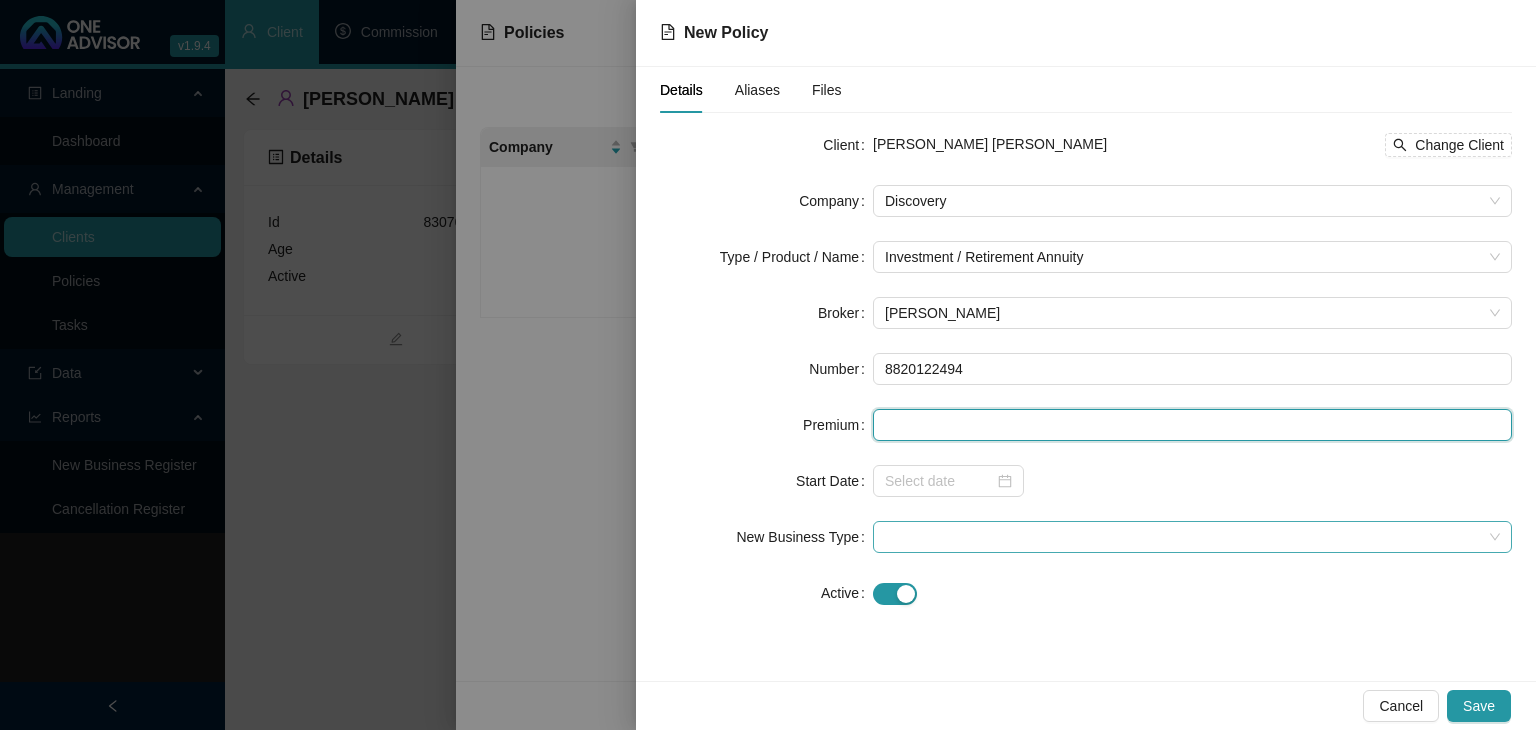 click at bounding box center (1192, 537) 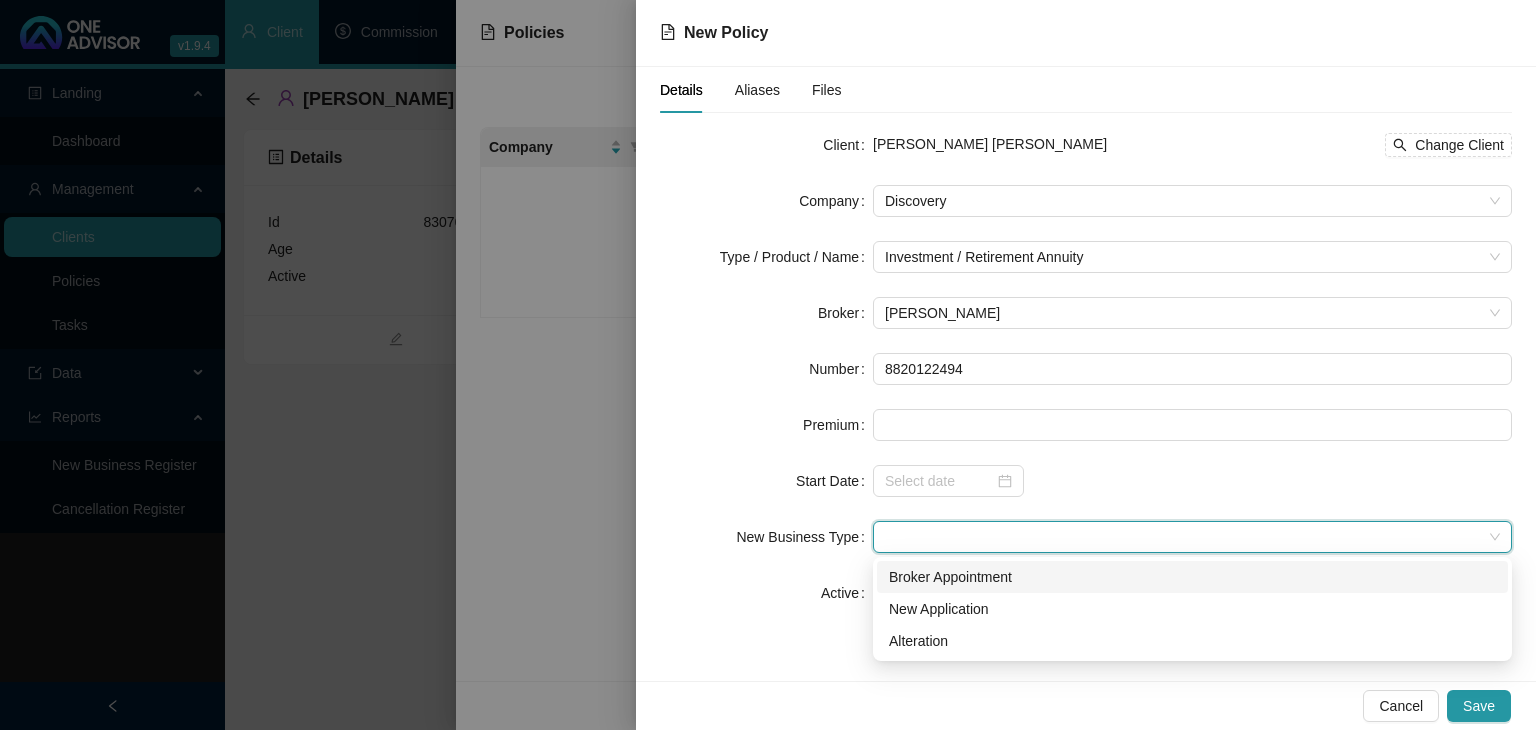 click on "Broker Appointment" at bounding box center [1192, 577] 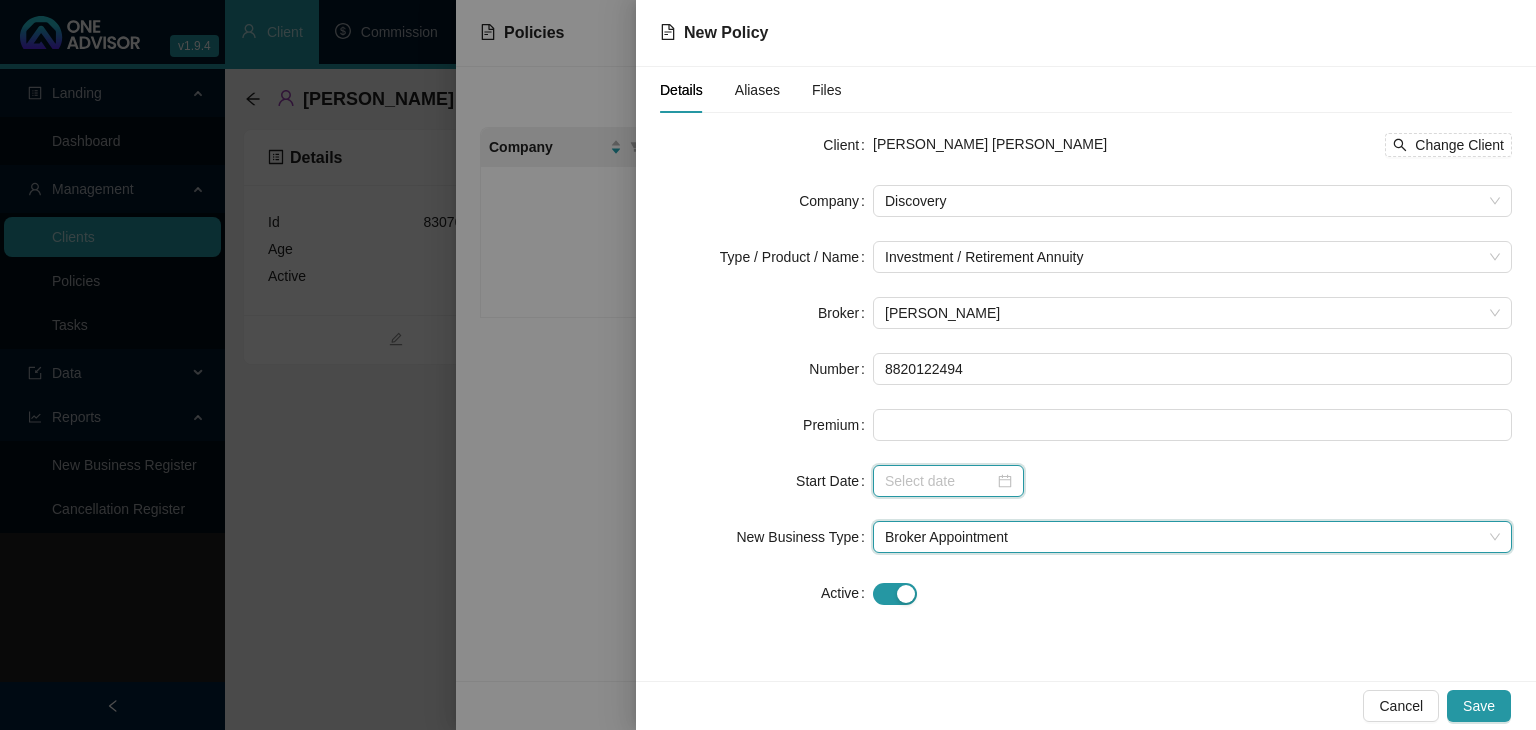 click at bounding box center (939, 481) 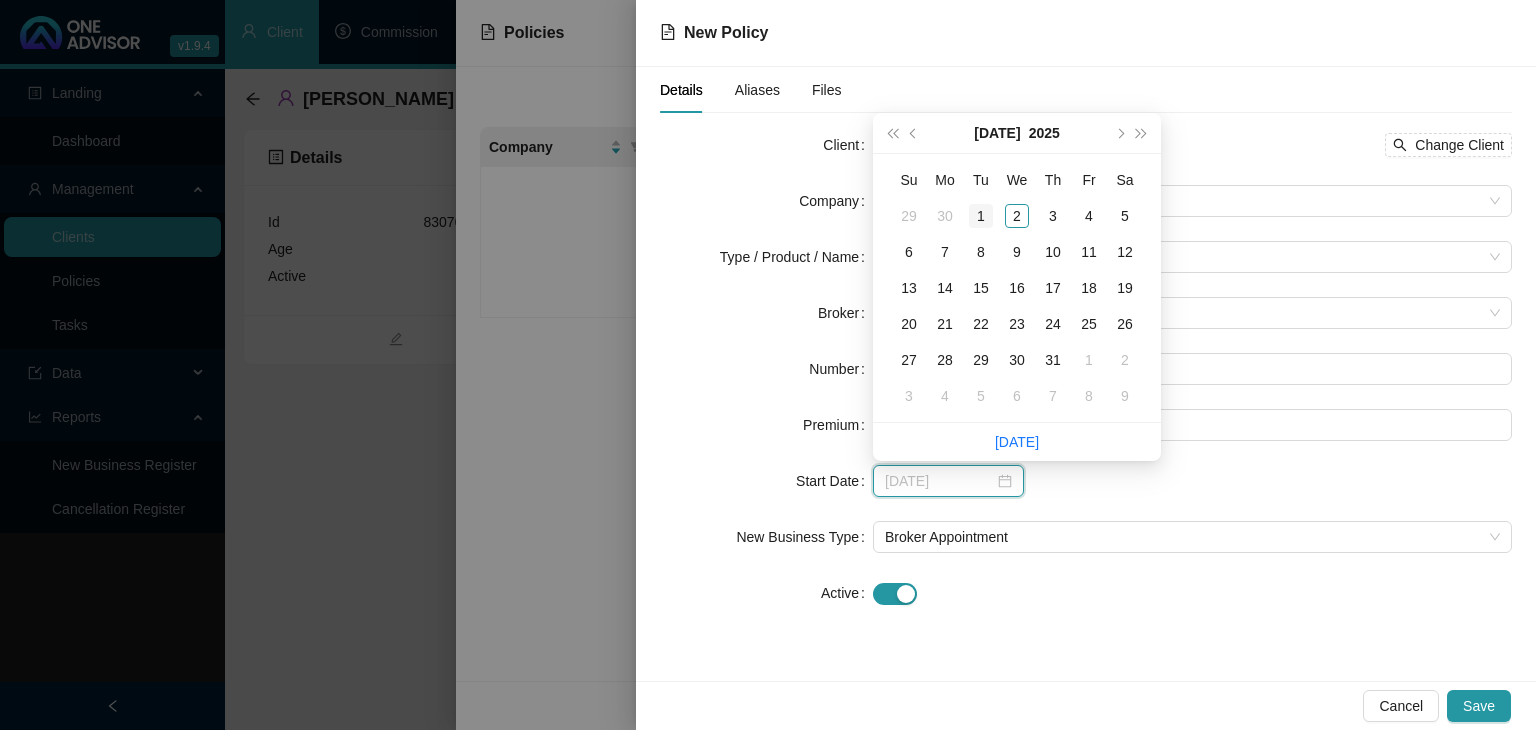 type on "[DATE]" 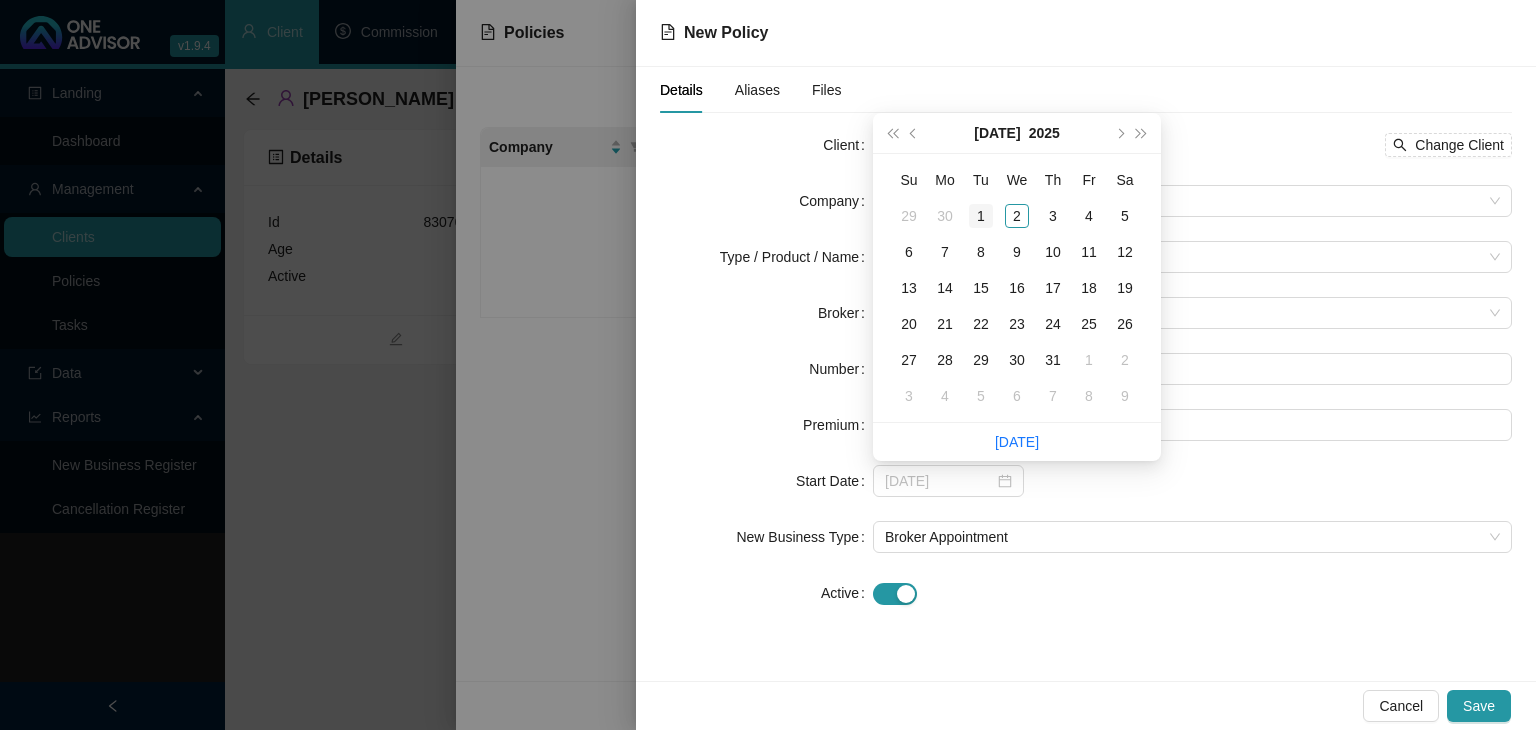 click on "1" at bounding box center [981, 216] 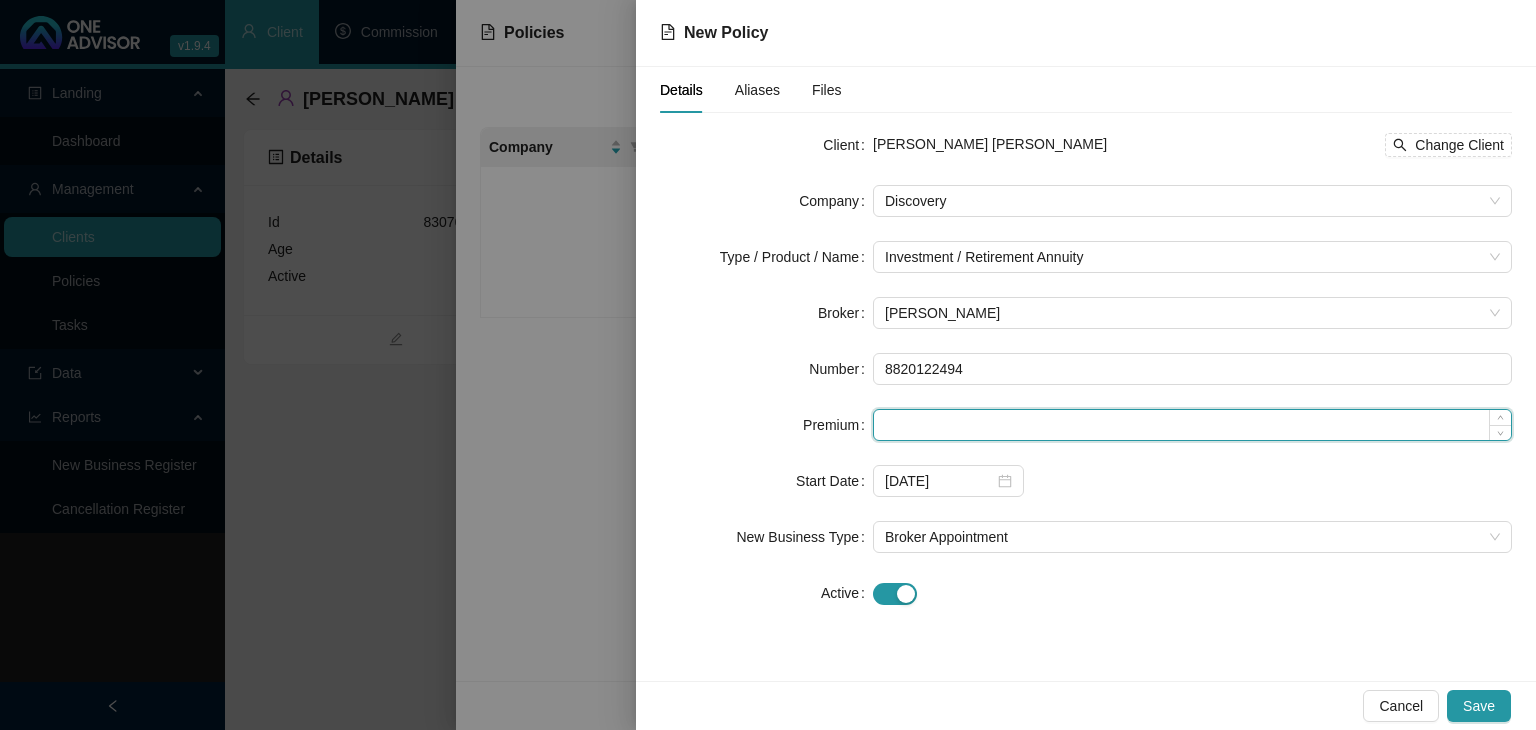 click at bounding box center (1192, 425) 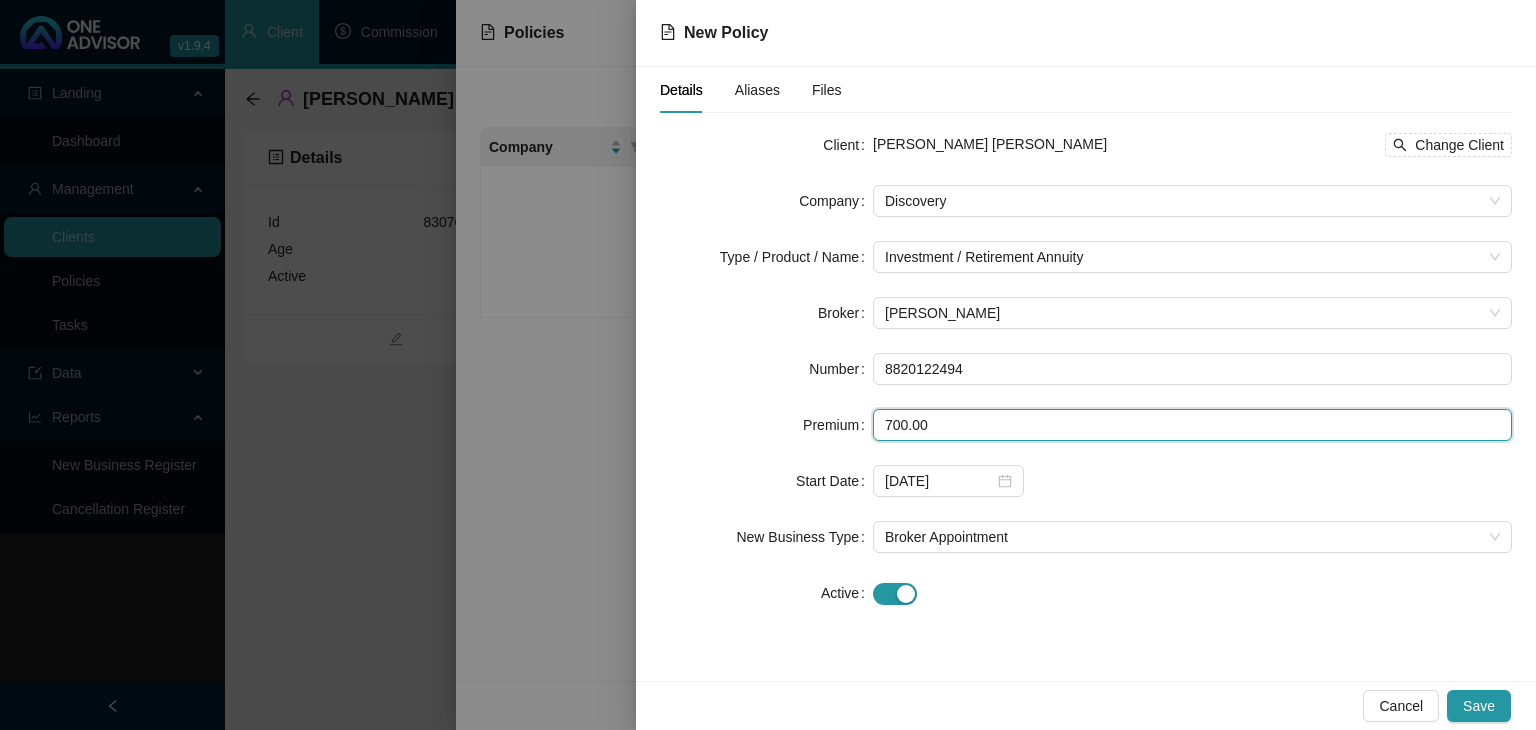 type on "700.00" 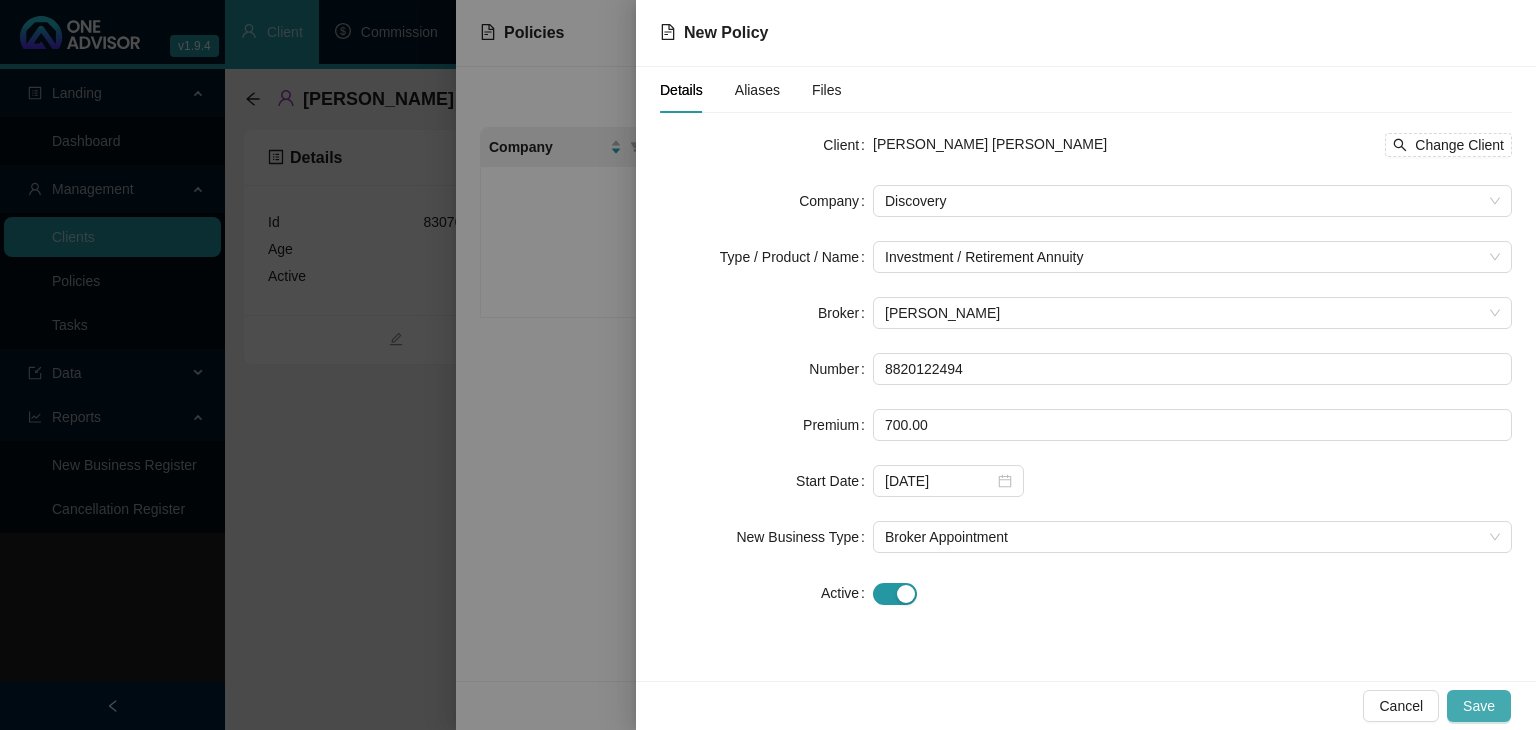 click on "Save" at bounding box center (1479, 706) 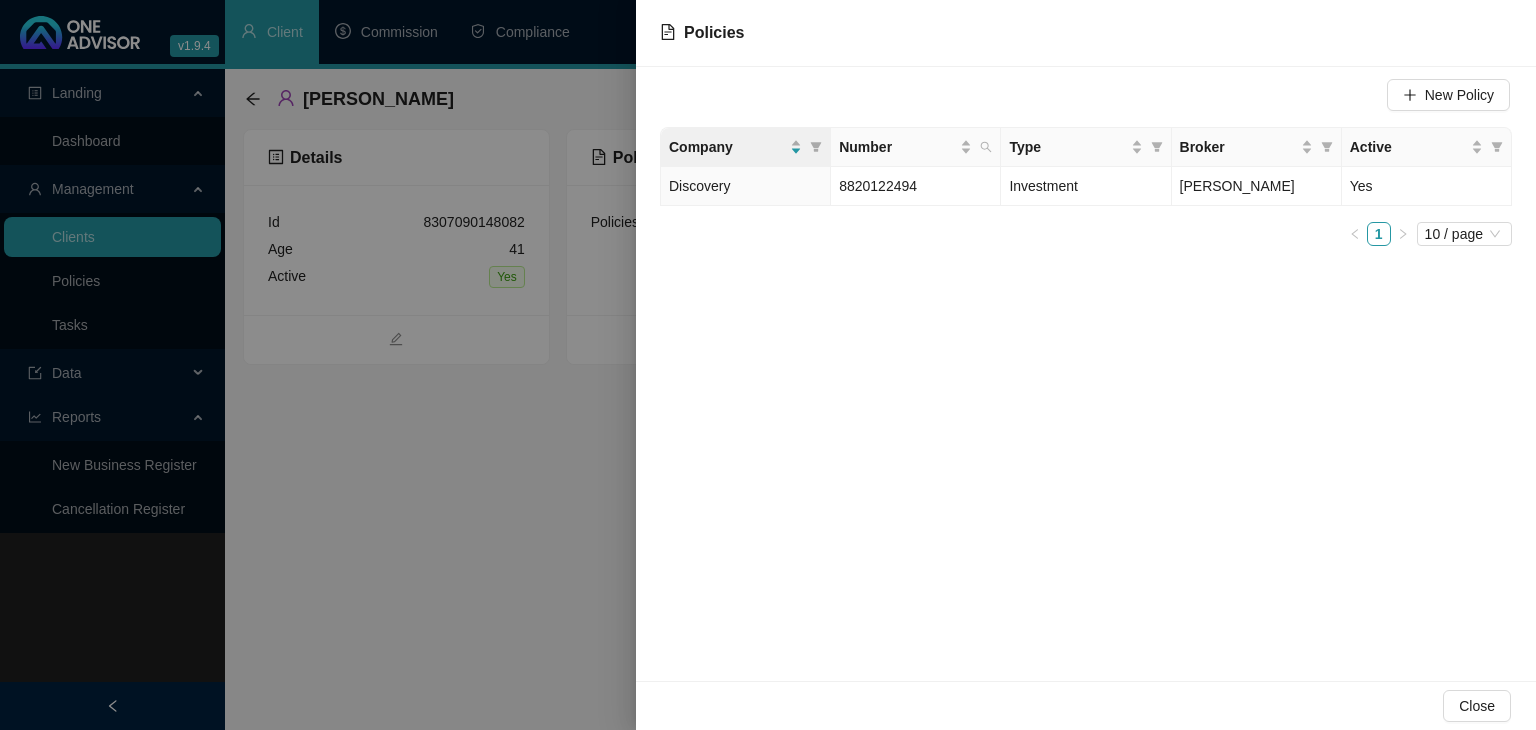 click at bounding box center (768, 365) 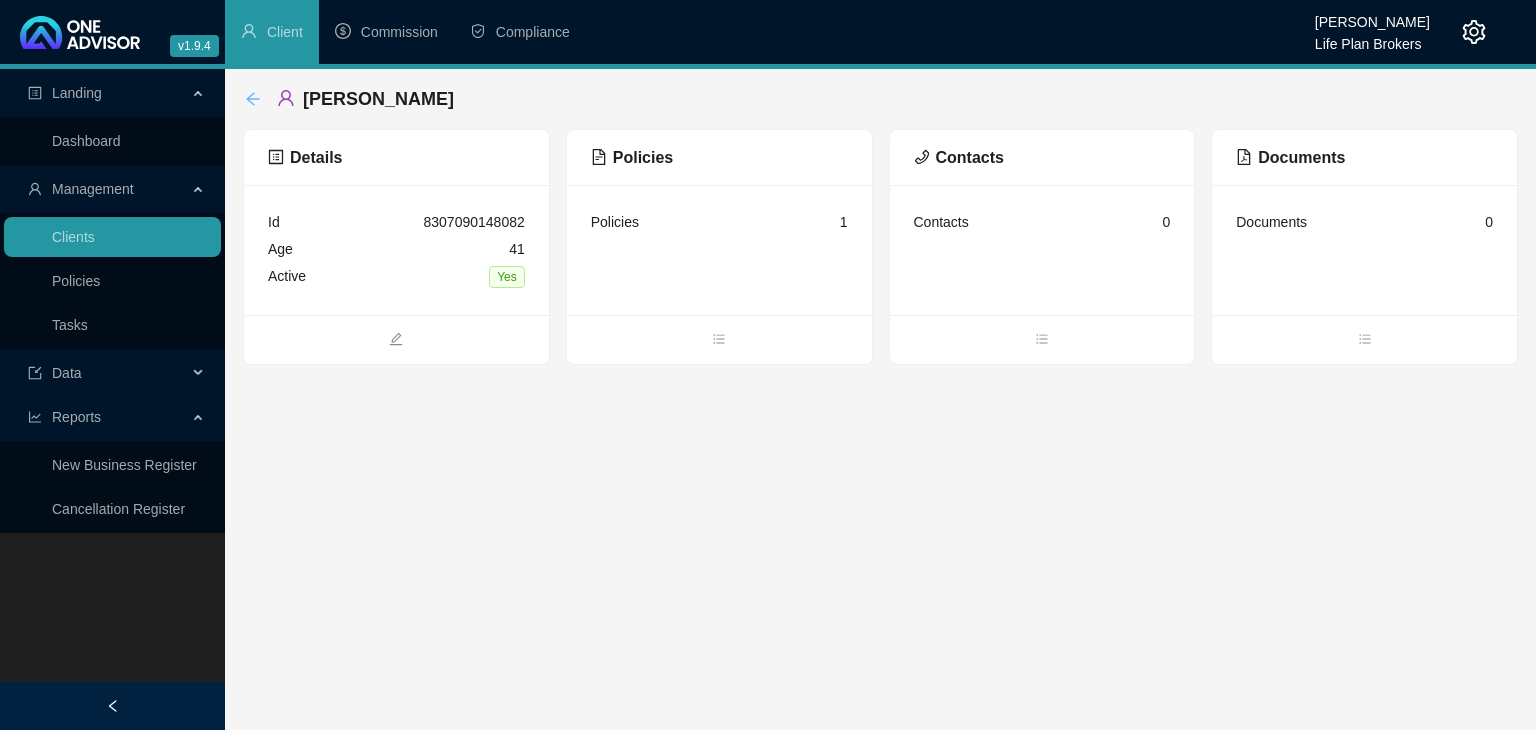 click 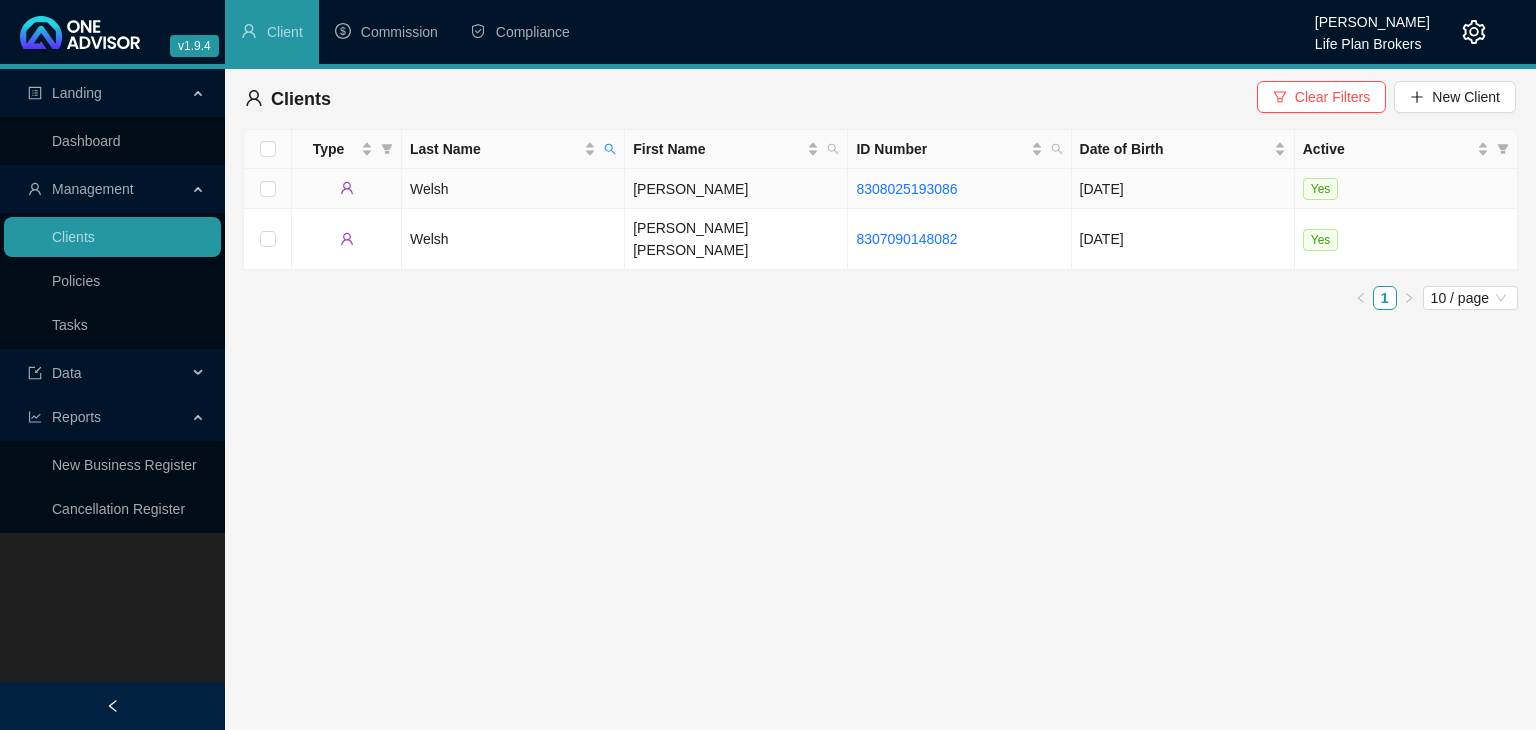 click on "[PERSON_NAME]" at bounding box center [736, 189] 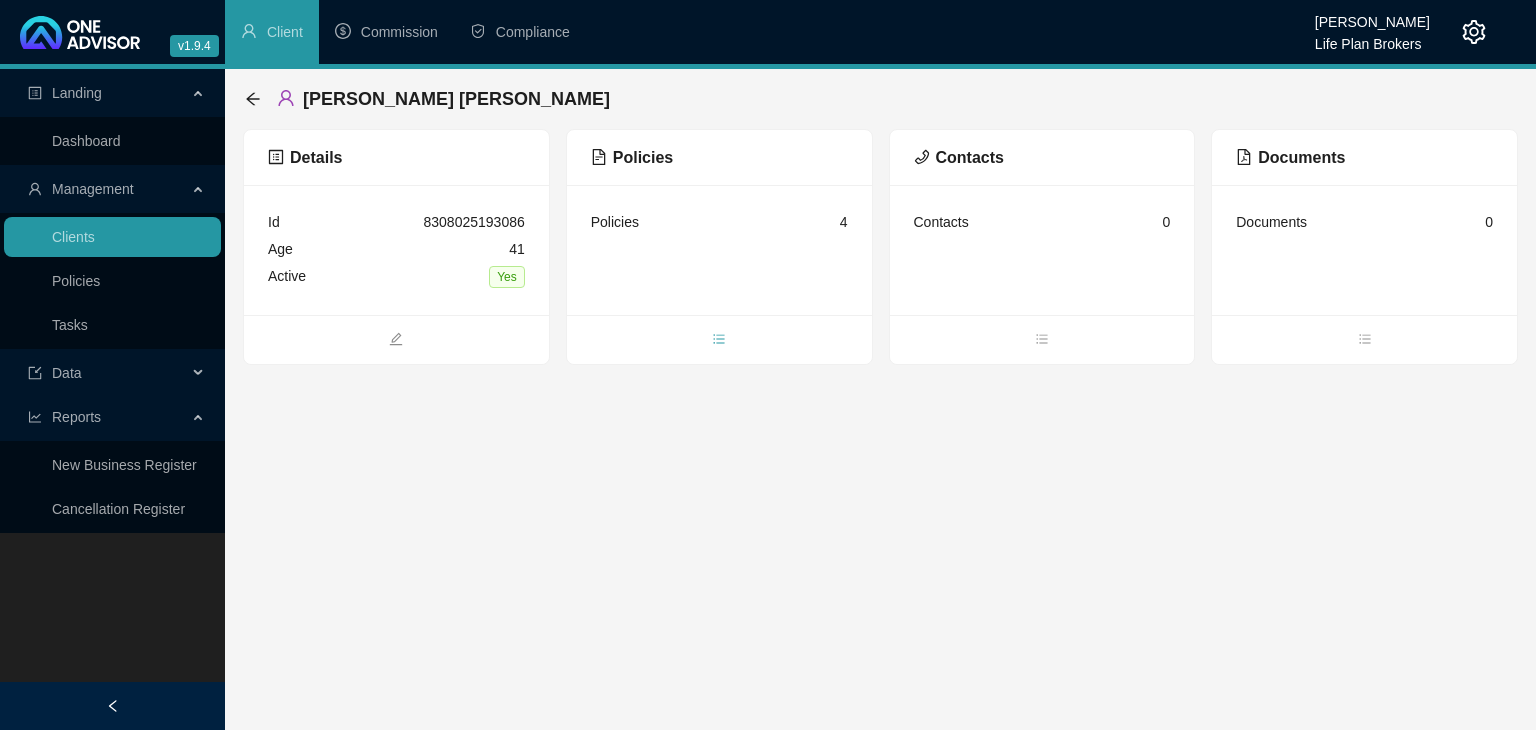 click 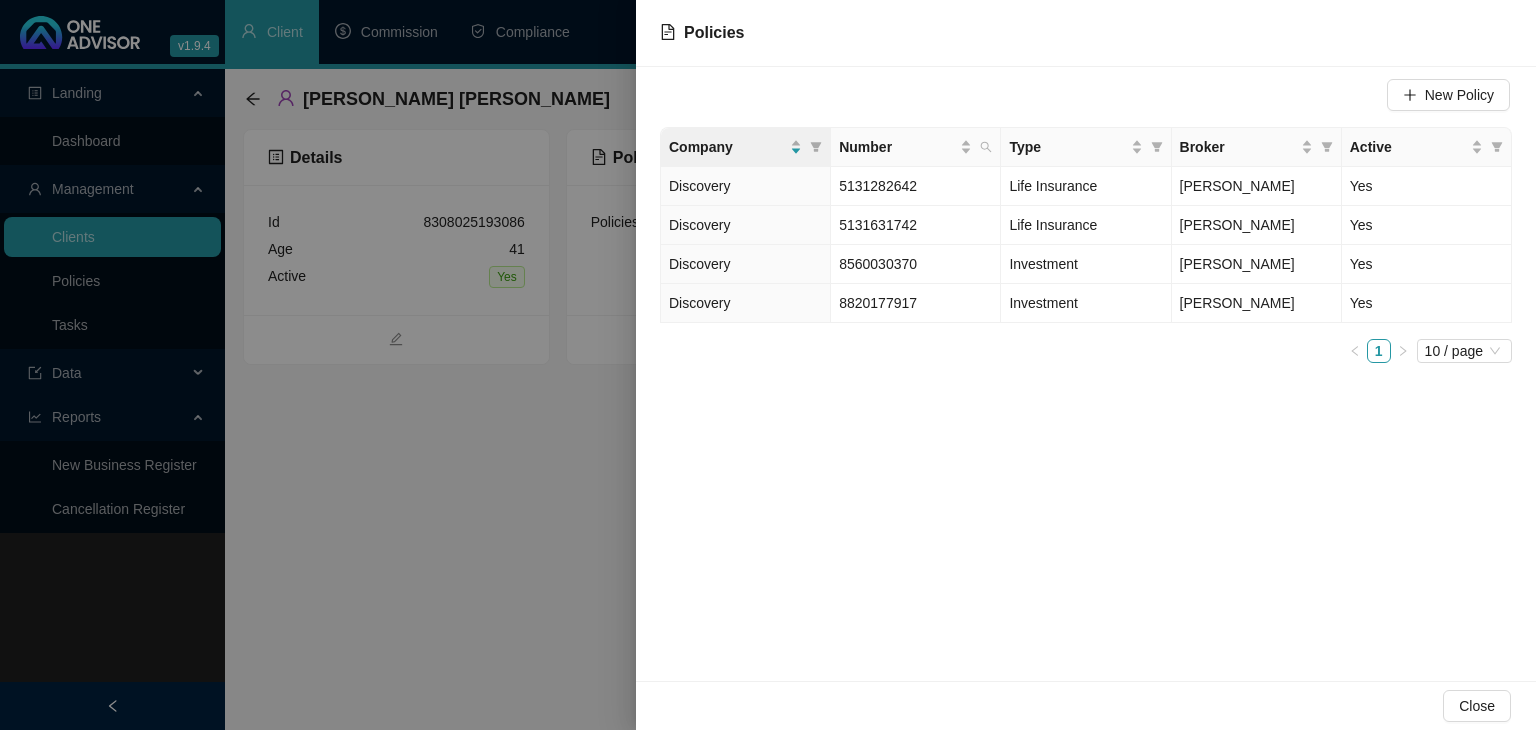 click at bounding box center (768, 365) 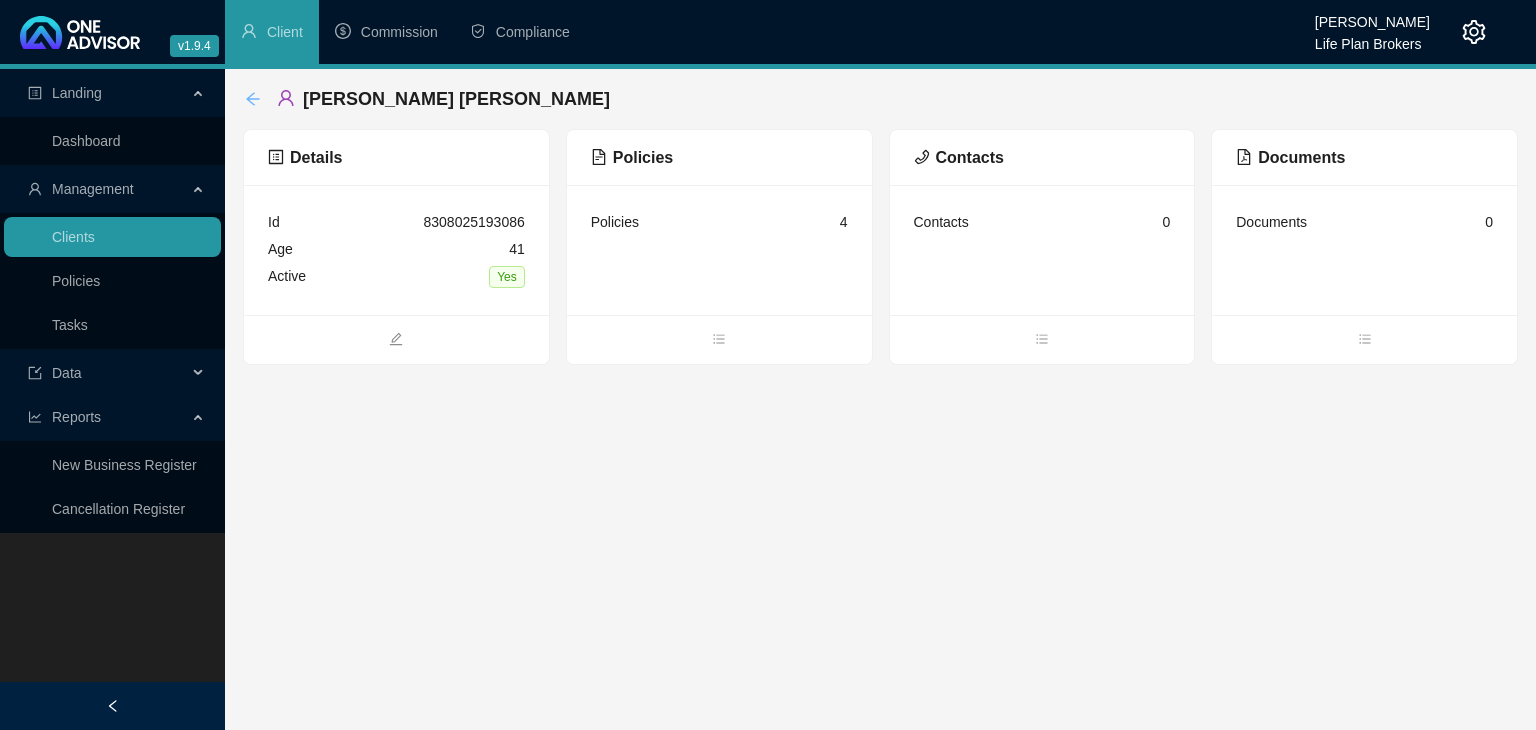 click 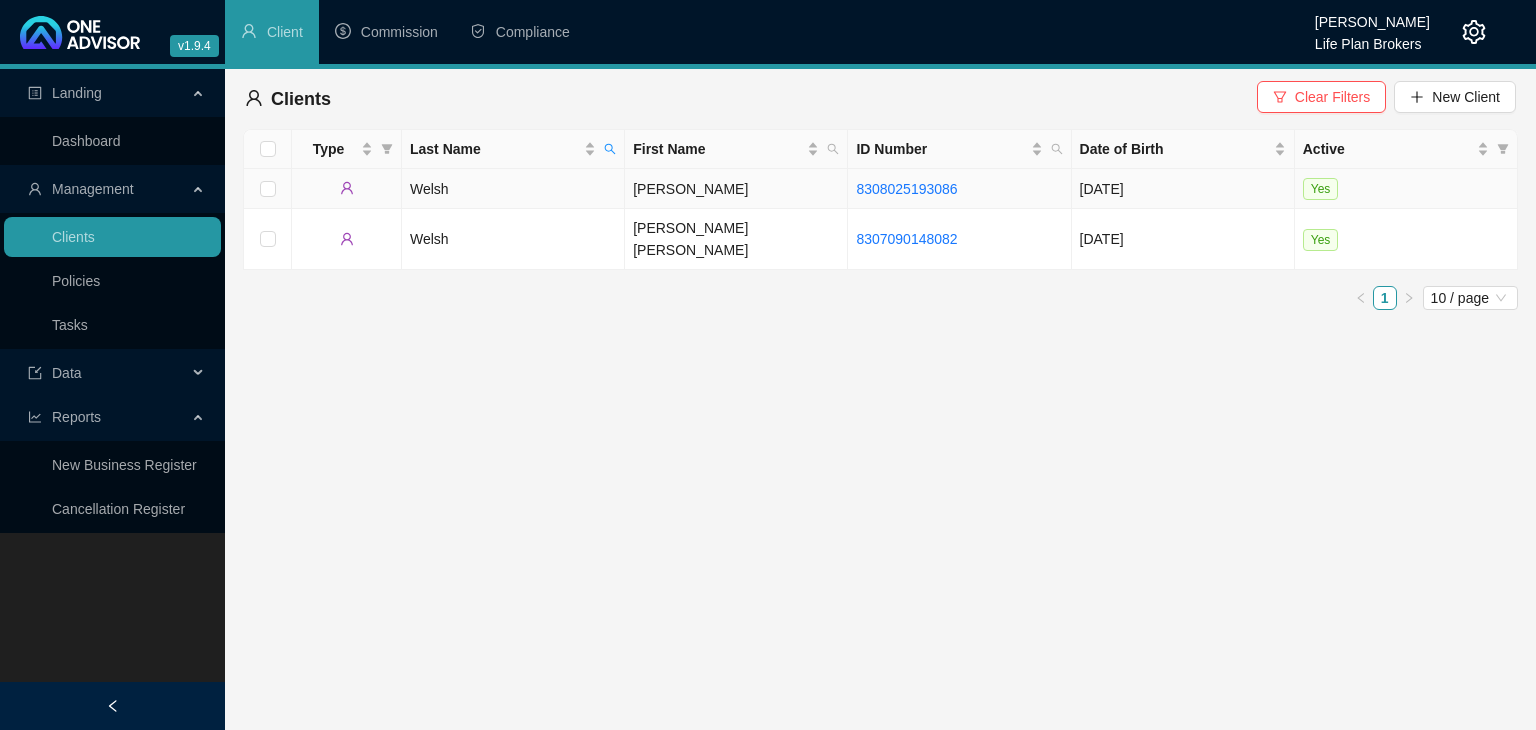 click on "Welsh" at bounding box center (513, 189) 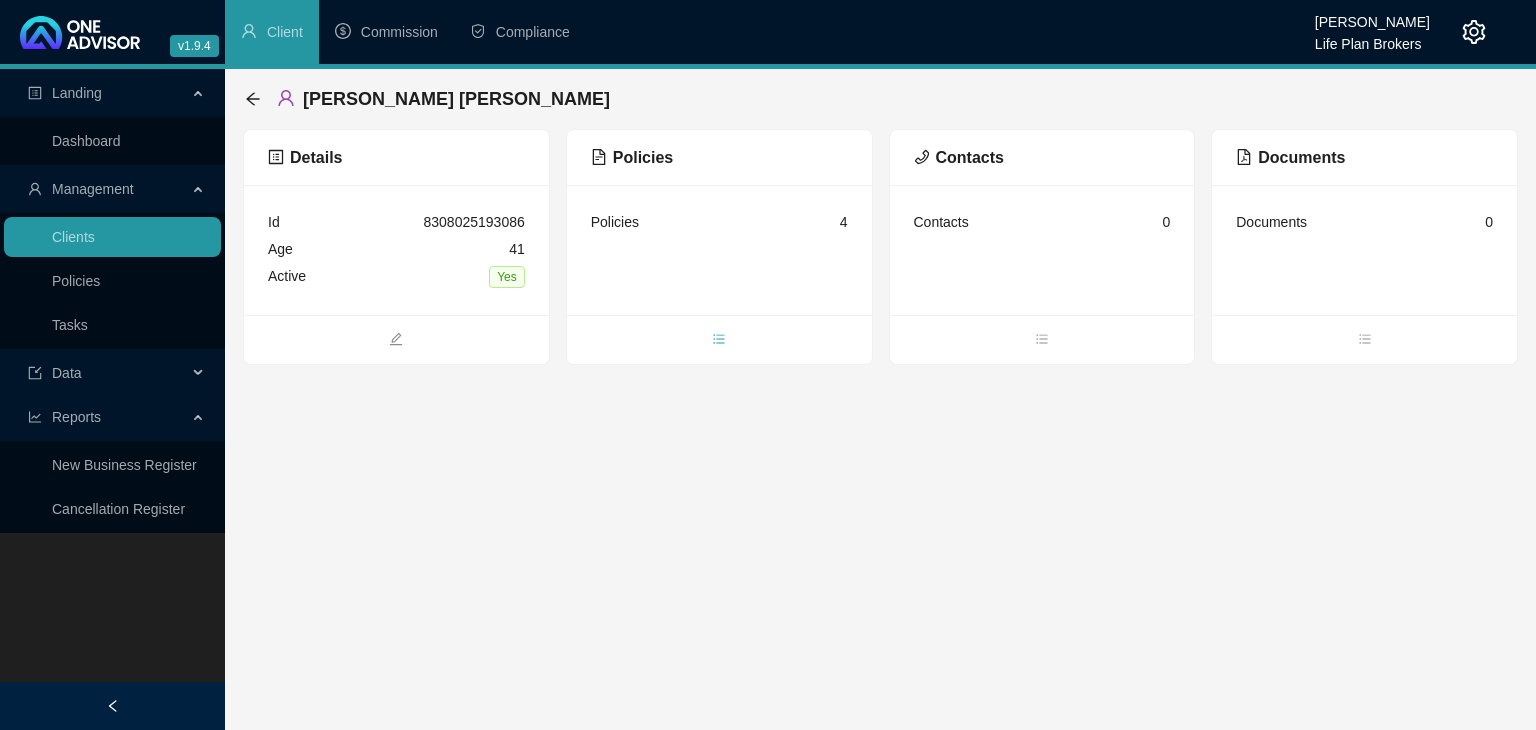 click 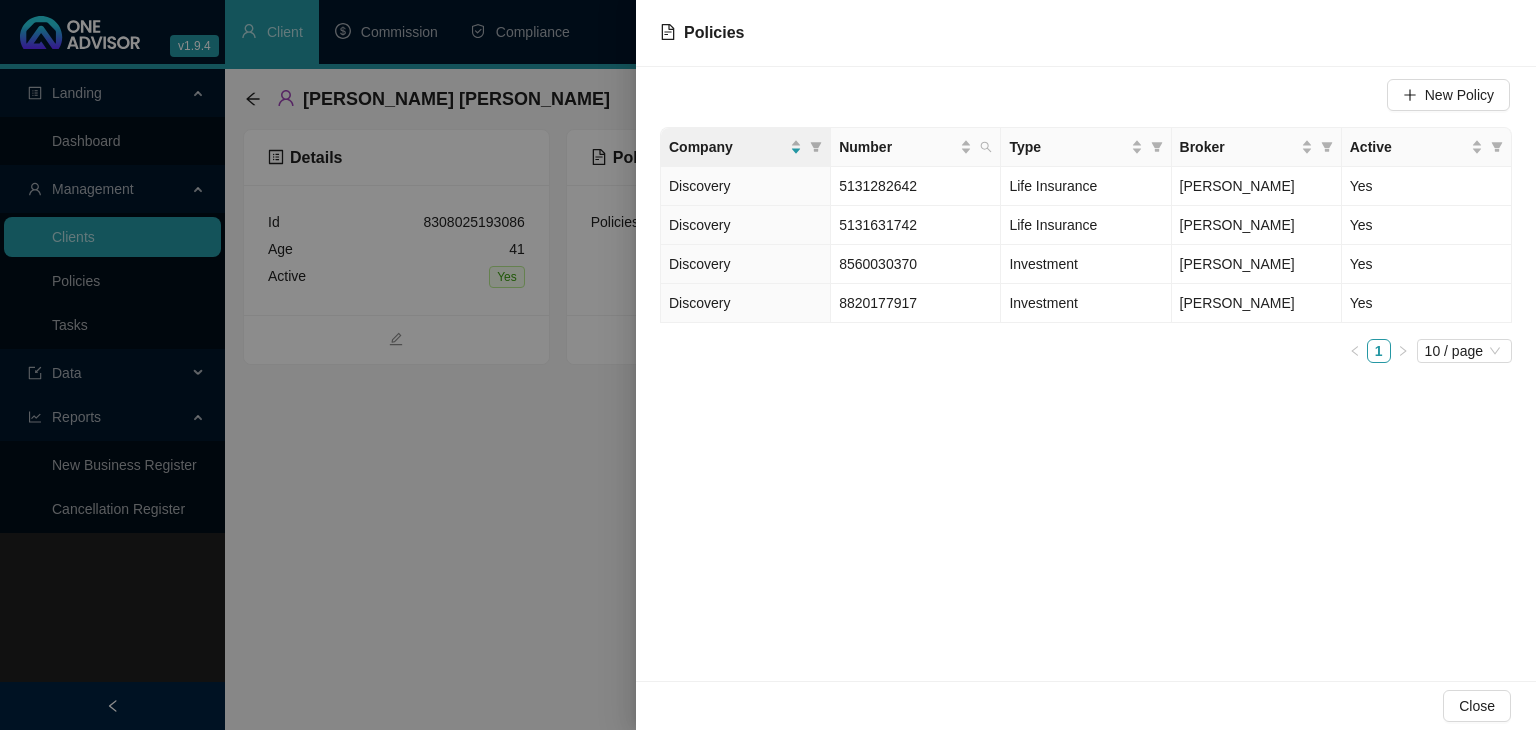 click at bounding box center (768, 365) 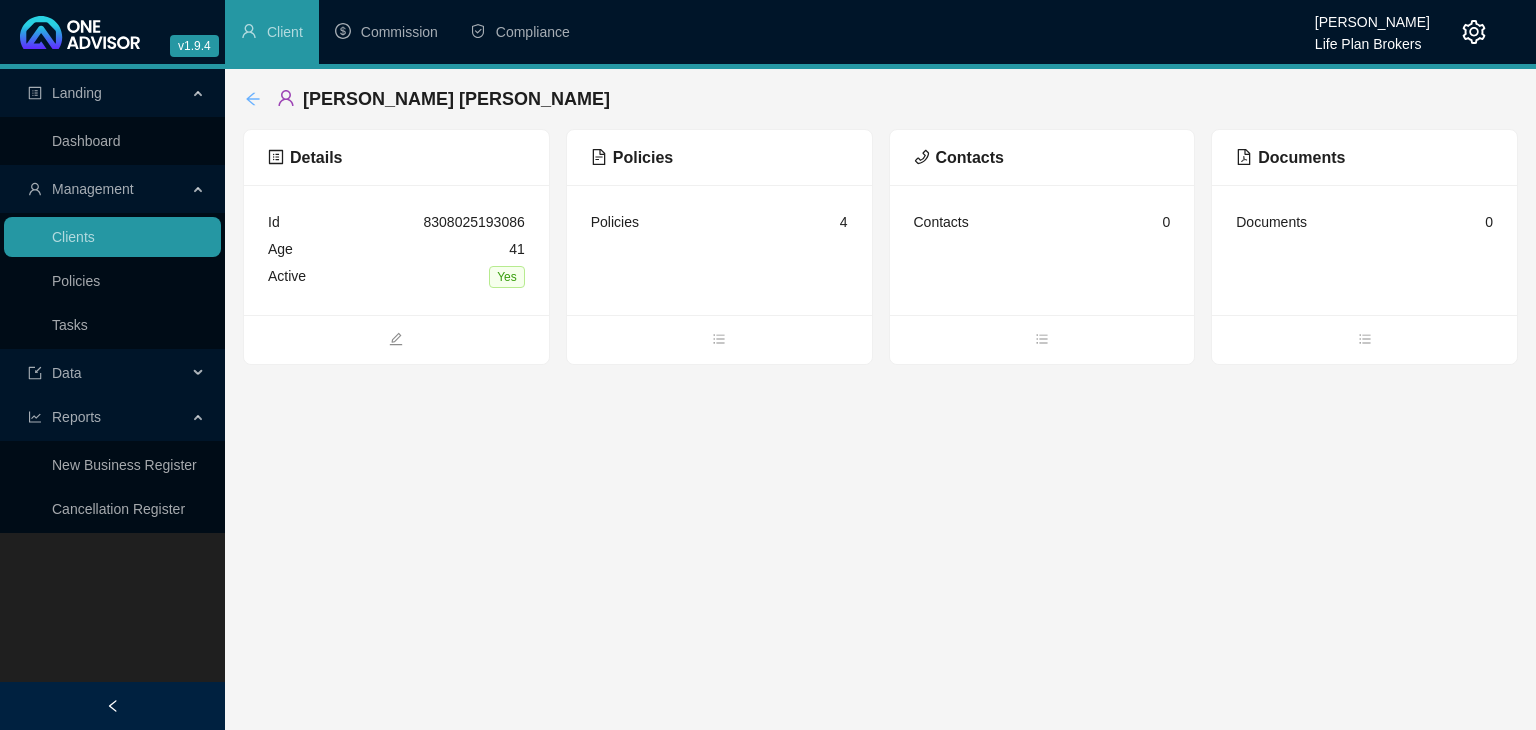 click 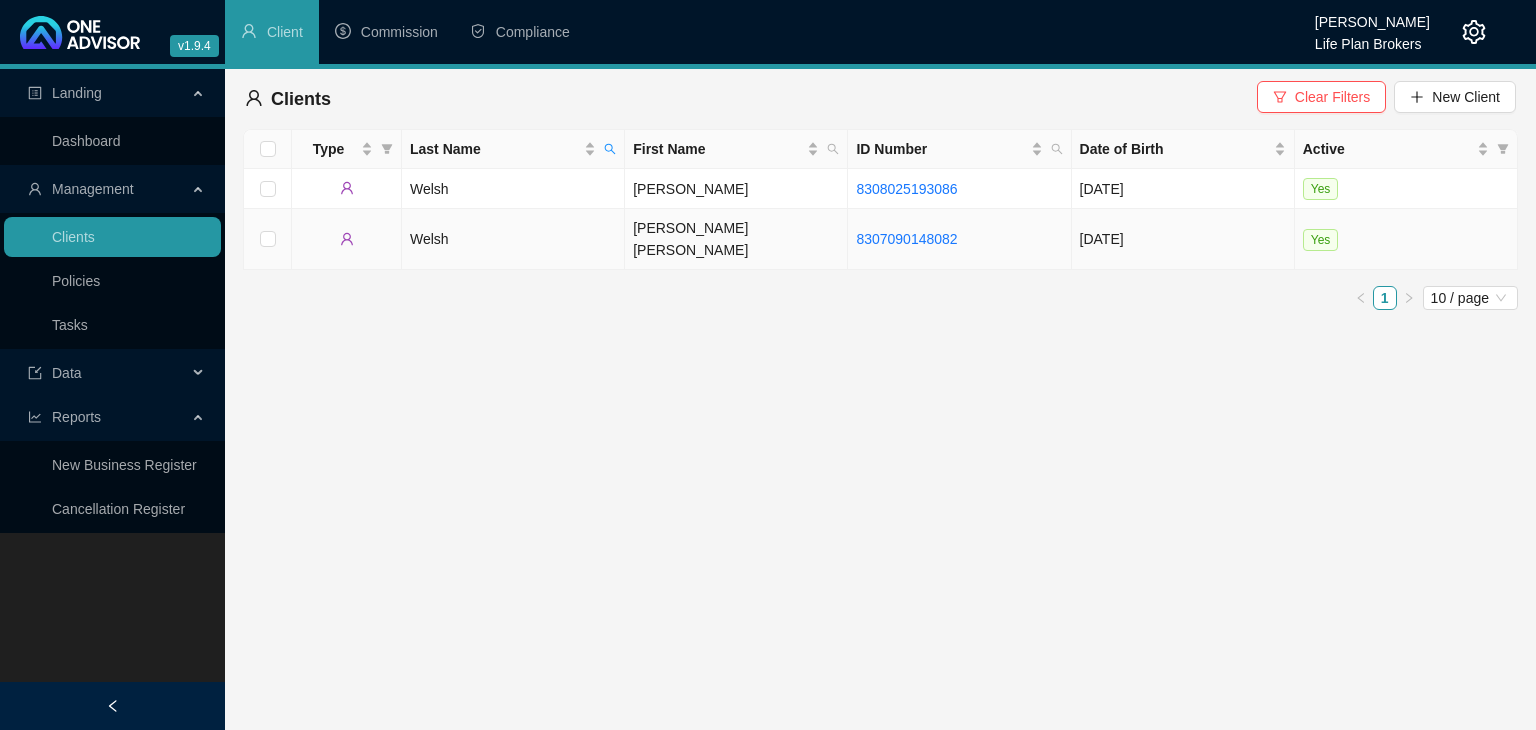 click on "[PERSON_NAME] [PERSON_NAME]" at bounding box center [736, 239] 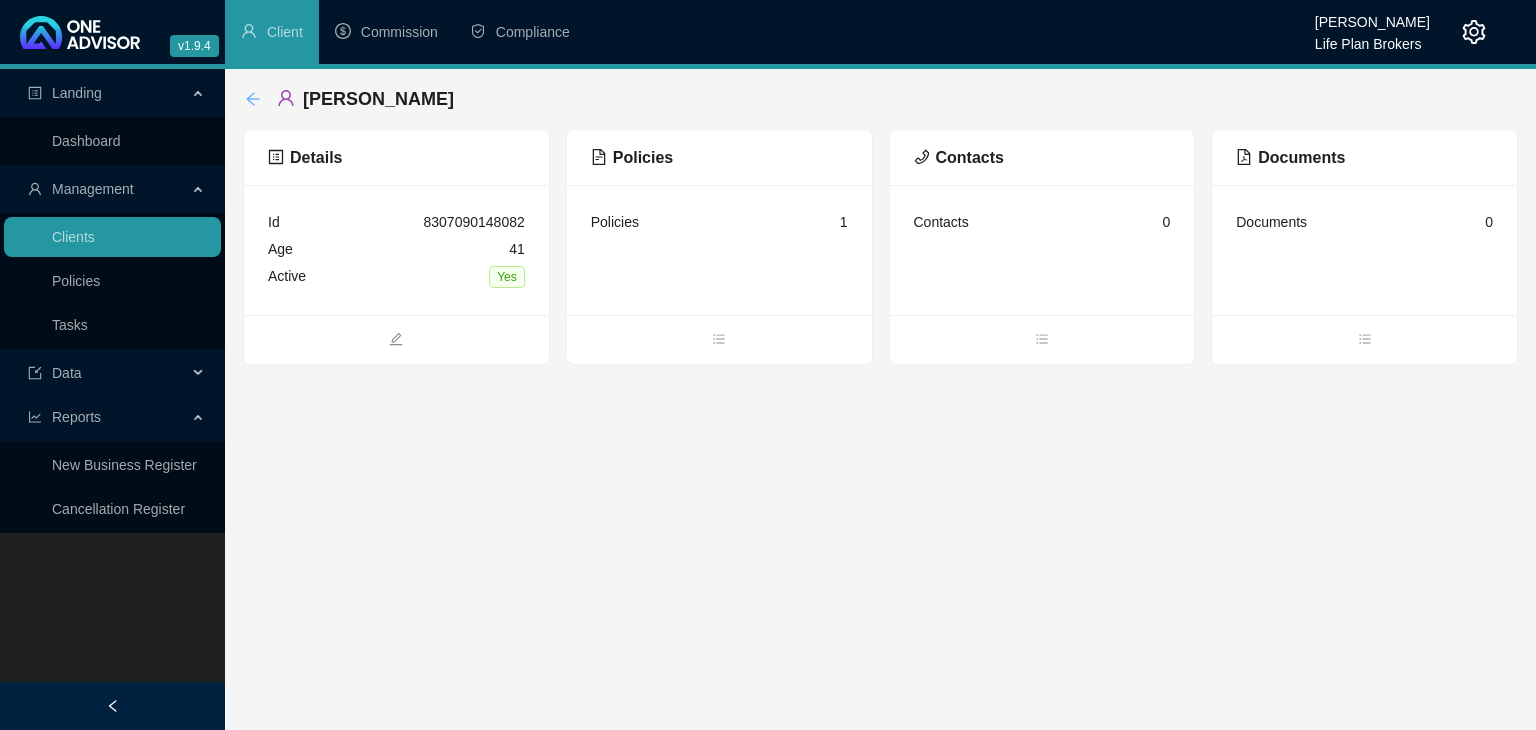 click 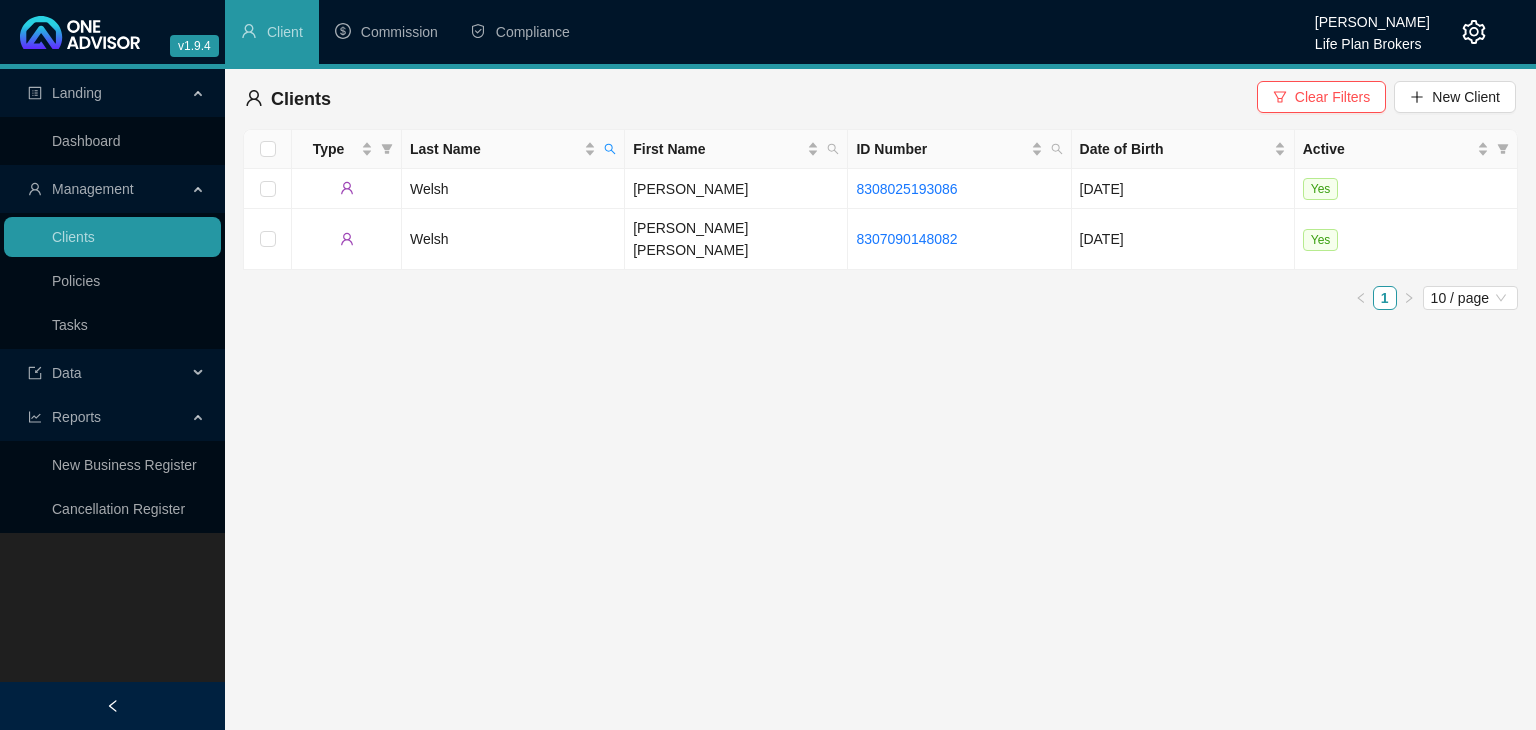 click 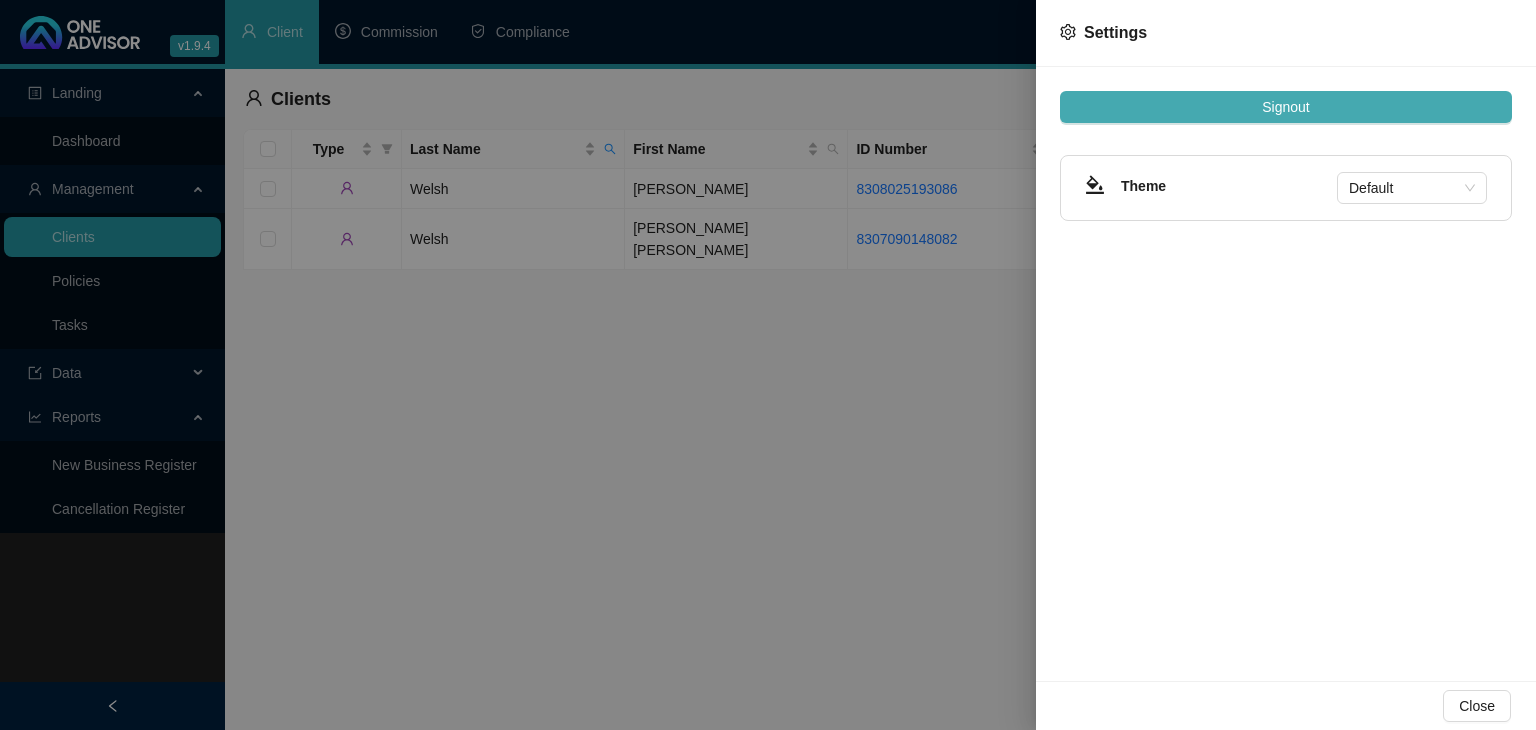 click on "Signout" at bounding box center (1285, 107) 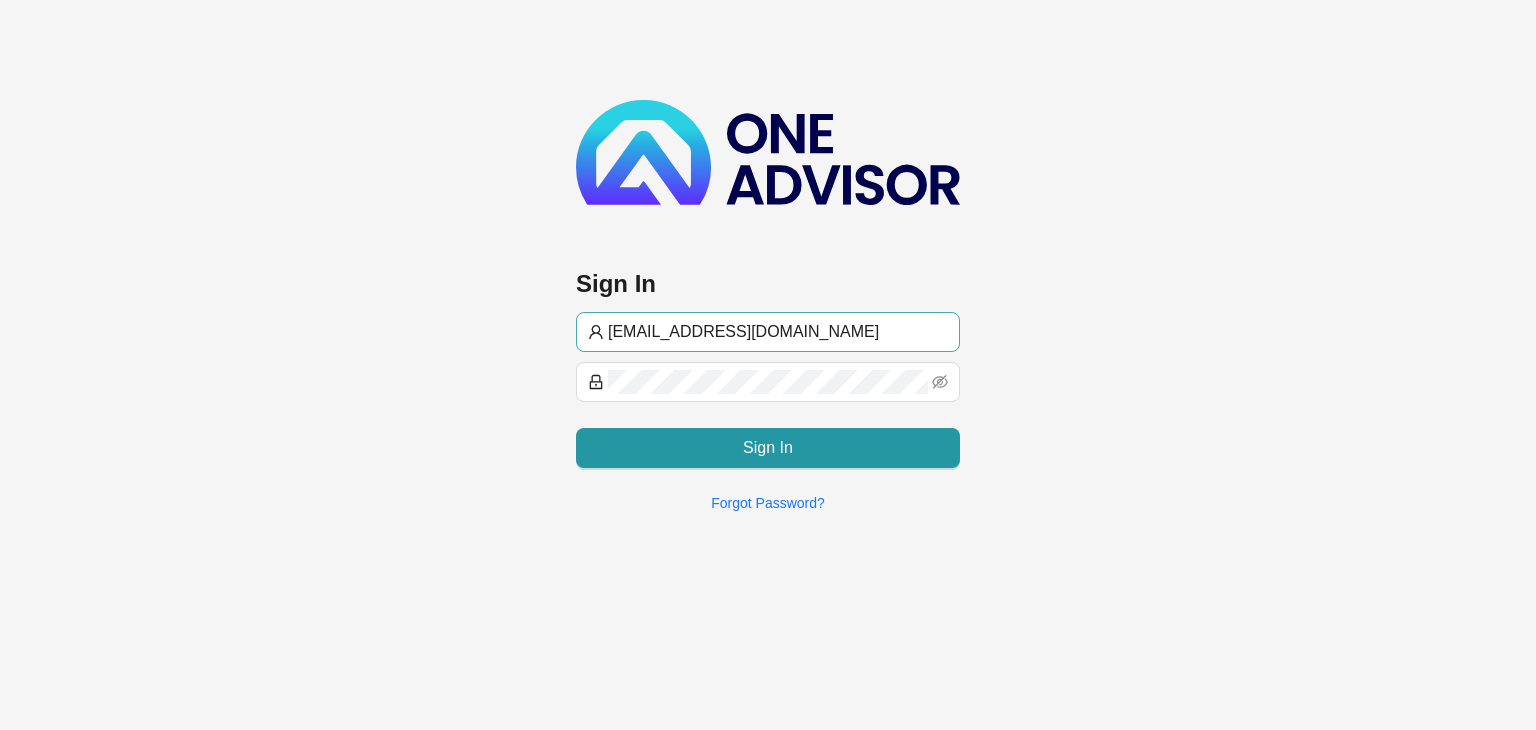 click on "[EMAIL_ADDRESS][DOMAIN_NAME]" at bounding box center (778, 332) 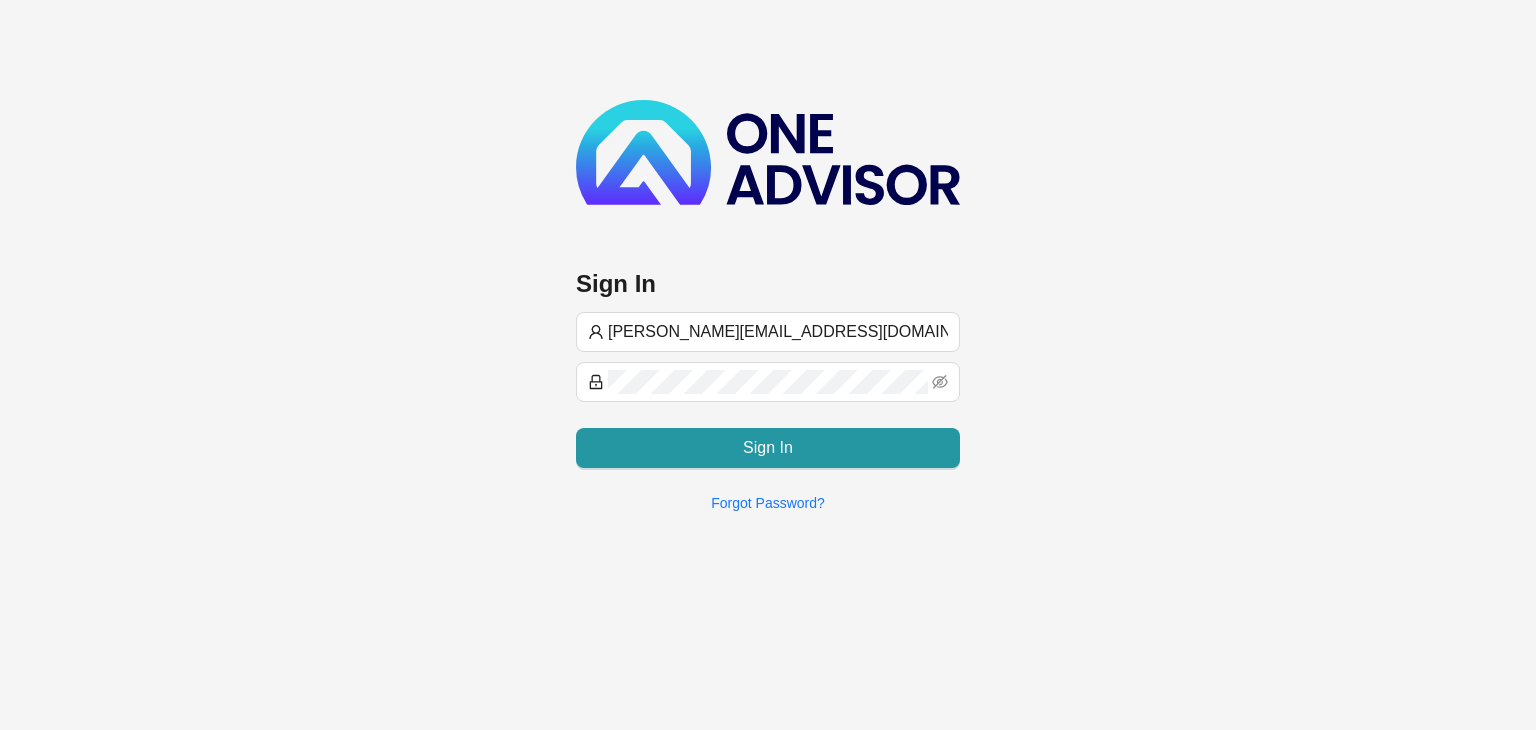type on "[PERSON_NAME][EMAIL_ADDRESS][DOMAIN_NAME]" 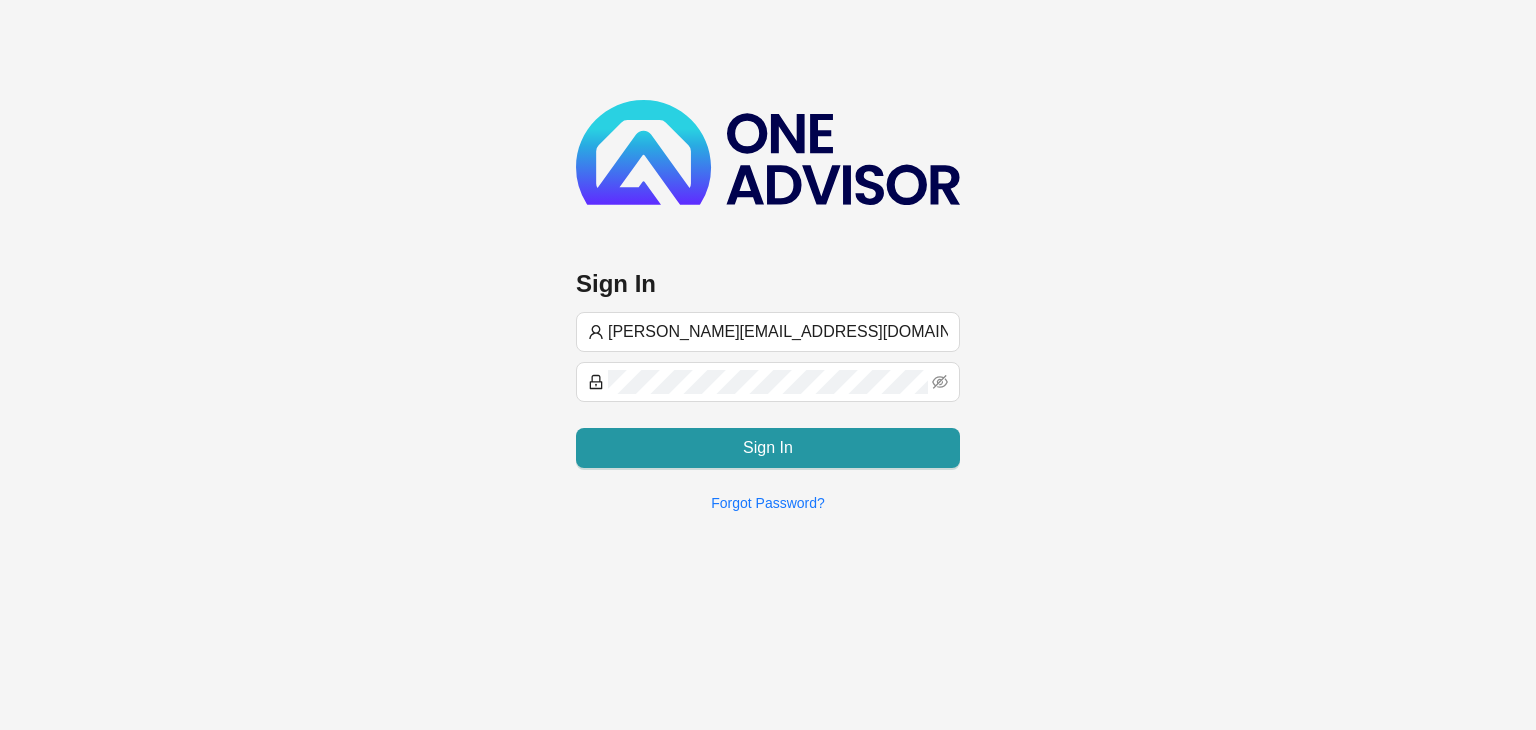 click on "Sign In [EMAIL_ADDRESS][DOMAIN_NAME] Sign In Forgot Password?" at bounding box center (768, 365) 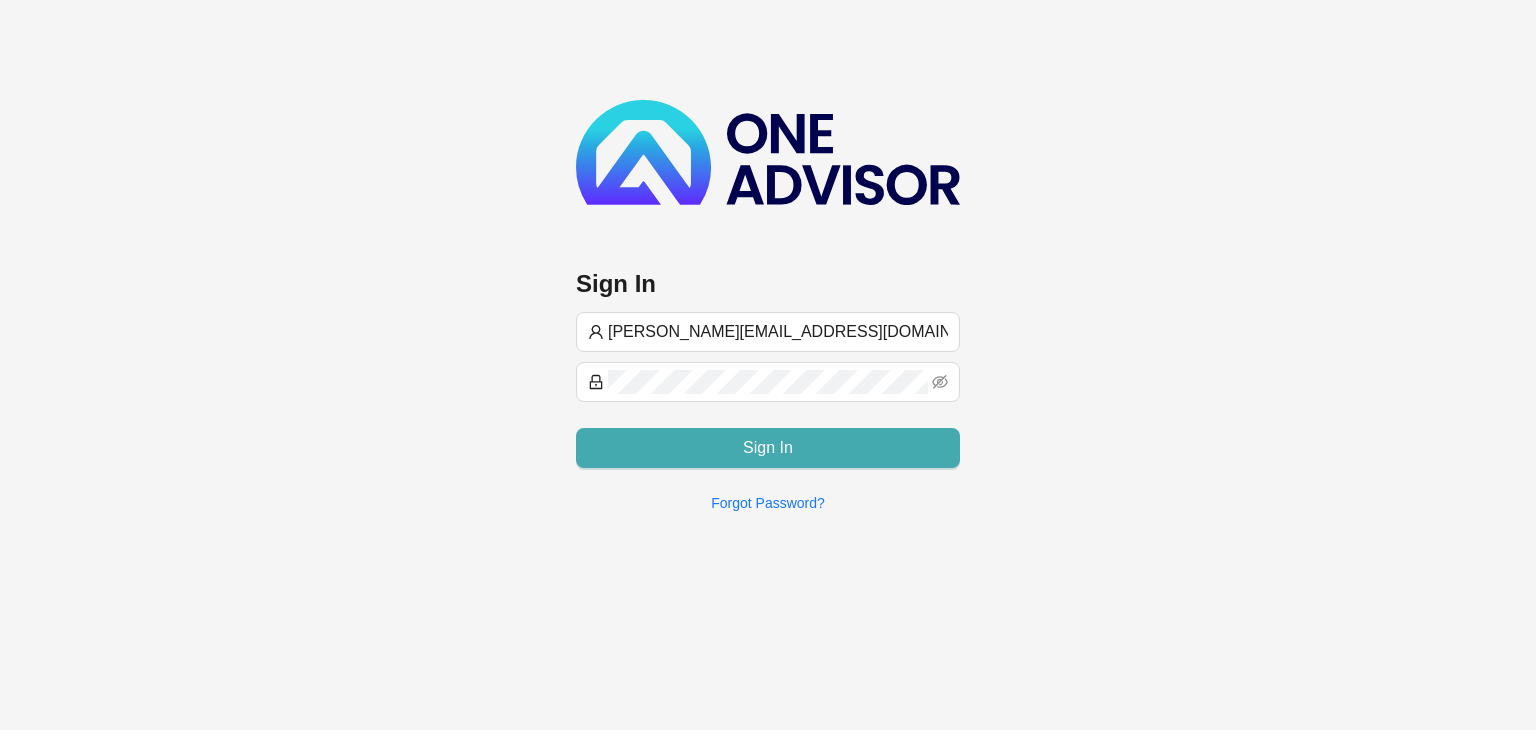 click on "Sign In" at bounding box center [768, 448] 